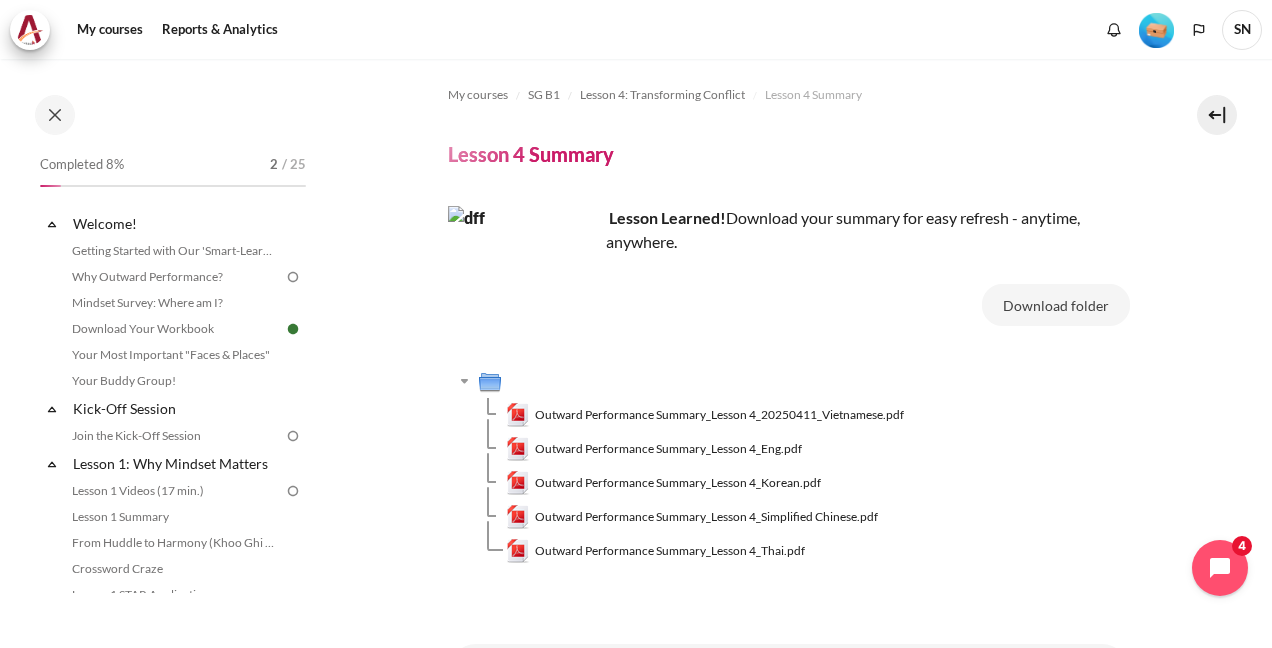 scroll, scrollTop: 0, scrollLeft: 0, axis: both 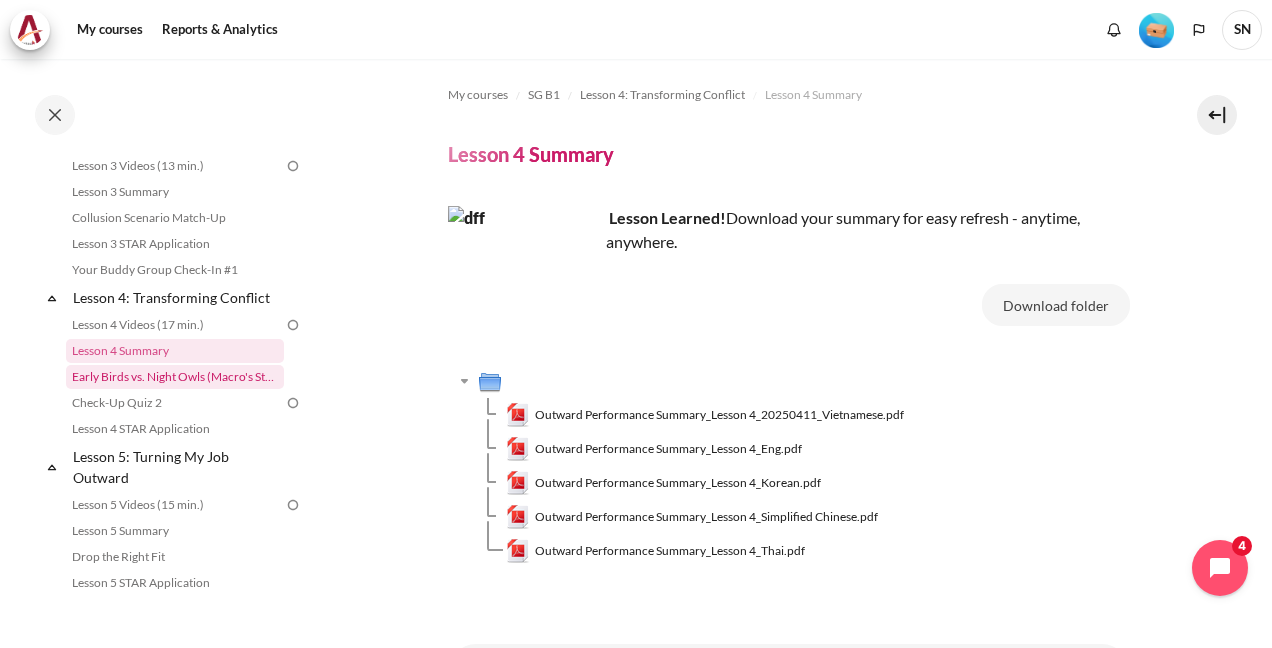 drag, startPoint x: 0, startPoint y: 0, endPoint x: 210, endPoint y: 398, distance: 450.00446 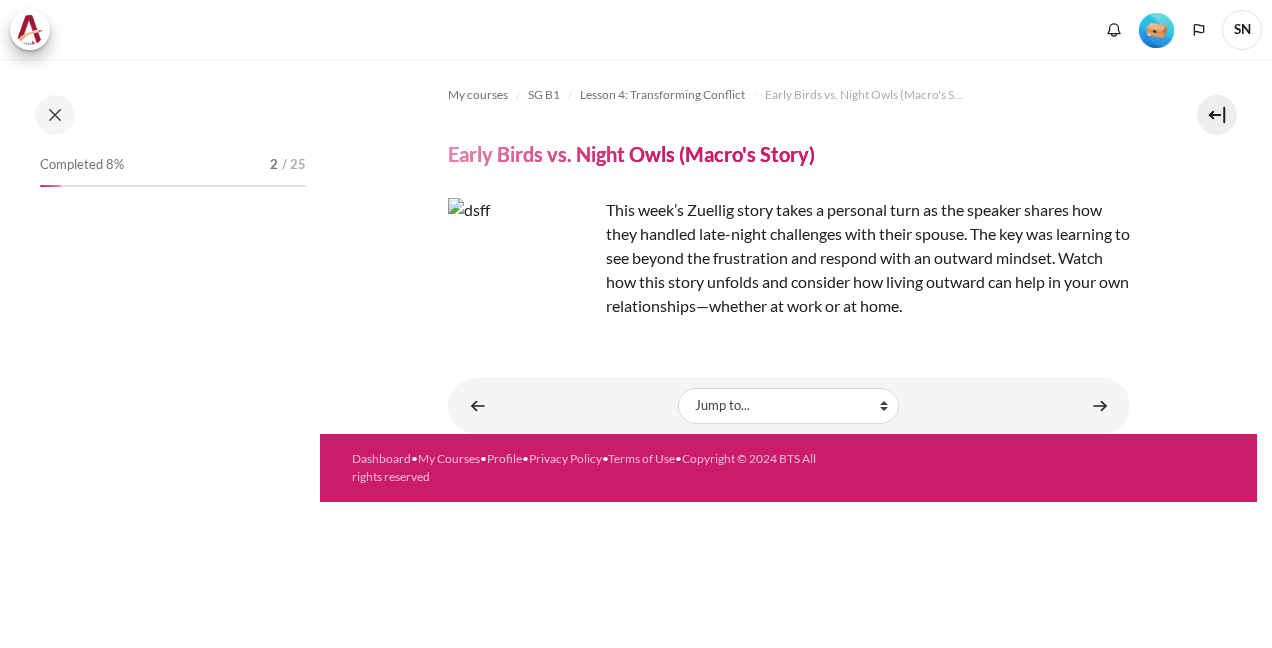 scroll, scrollTop: 0, scrollLeft: 0, axis: both 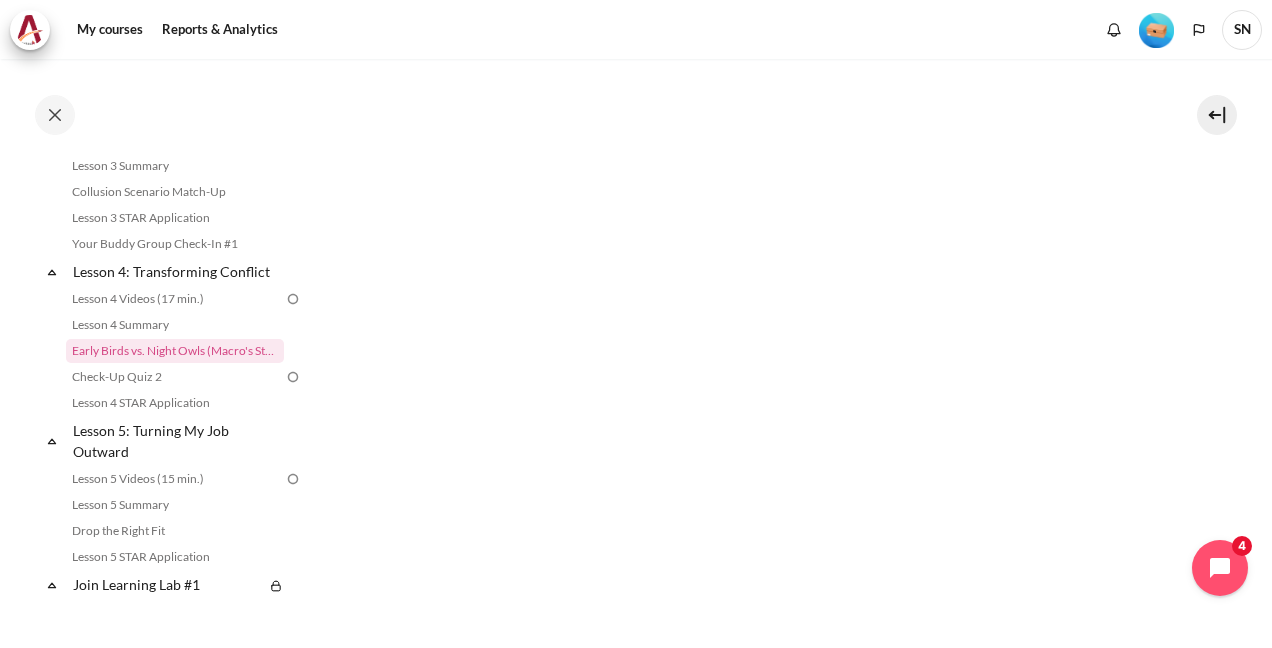 click on "My courses
SG B1
Lesson 4: Transforming Conflict
Early Birds vs. Night Owls (Macro's Story)
Early Birds vs. Night Owls (Macro's Story)" at bounding box center [788, -59] 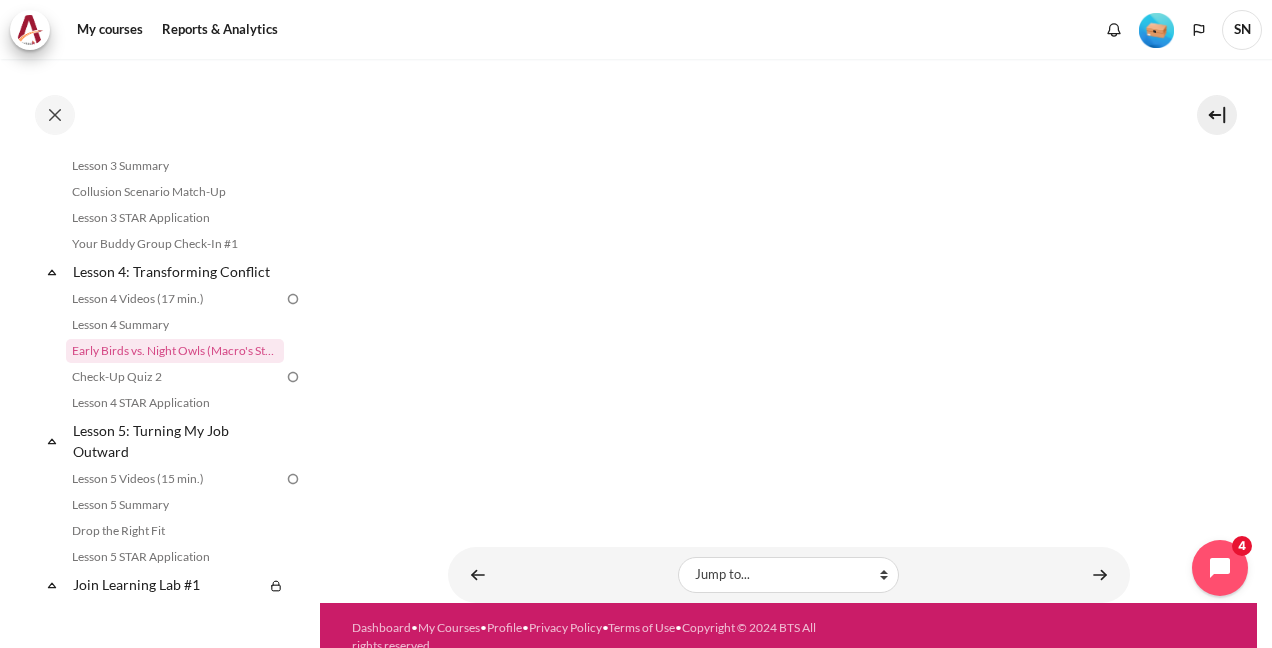 scroll, scrollTop: 1025, scrollLeft: 0, axis: vertical 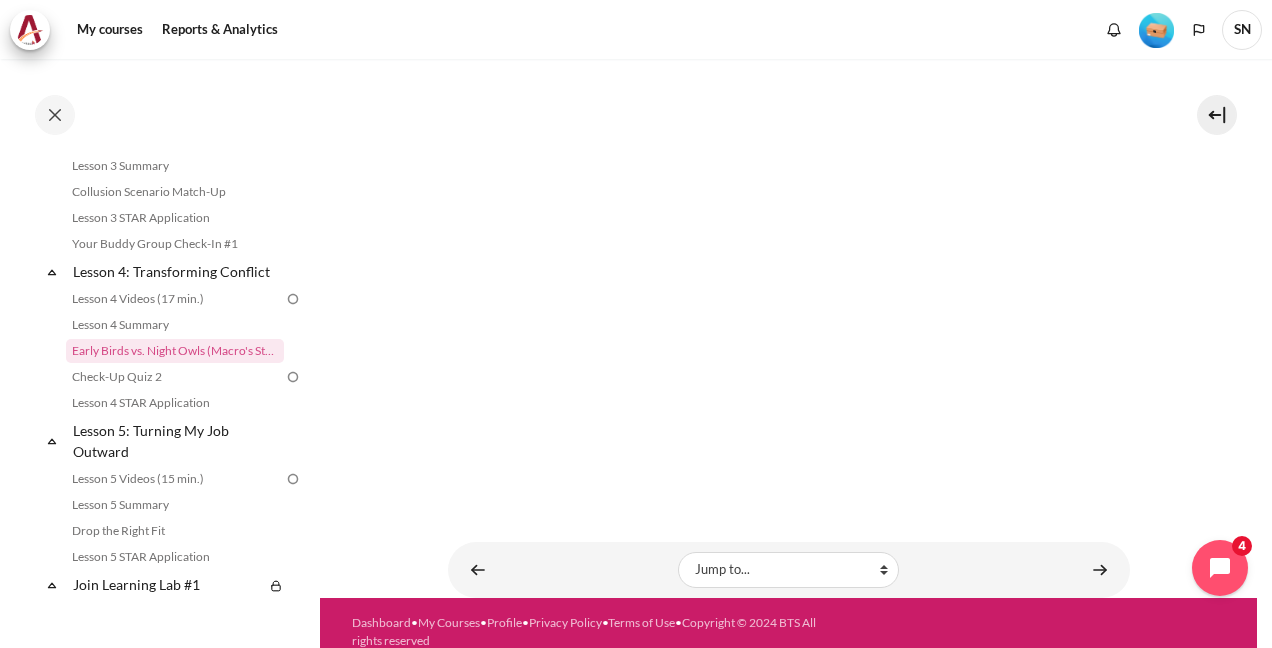 click on "My courses
SG B1
Lesson 4: Transforming Conflict
Early Birds vs. Night Owls (Macro's Story)
Early Birds vs. Night Owls (Macro's Story)" at bounding box center [788, -184] 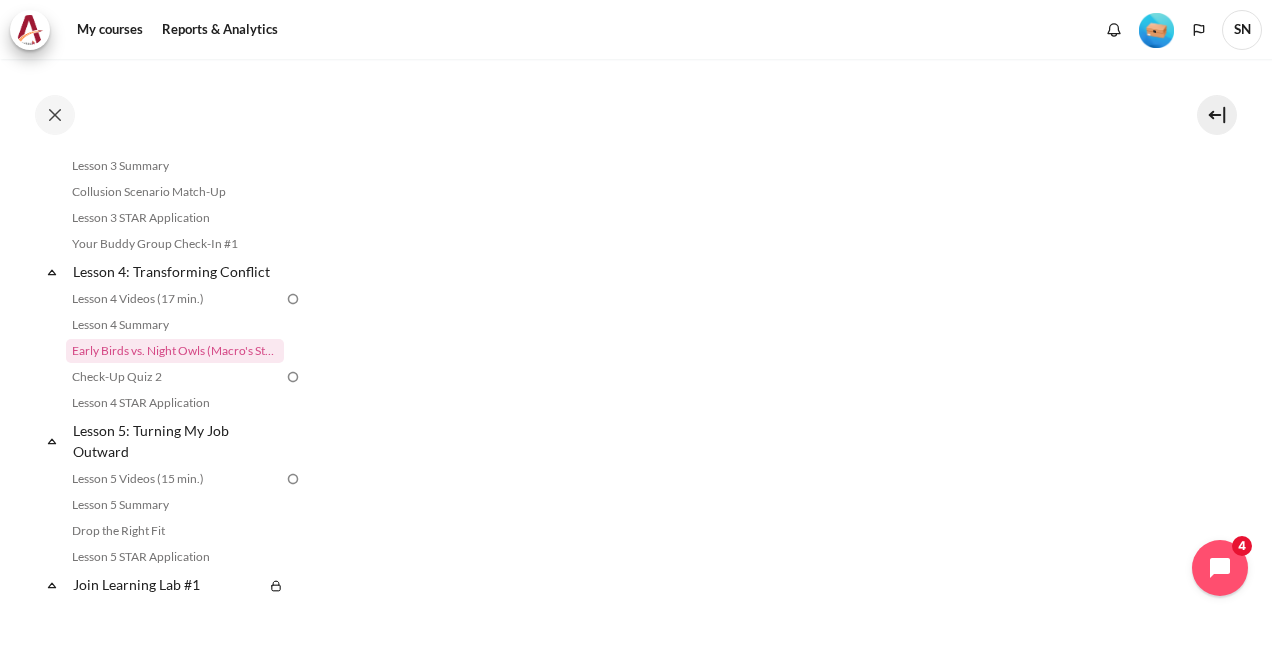 scroll, scrollTop: 1025, scrollLeft: 0, axis: vertical 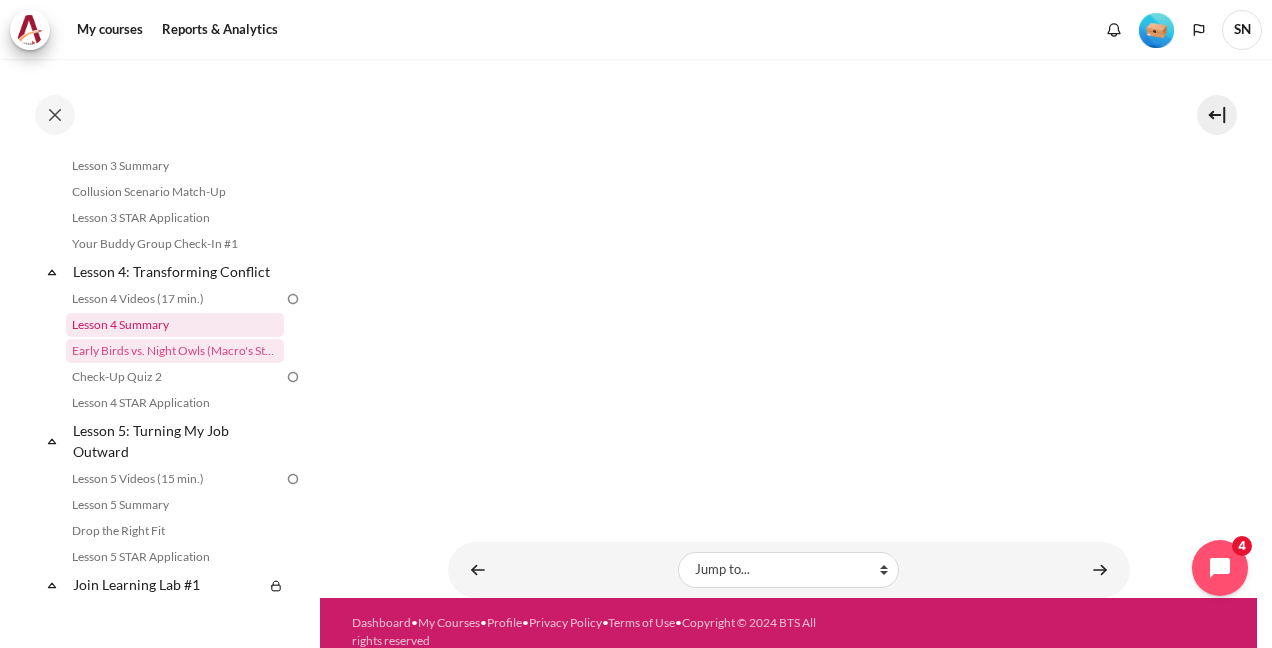 click on "Lesson 4 Summary" at bounding box center (175, 325) 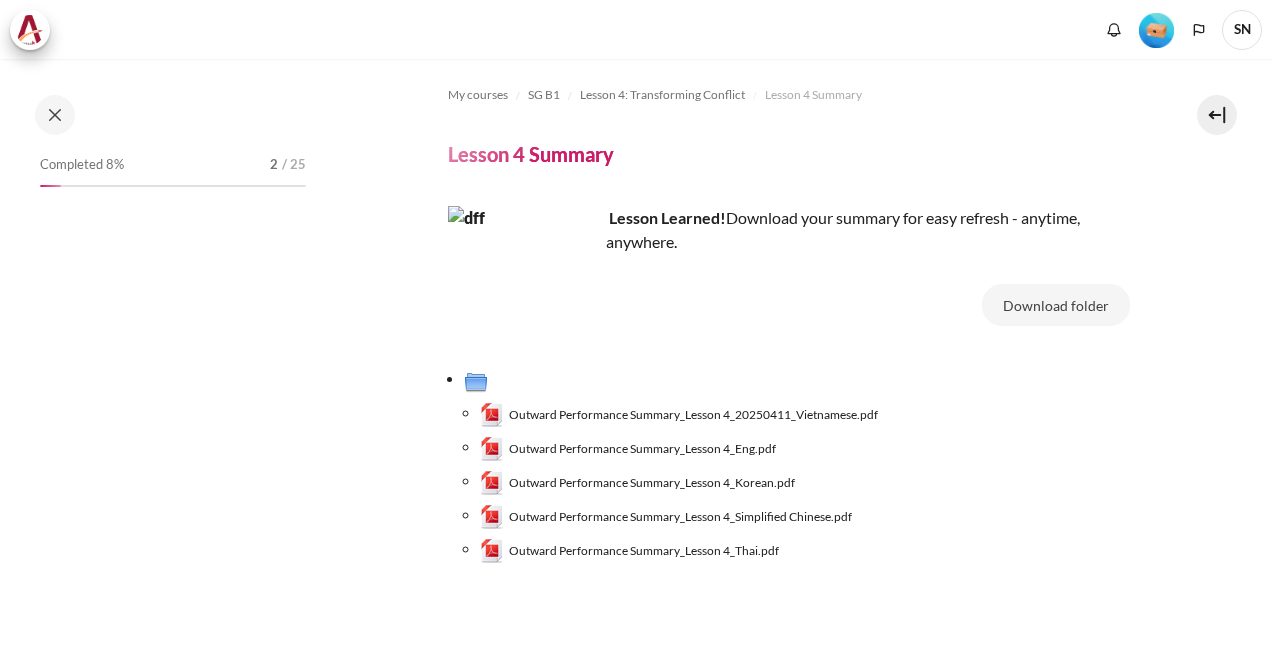 scroll, scrollTop: 0, scrollLeft: 0, axis: both 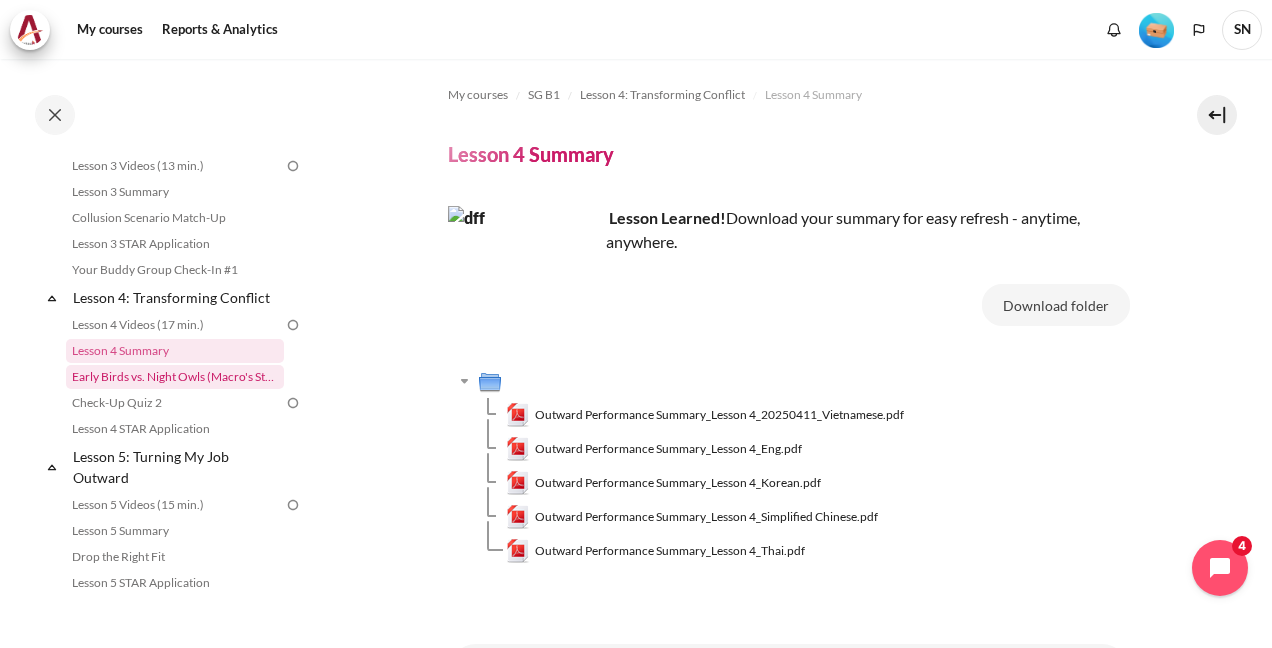 click on "Early Birds vs. Night Owls (Macro's Story)" at bounding box center [175, 377] 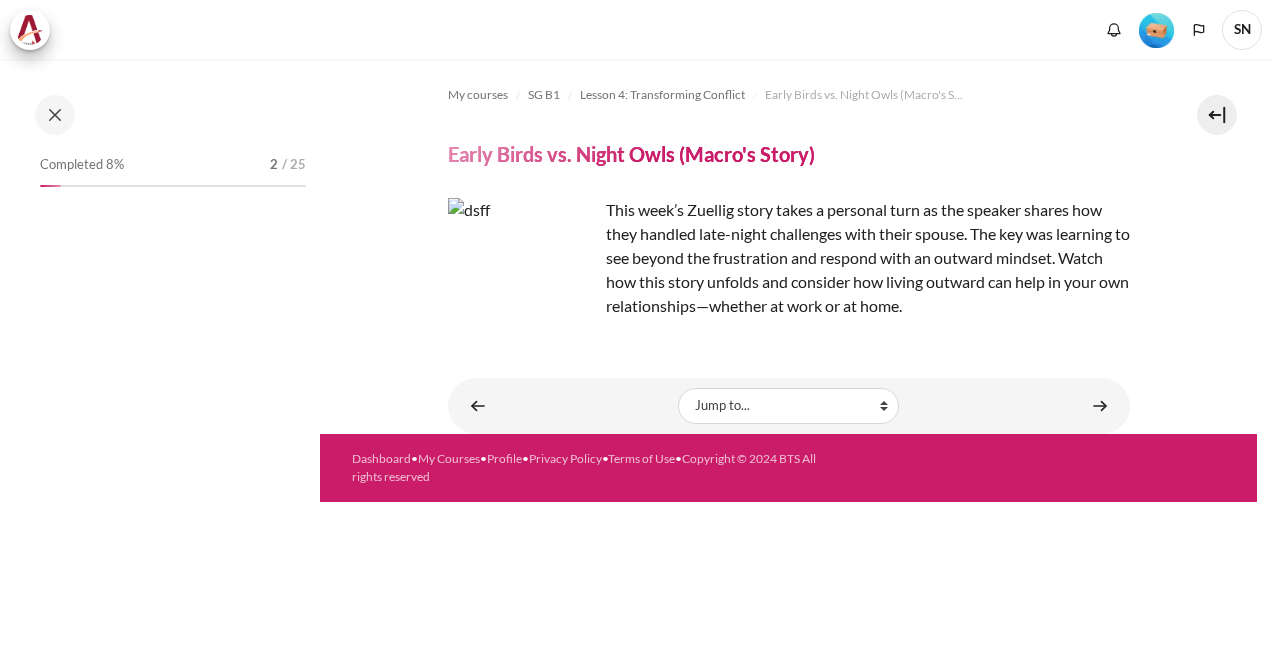 scroll, scrollTop: 0, scrollLeft: 0, axis: both 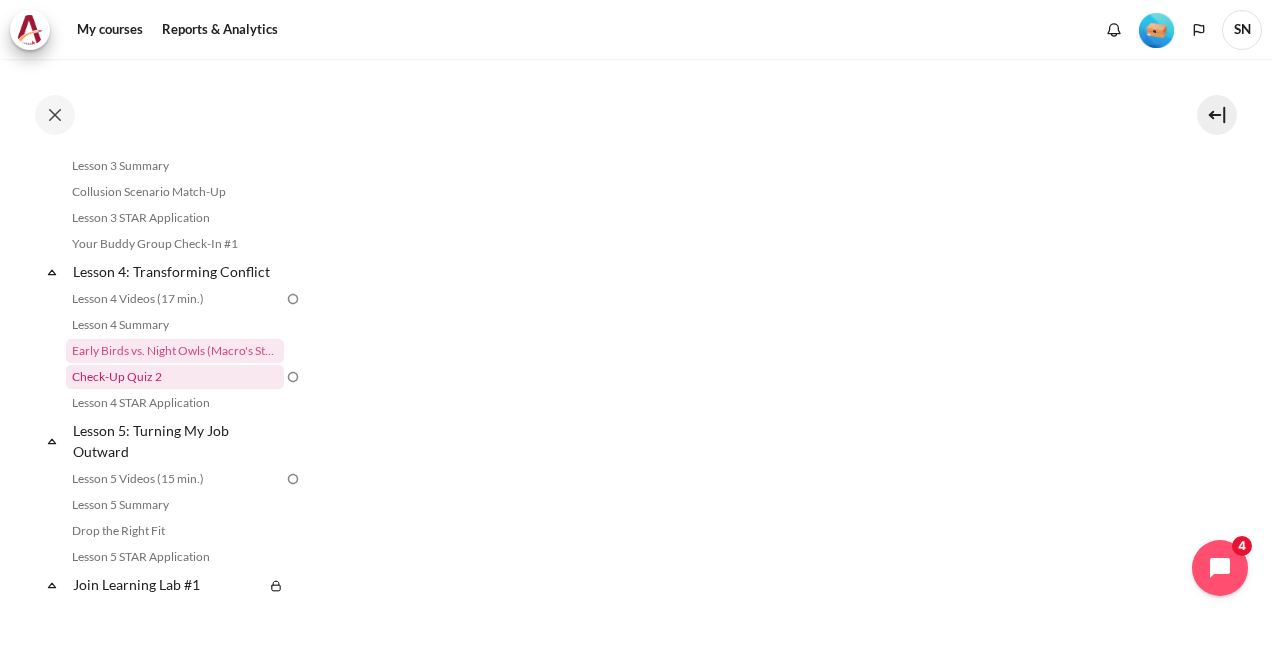 click on "Check-Up Quiz 2" at bounding box center [175, 377] 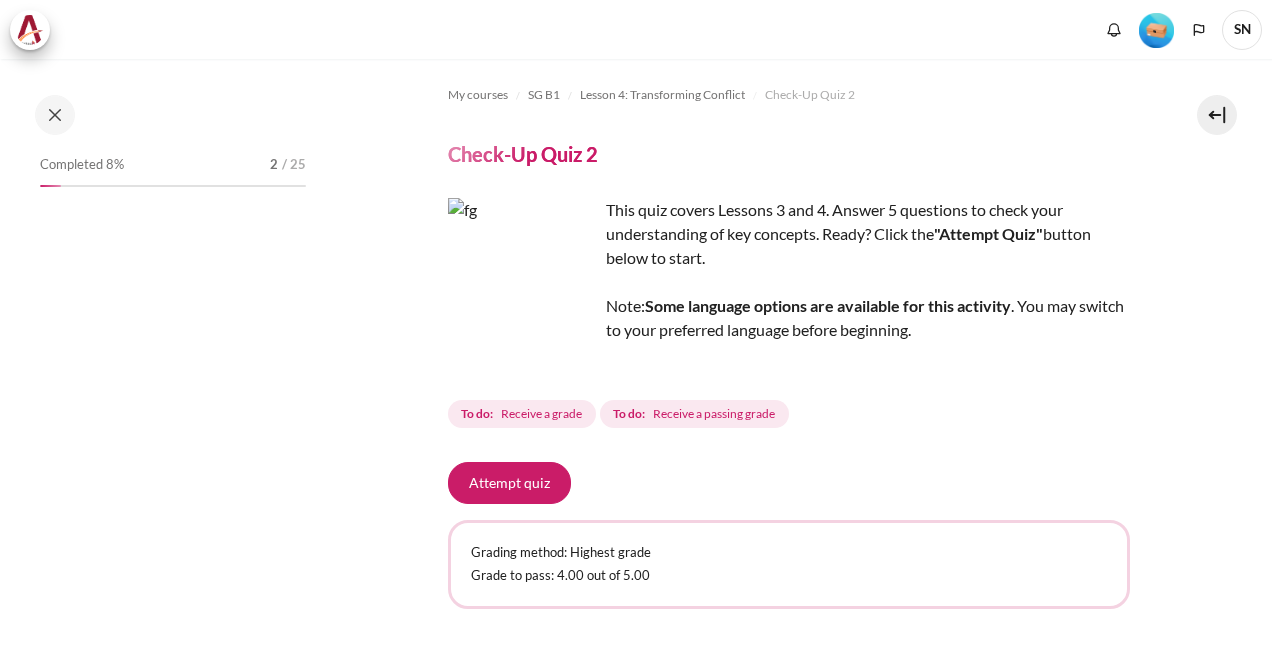 scroll, scrollTop: 0, scrollLeft: 0, axis: both 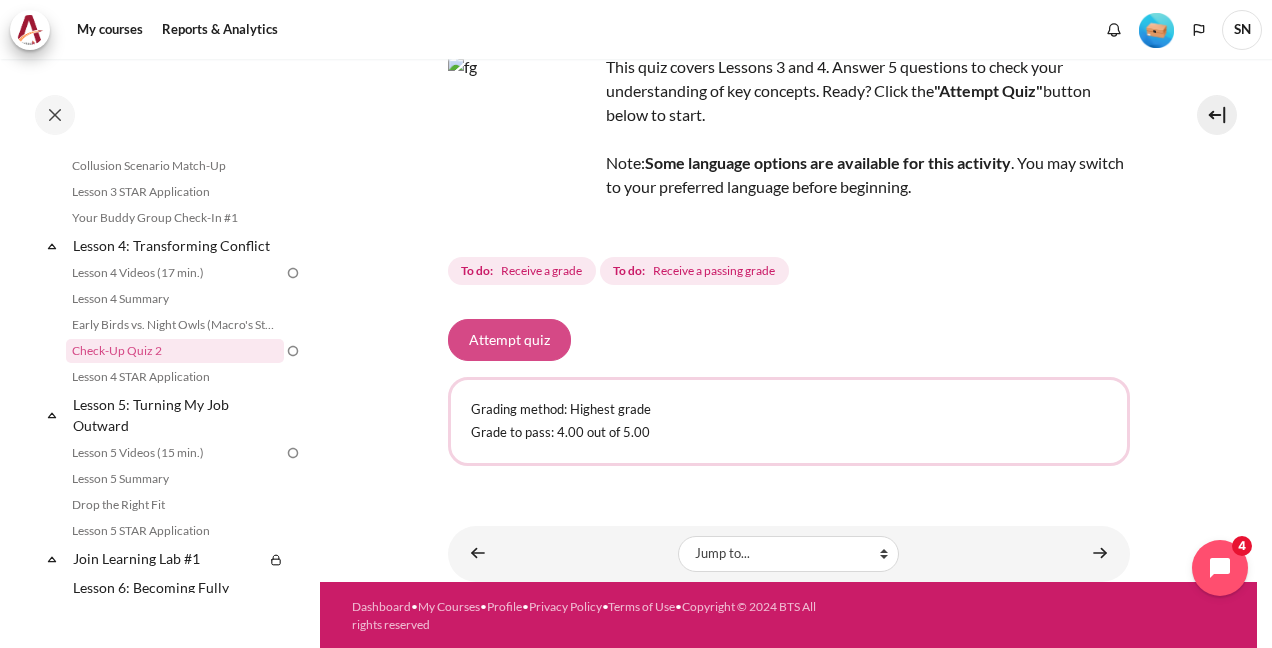 click on "Attempt quiz" at bounding box center [509, 340] 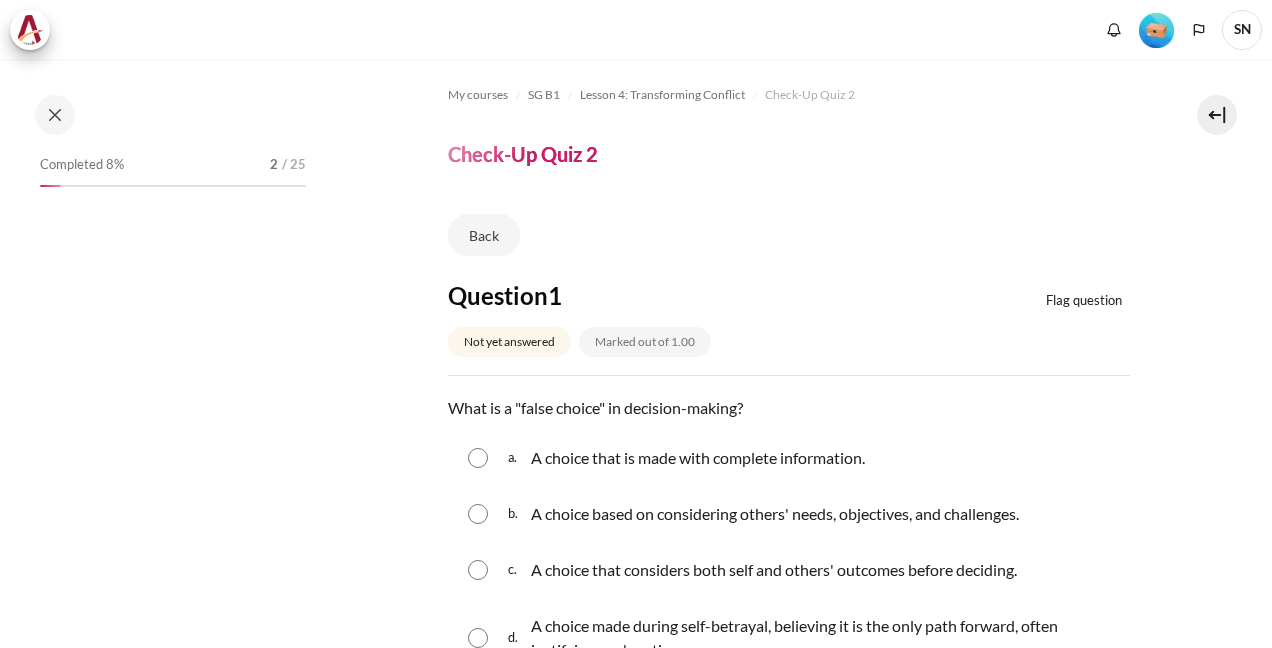 scroll, scrollTop: 0, scrollLeft: 0, axis: both 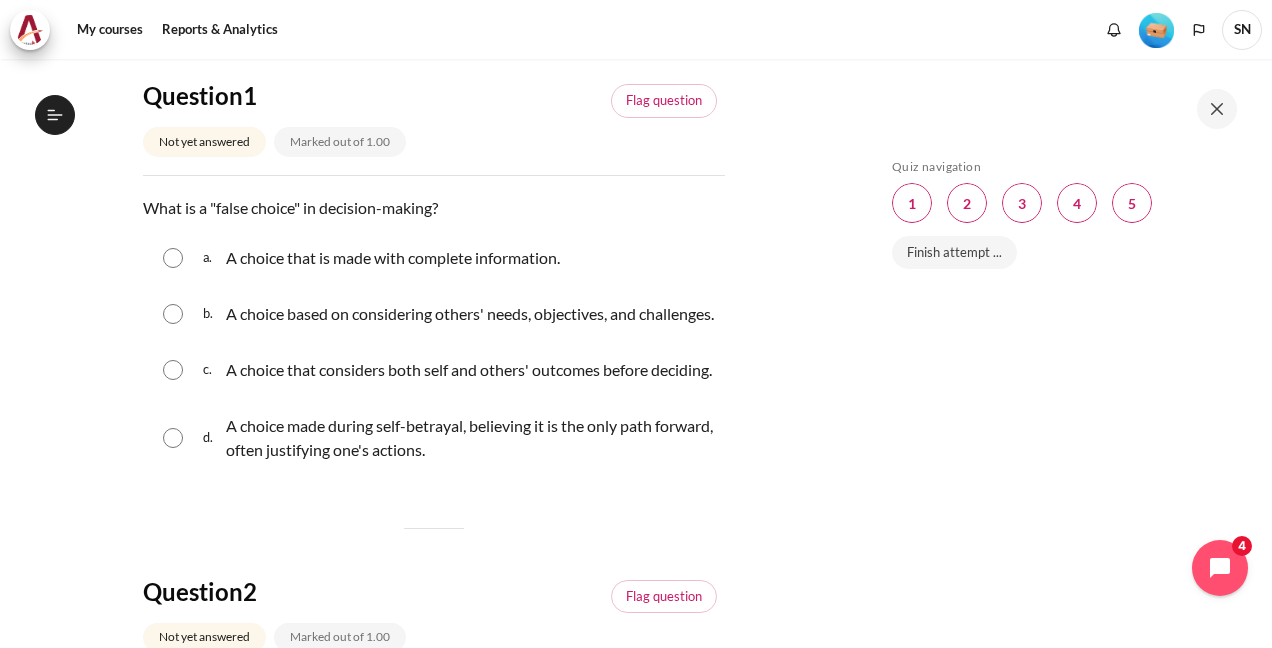 click on "A choice made during self-betrayal, believing it is the only path forward, often justifying one's actions." at bounding box center [470, 438] 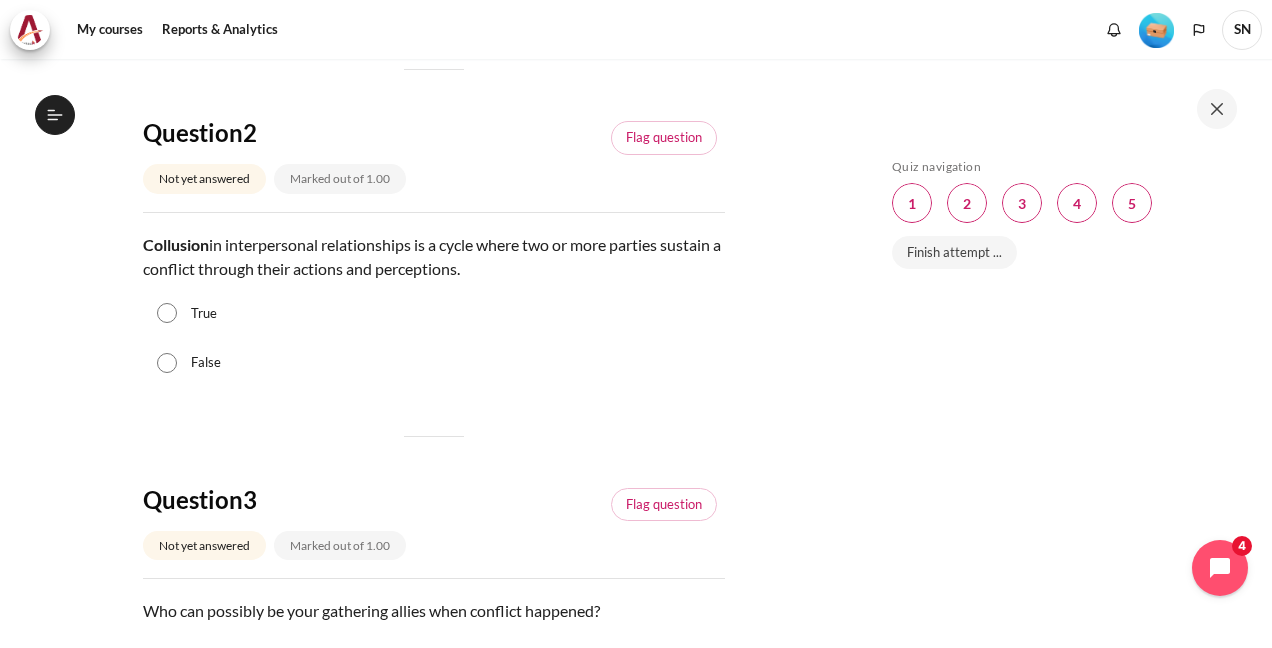 scroll, scrollTop: 700, scrollLeft: 0, axis: vertical 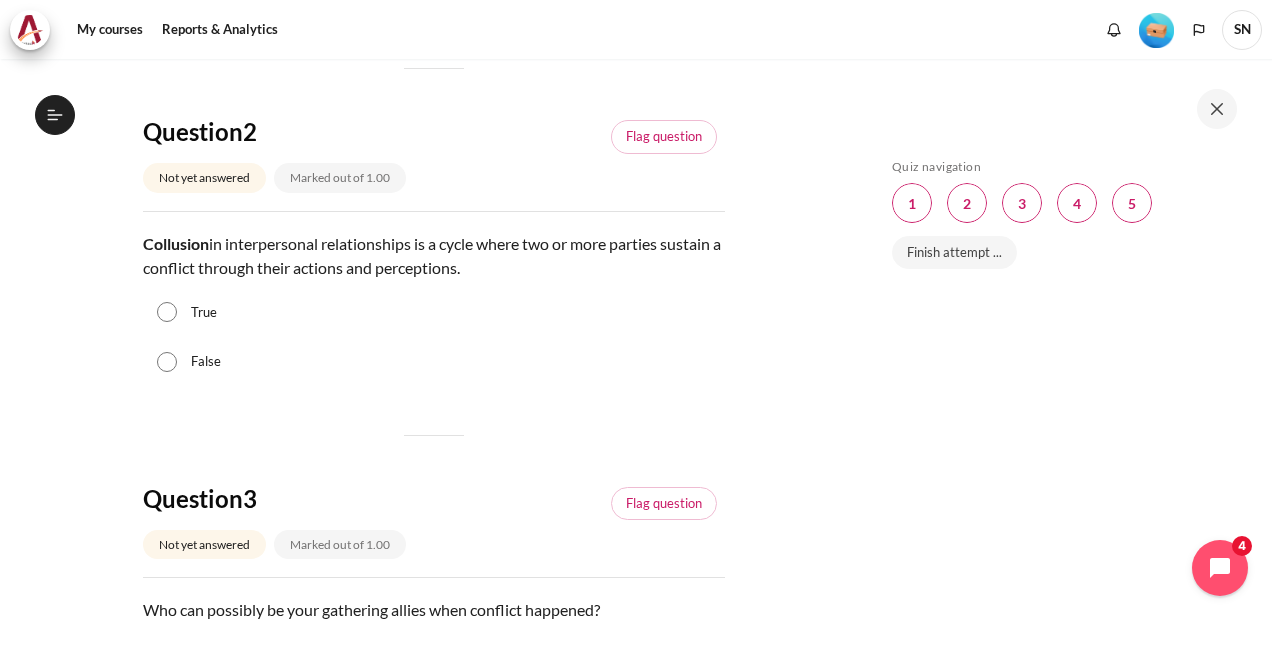 click on "True" at bounding box center (204, 313) 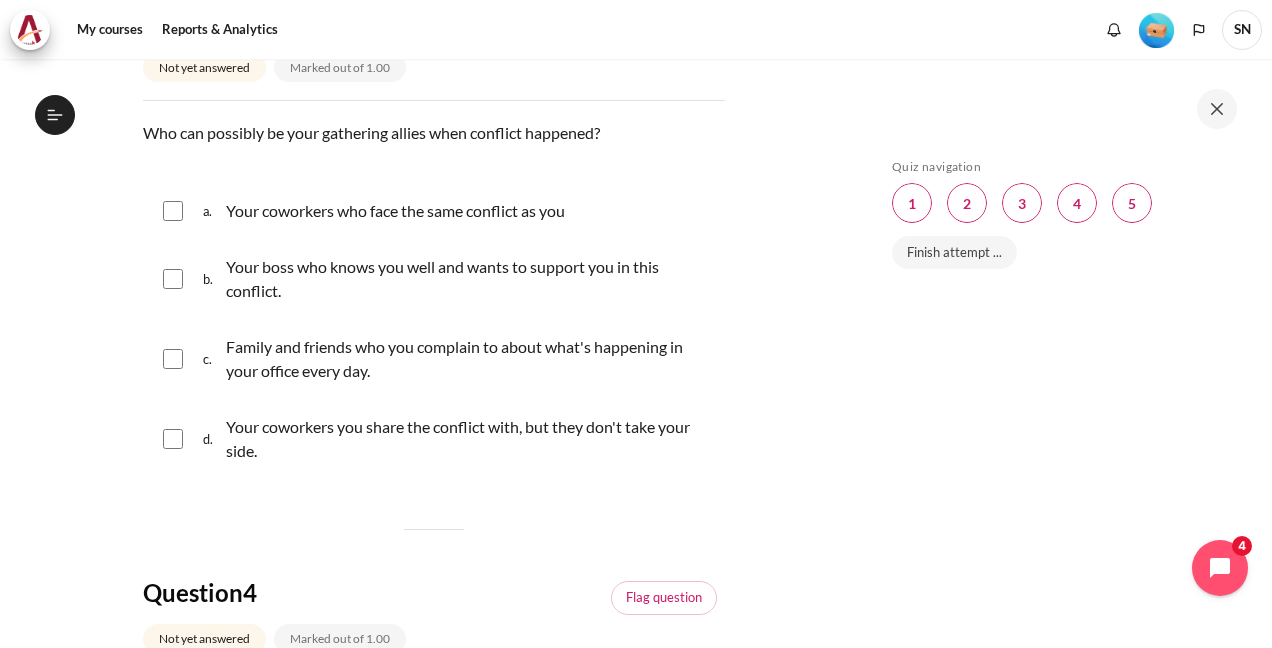 scroll, scrollTop: 1200, scrollLeft: 0, axis: vertical 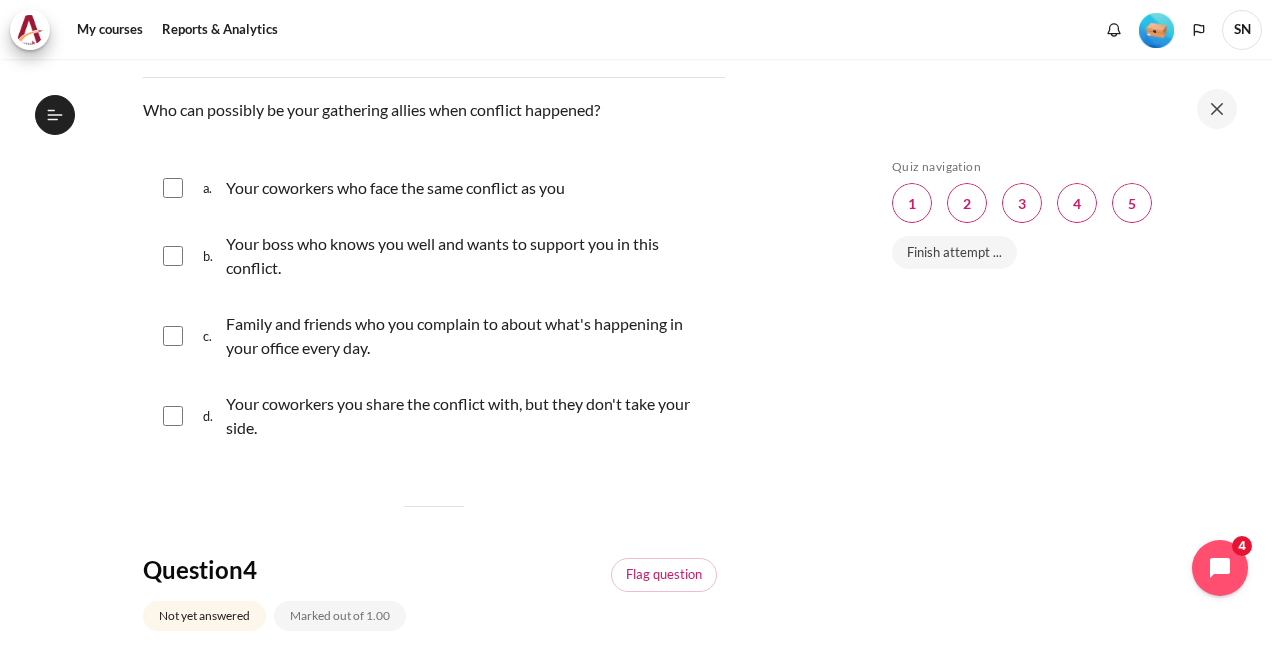 click at bounding box center [173, 188] 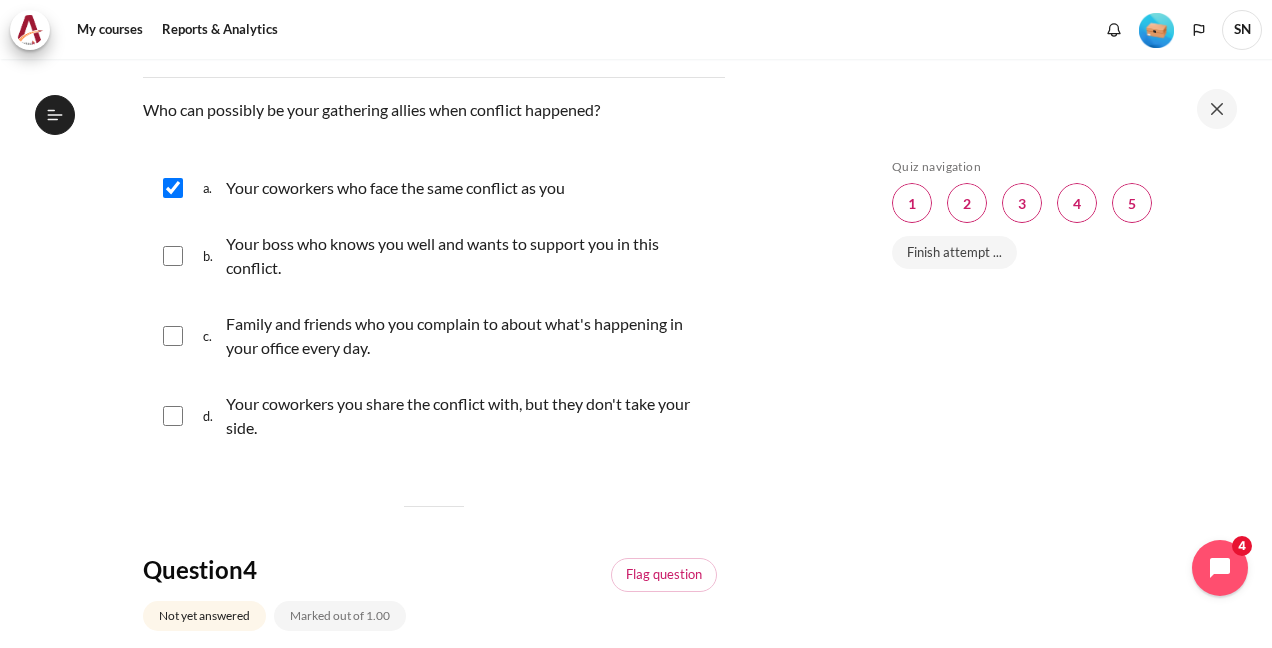 click at bounding box center [173, 256] 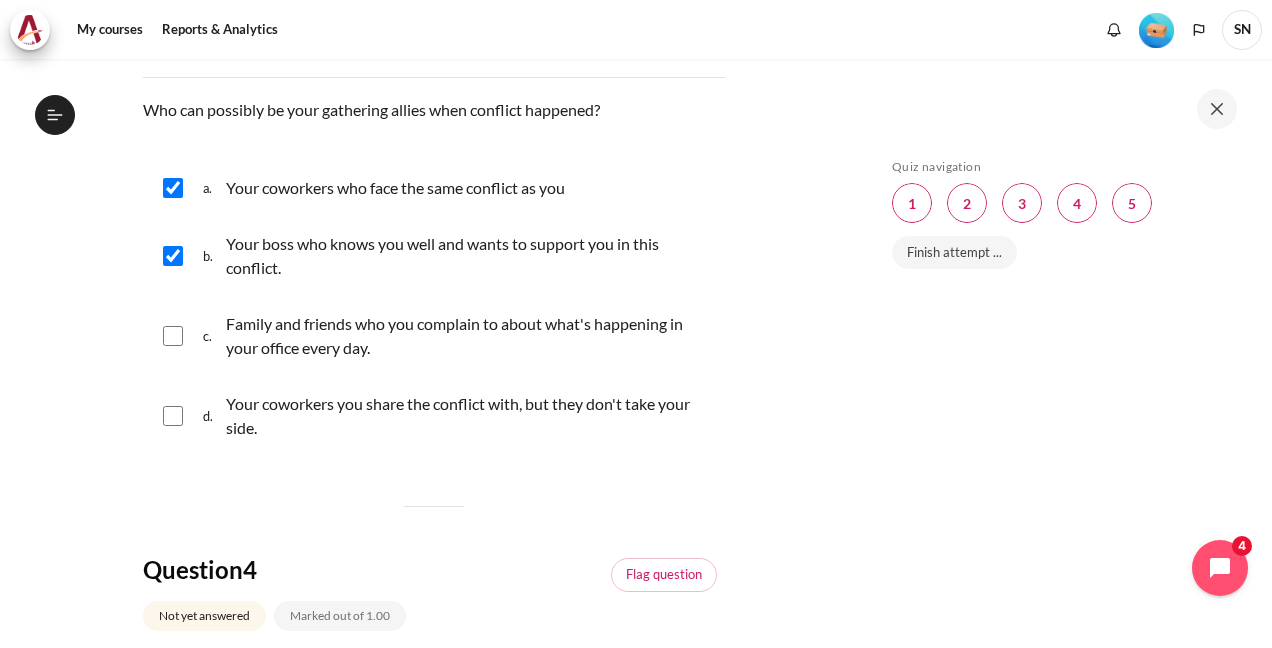 click at bounding box center (173, 336) 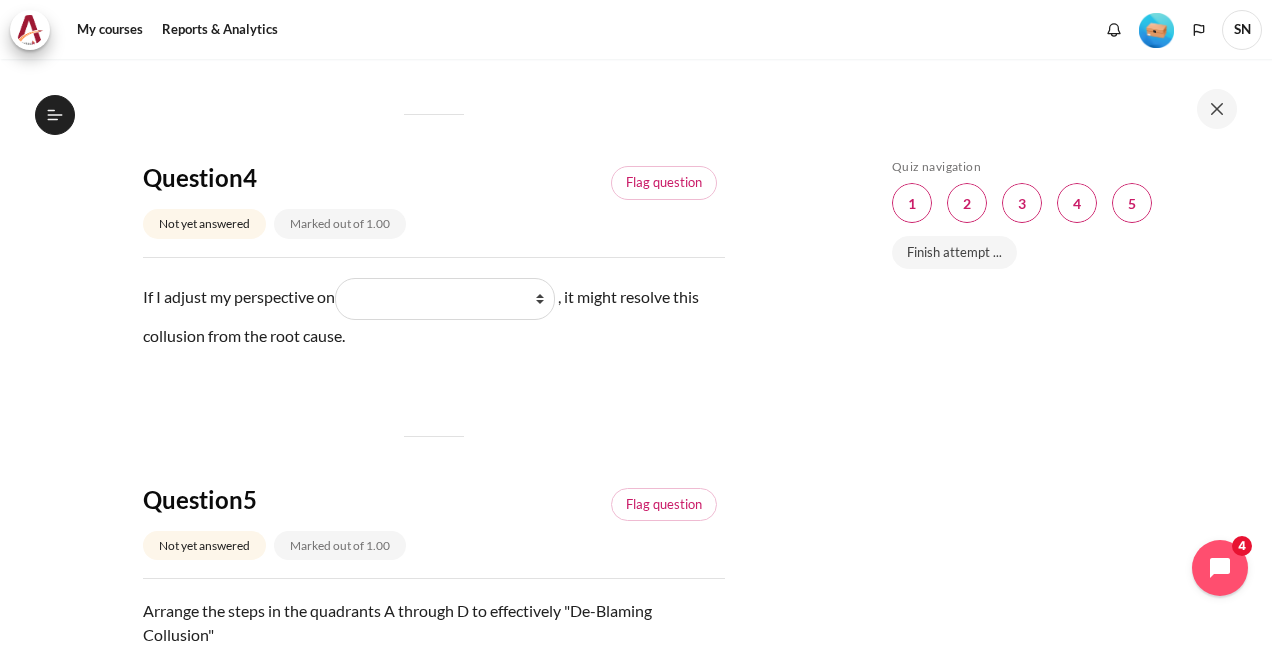 scroll, scrollTop: 1600, scrollLeft: 0, axis: vertical 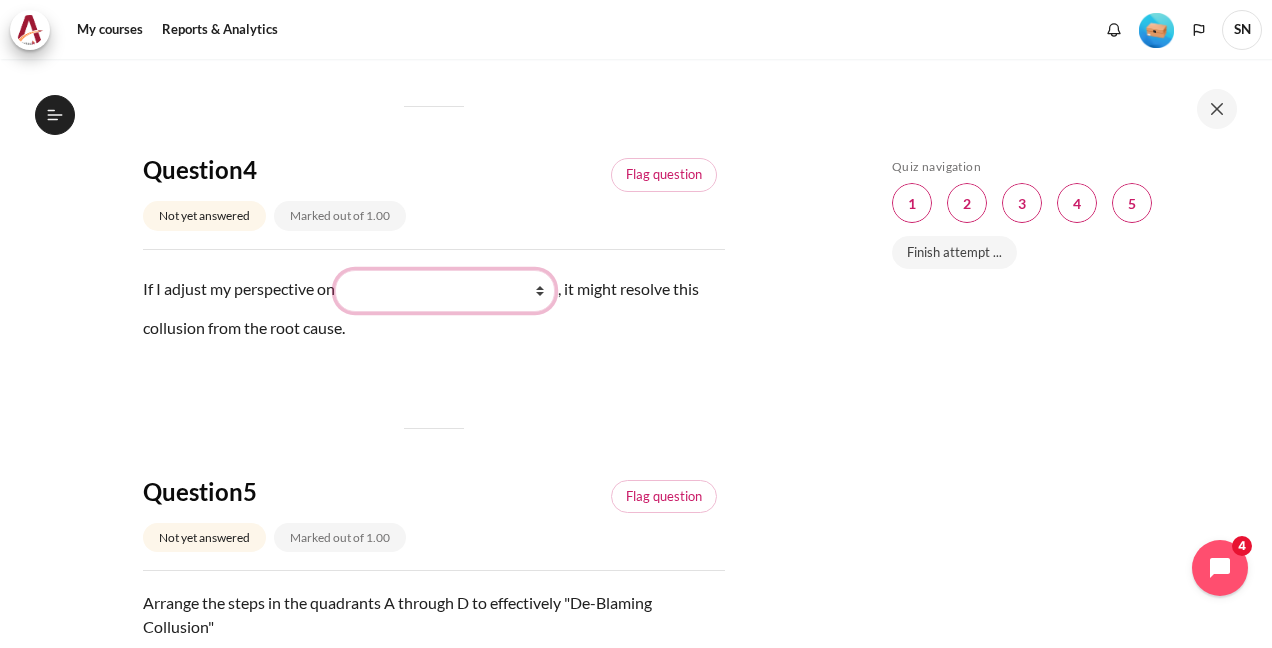 click on "What they do What I see and feel about what they do What I do What they see and feel" at bounding box center [445, 291] 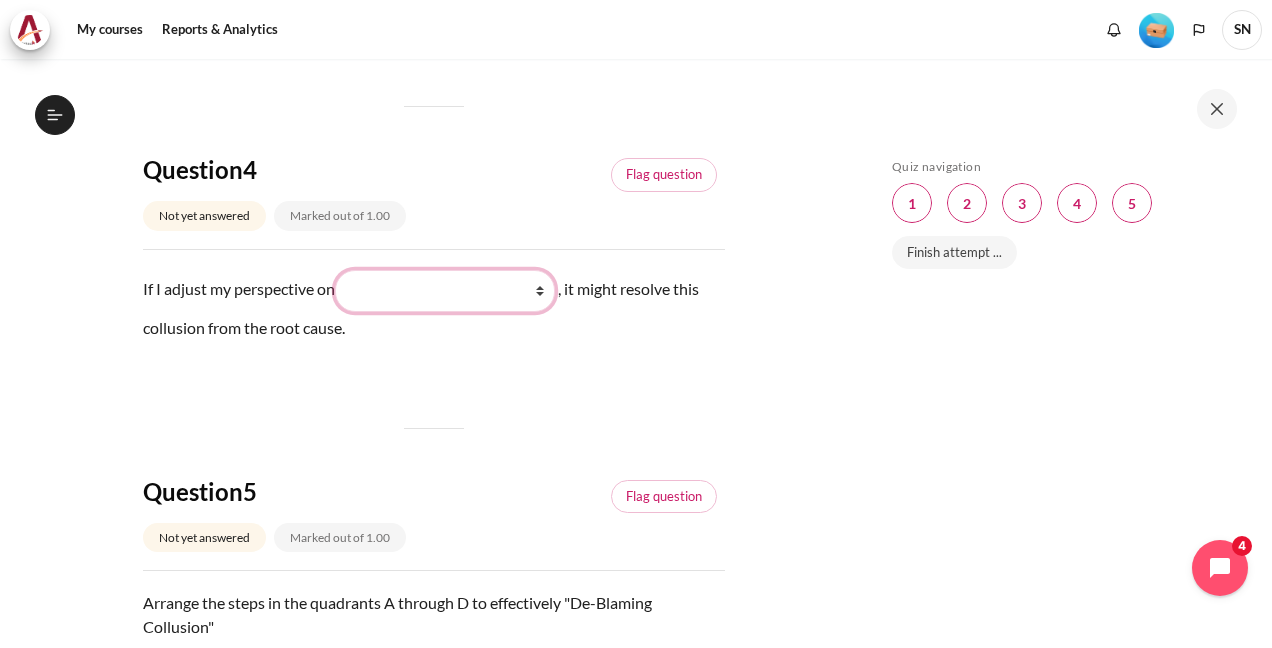 select on "4" 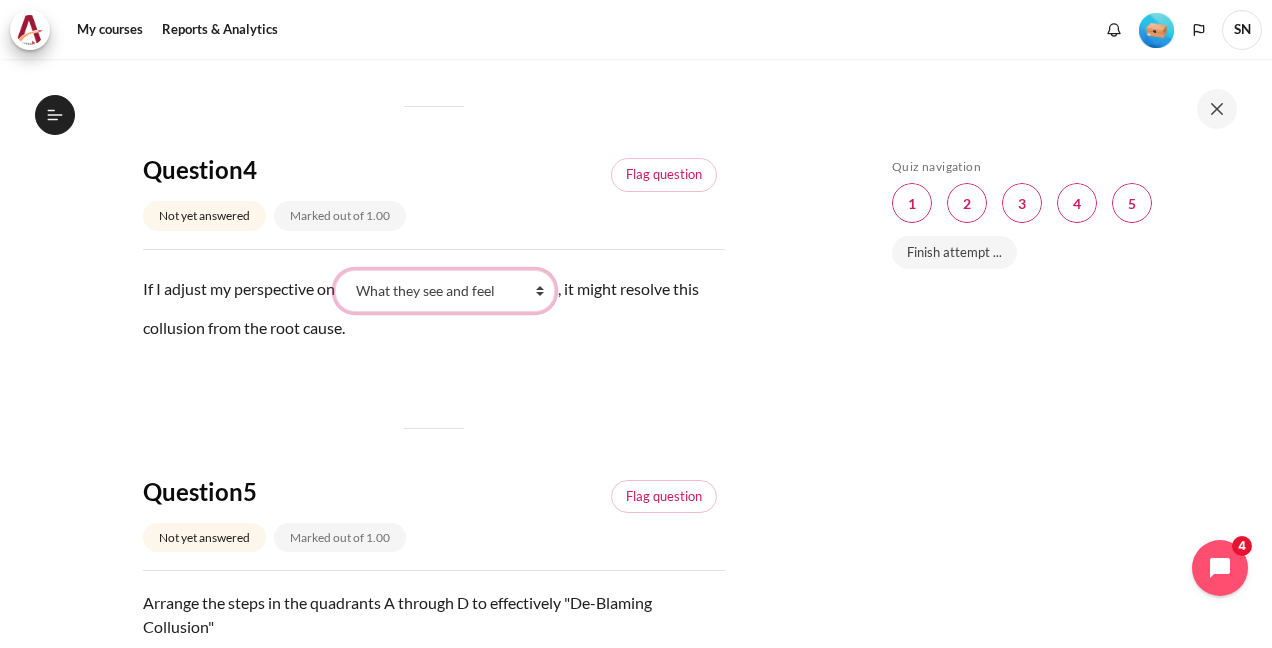 click on "What they do What I see and feel about what they do What I do What they see and feel" at bounding box center (445, 291) 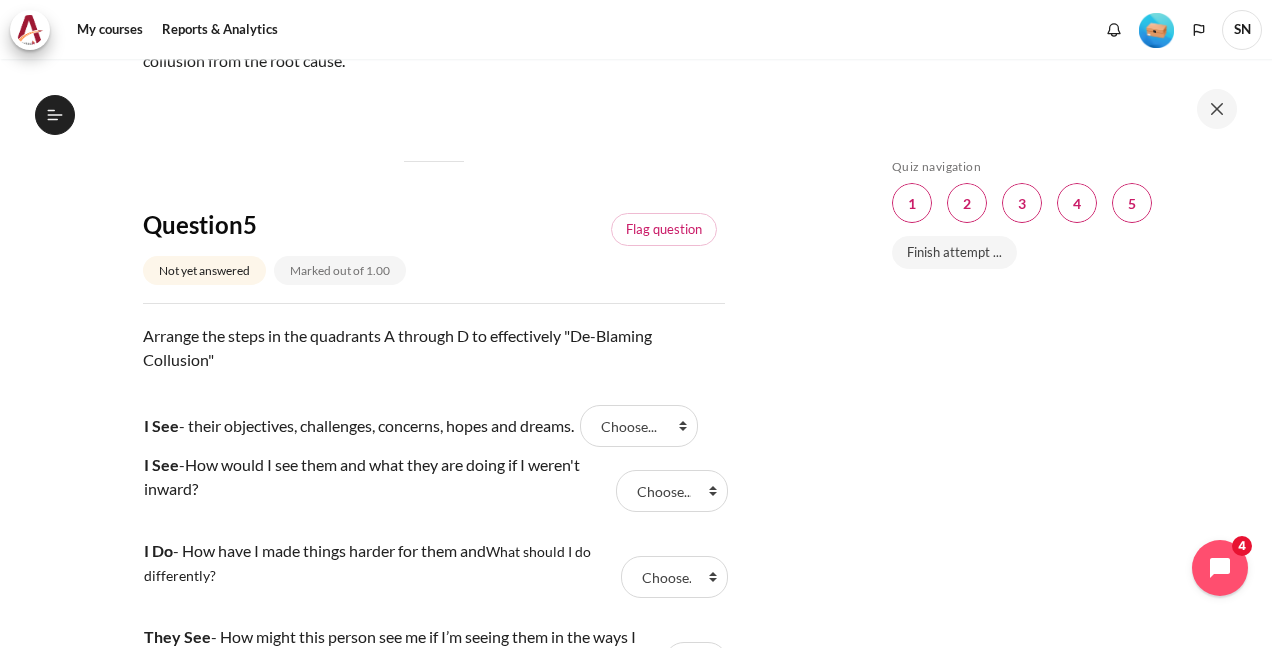 scroll, scrollTop: 2000, scrollLeft: 0, axis: vertical 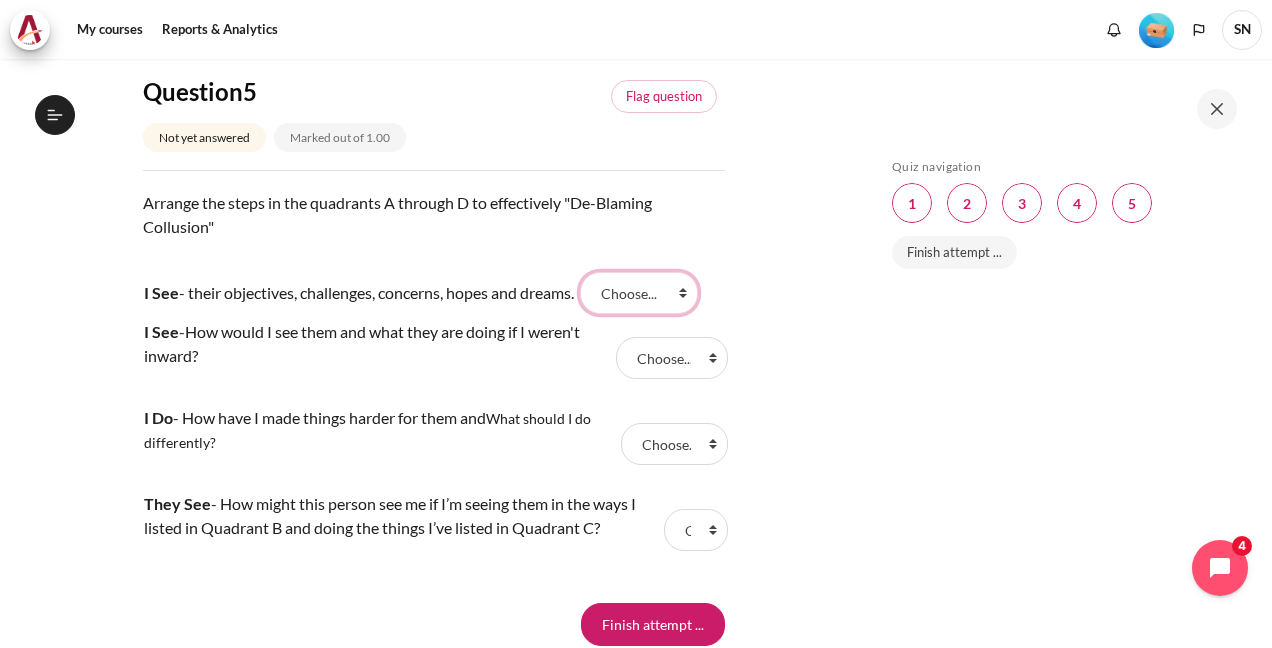 click on "Choose... C D B A" at bounding box center [639, 293] 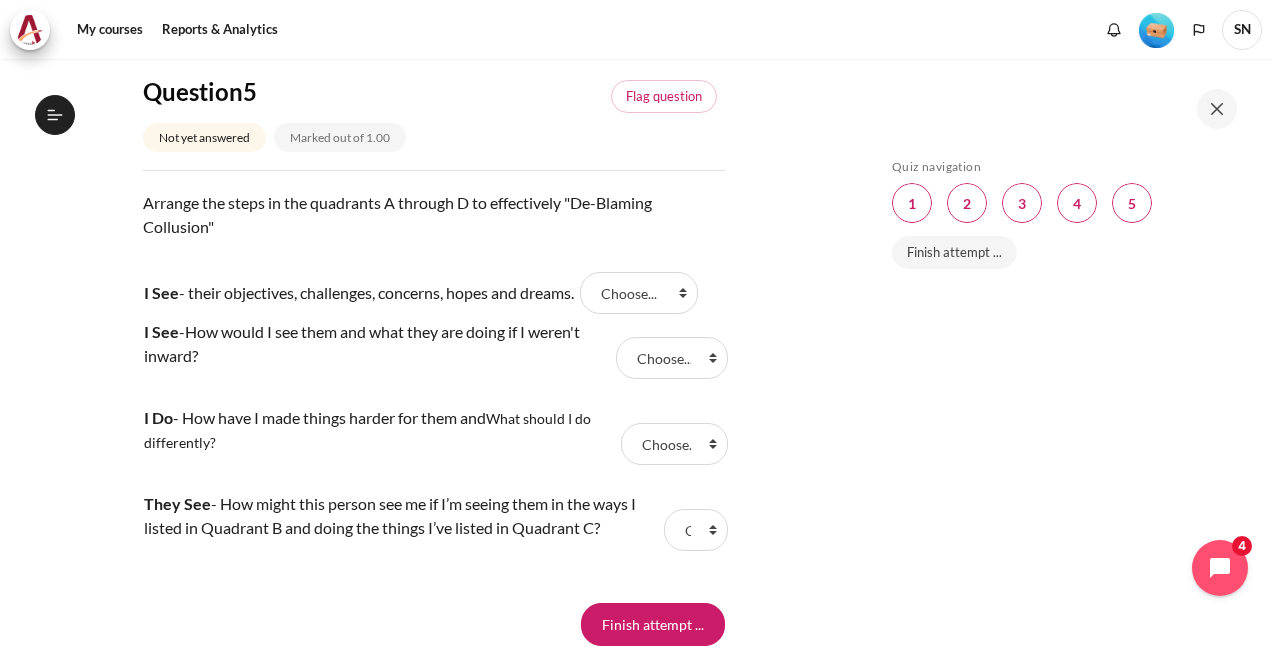 click on "My courses
SG B1
Lesson 4: Transforming Conflict
Check-Up Quiz 2
Check-Up Quiz 2" at bounding box center (433, -590) 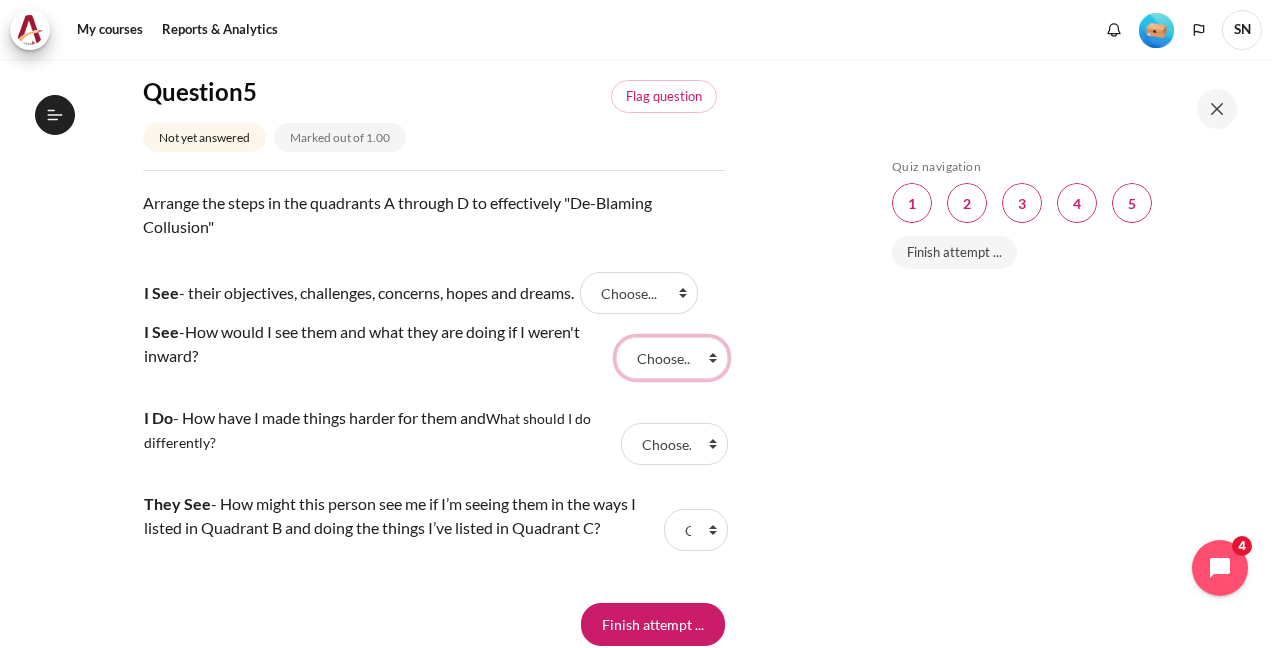 click on "Choose... C D B A" at bounding box center (672, 358) 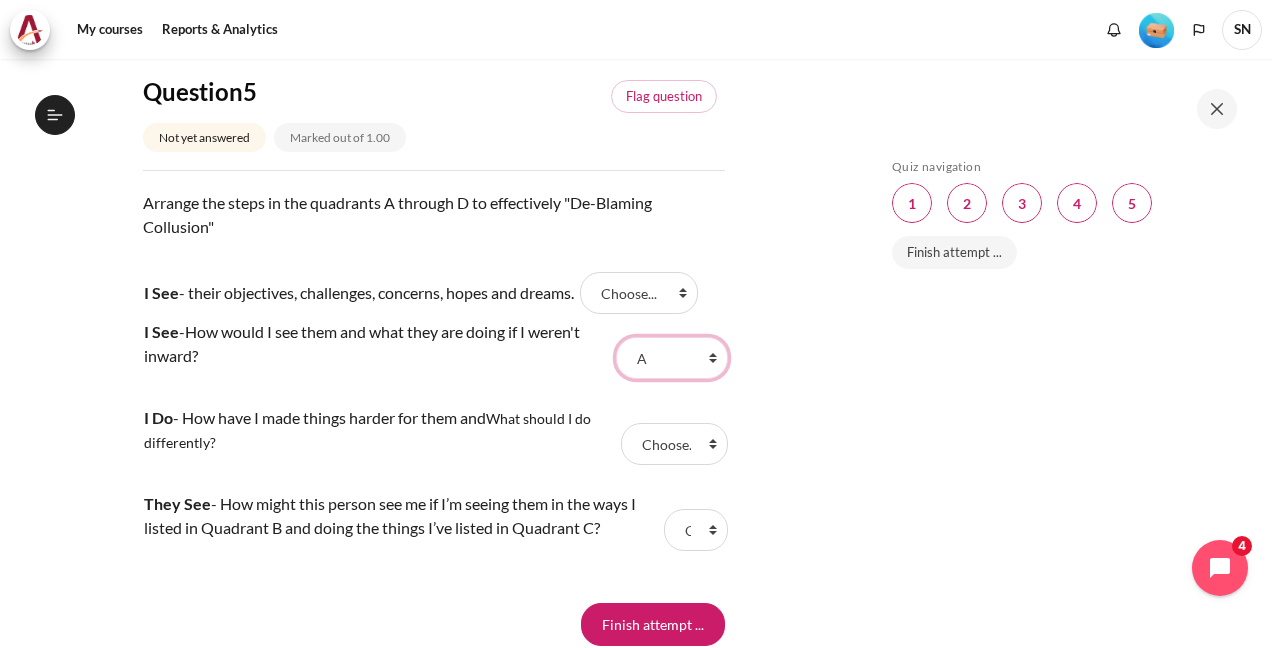 click on "Choose... C D B A" at bounding box center (672, 358) 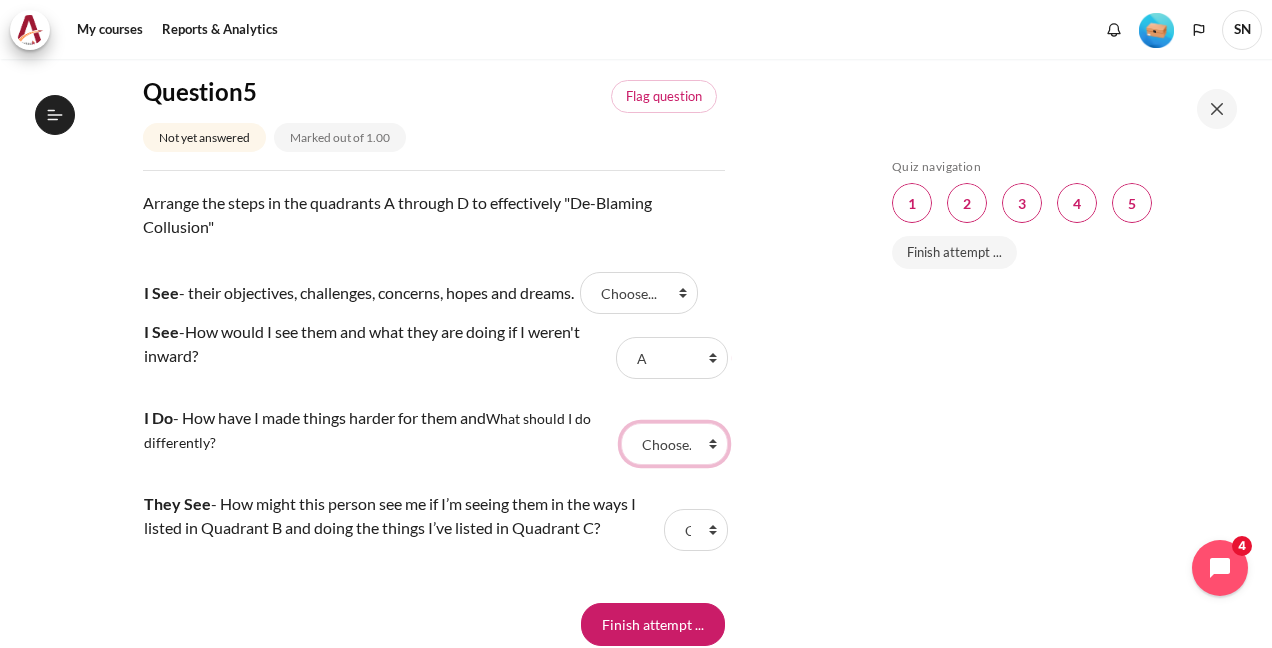 click on "Choose... C D B A" at bounding box center [674, 444] 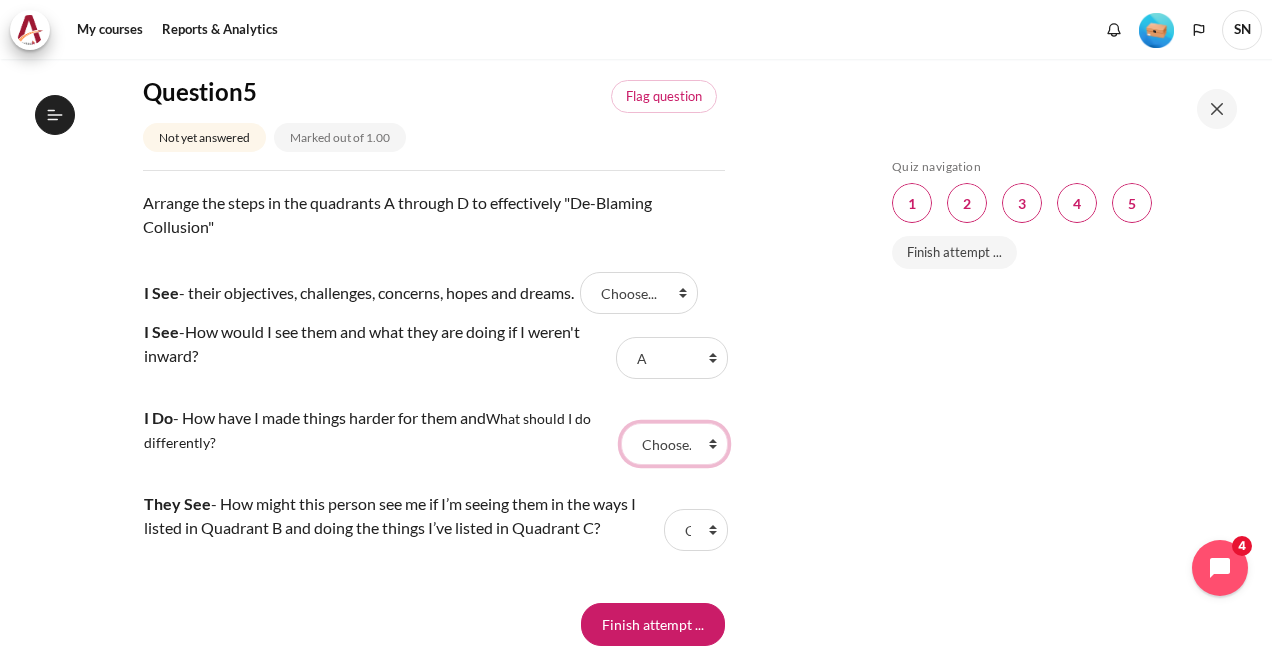 select on "3" 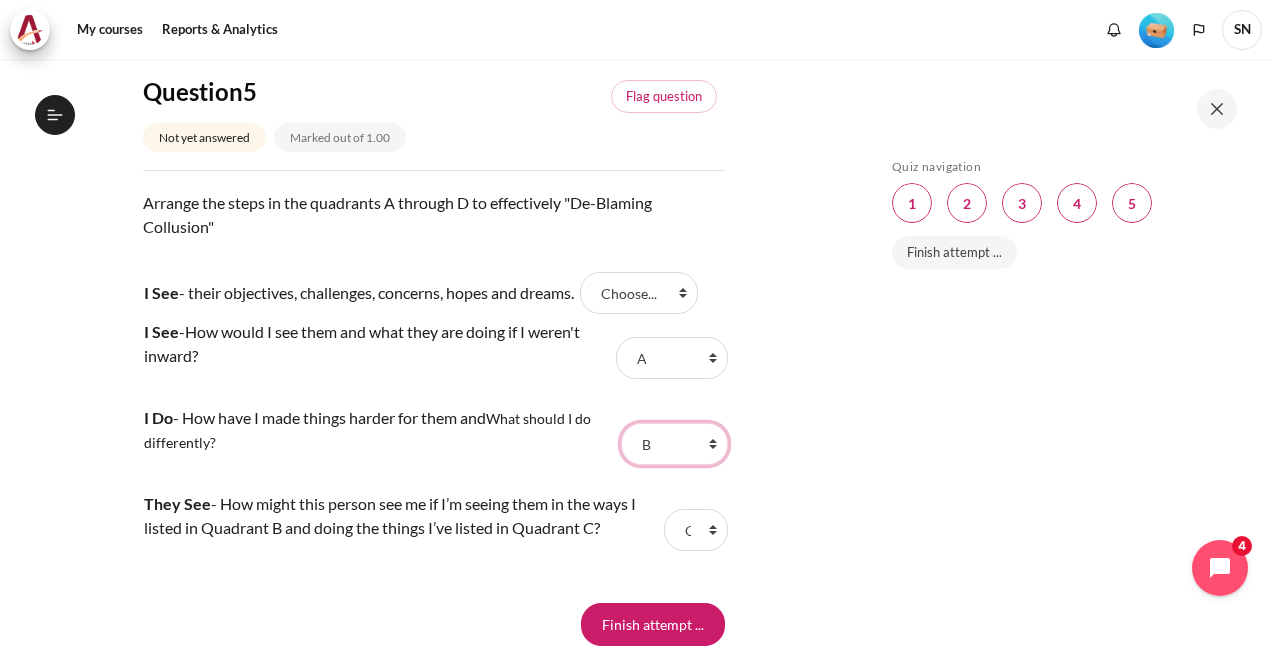 click on "Choose... C D B A" at bounding box center [674, 444] 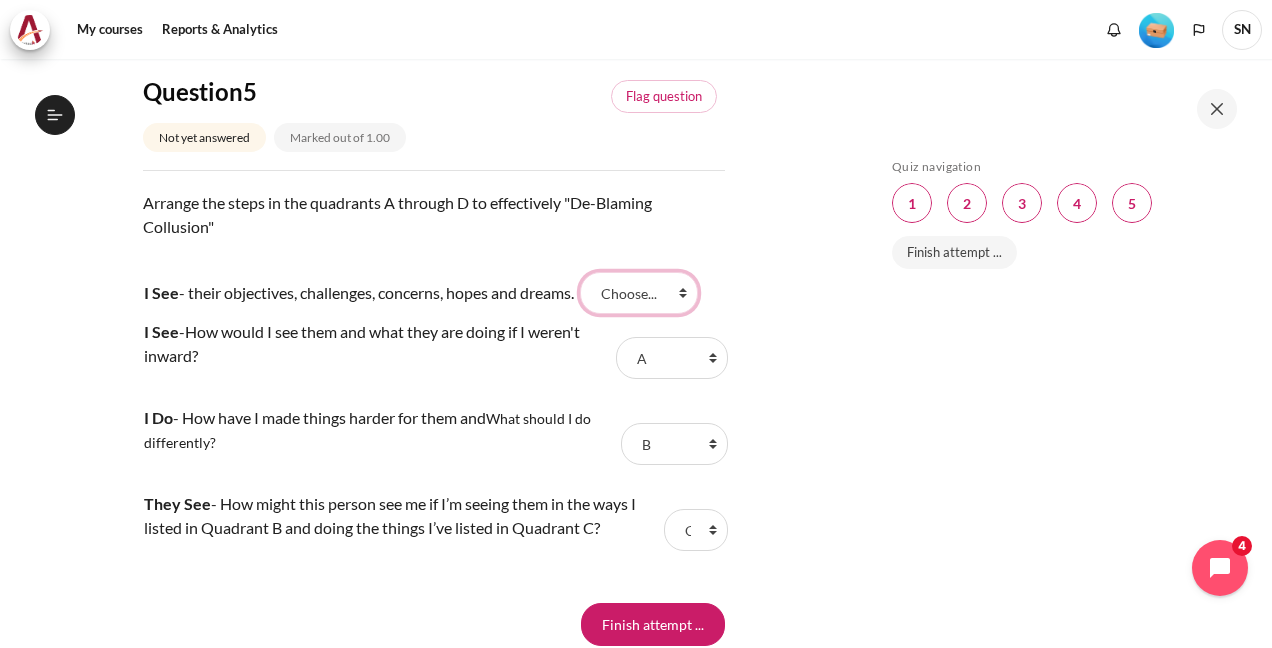 click on "Choose... C D B A" at bounding box center [639, 293] 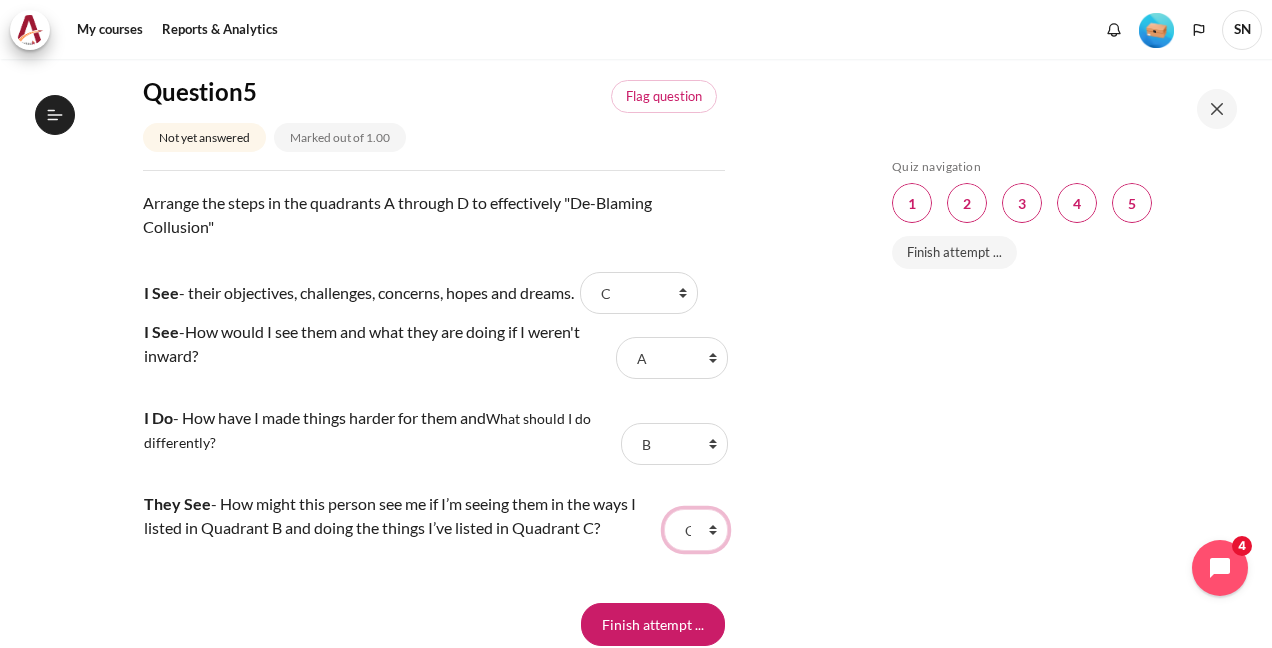 click on "Choose... C D B A" at bounding box center [696, 530] 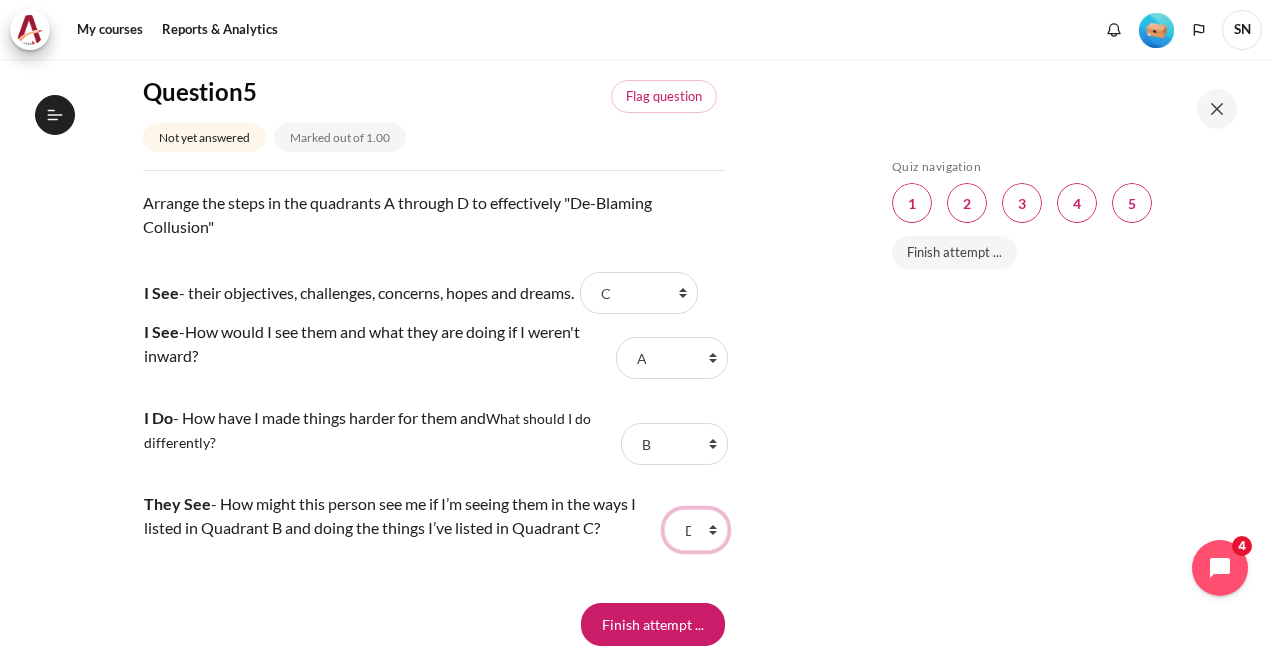 click on "Choose... C D B A" at bounding box center (696, 530) 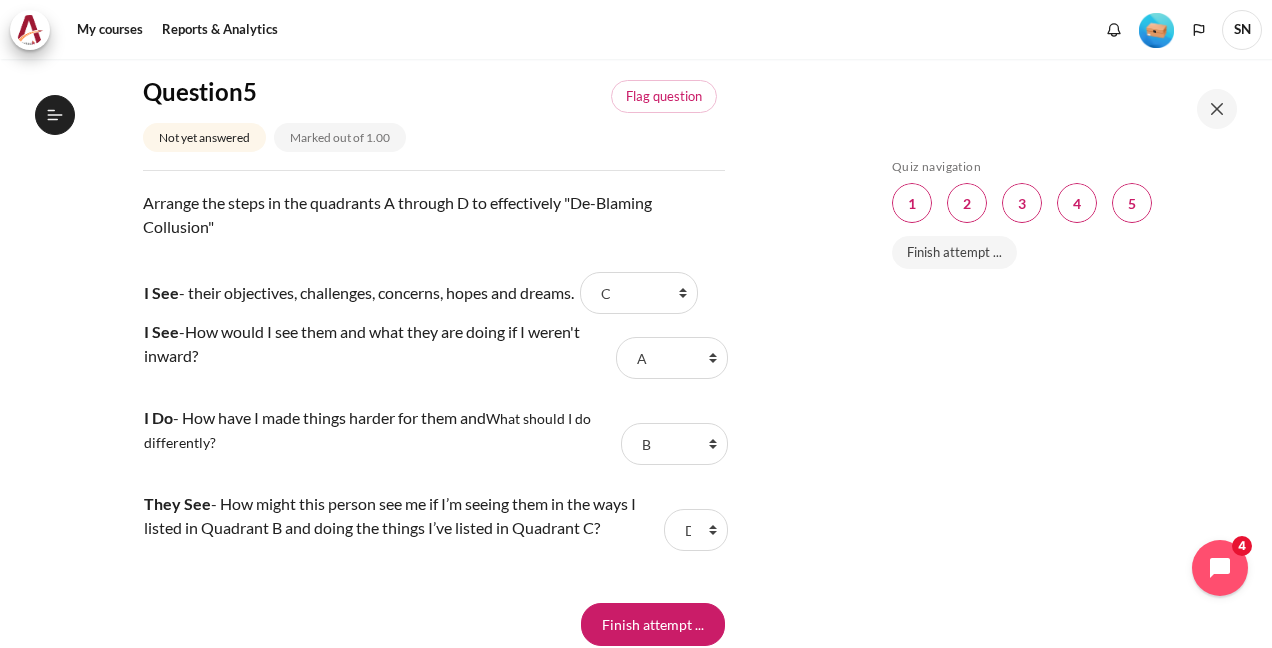 click on "My courses
SG B1
Lesson 4: Transforming Conflict
Check-Up Quiz 2
Check-Up Quiz 2" at bounding box center (433, -590) 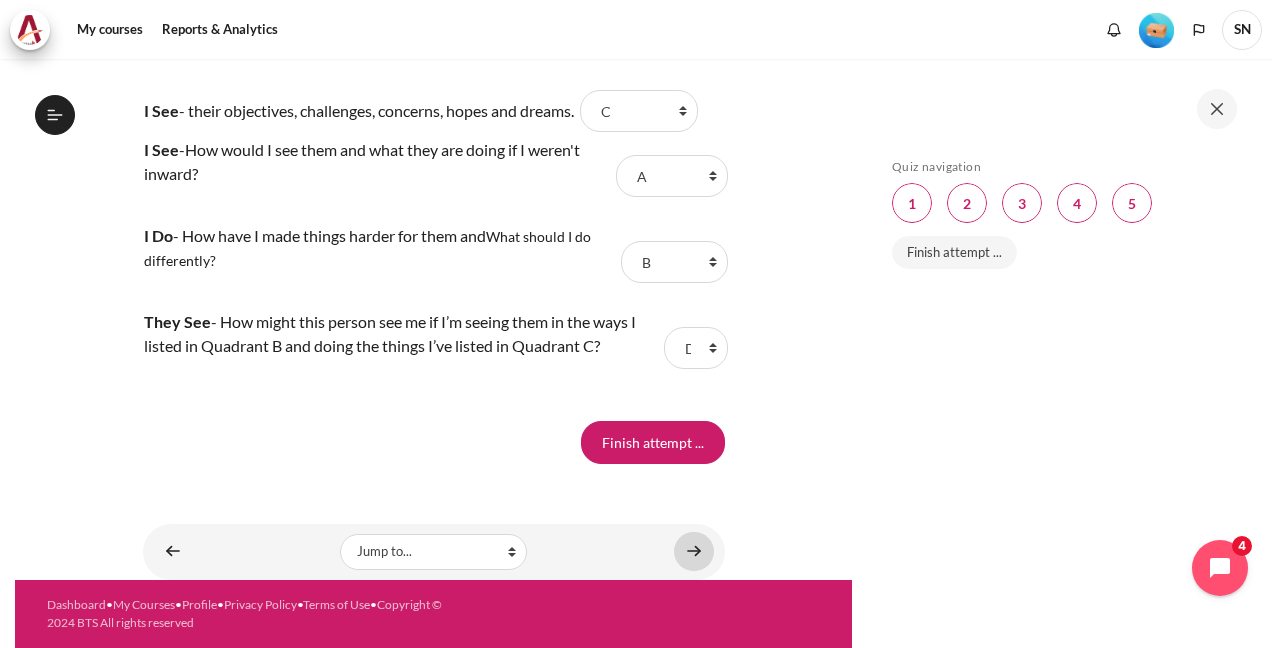 scroll, scrollTop: 2226, scrollLeft: 0, axis: vertical 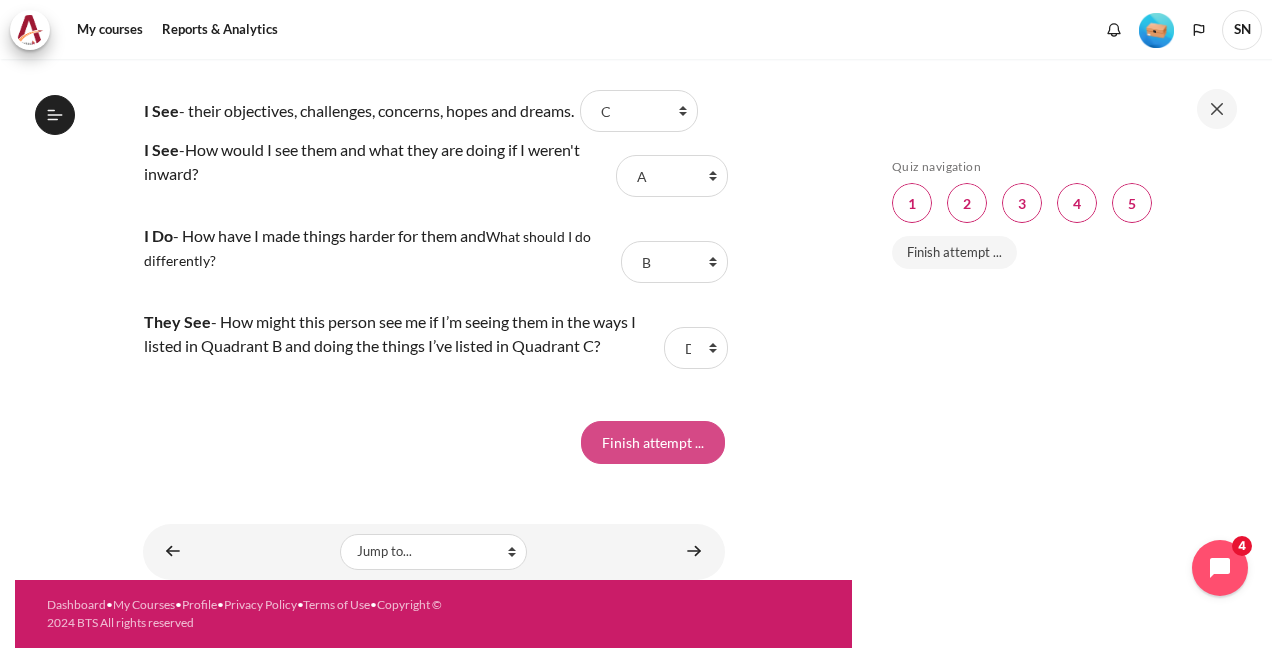 click on "Finish attempt ..." at bounding box center (653, 442) 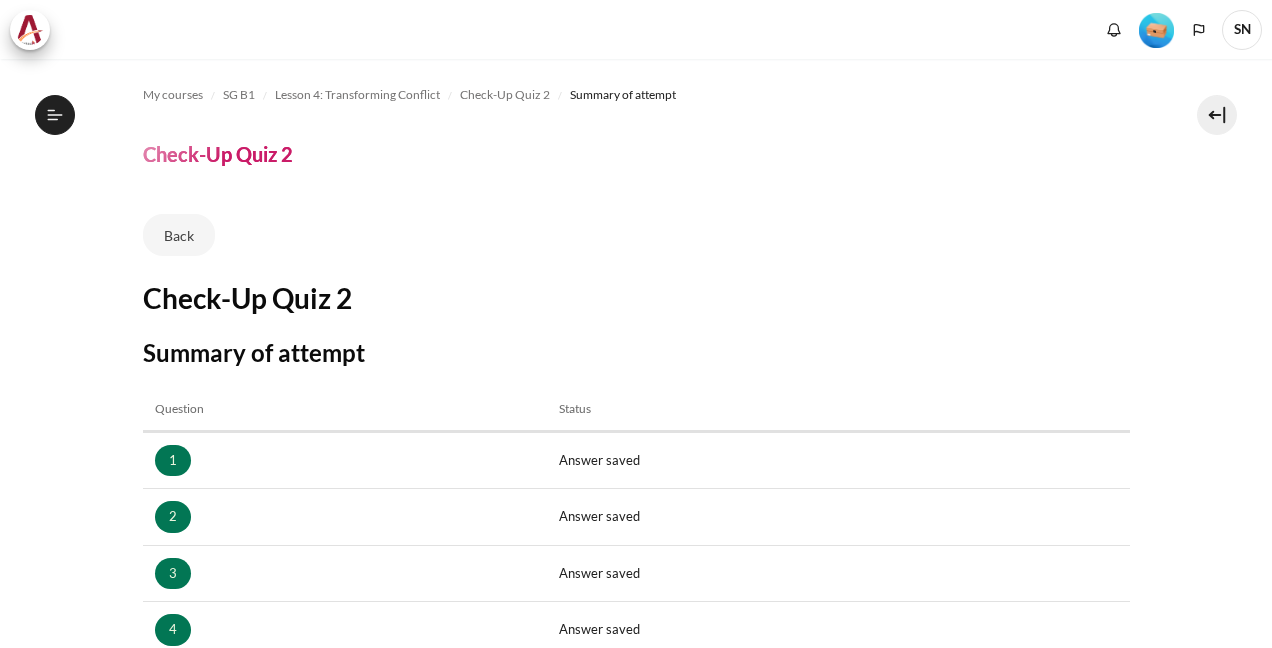 scroll, scrollTop: 0, scrollLeft: 0, axis: both 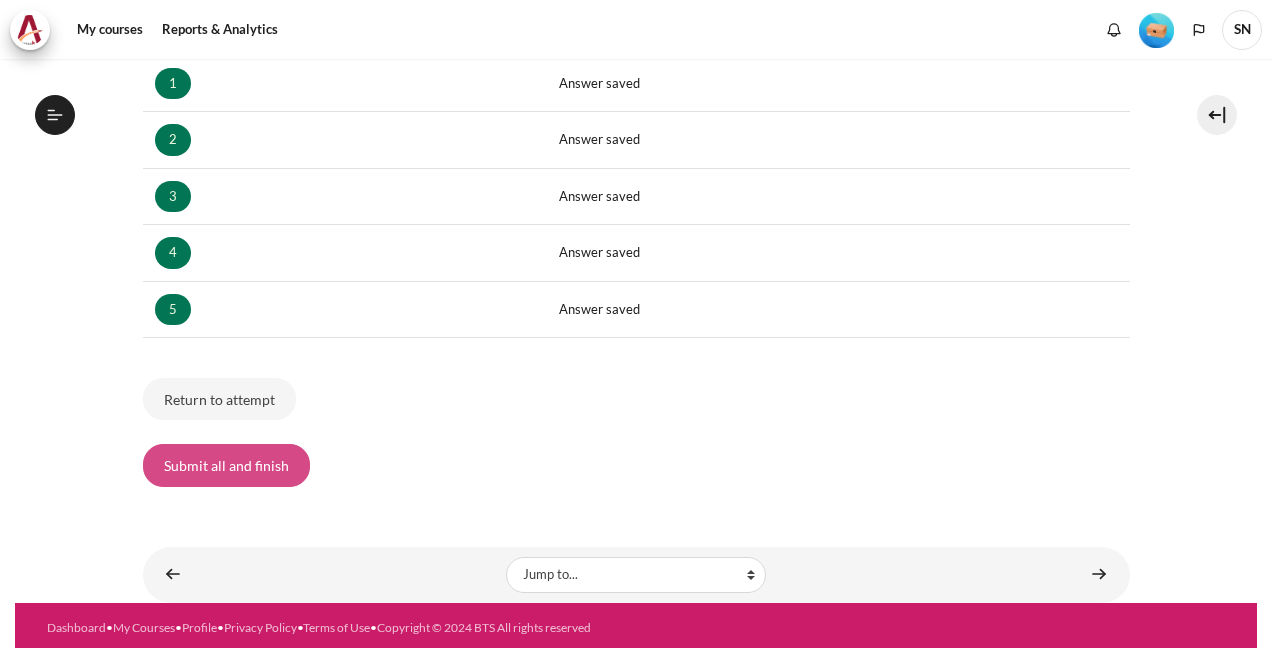 click on "Submit all and finish" at bounding box center [226, 465] 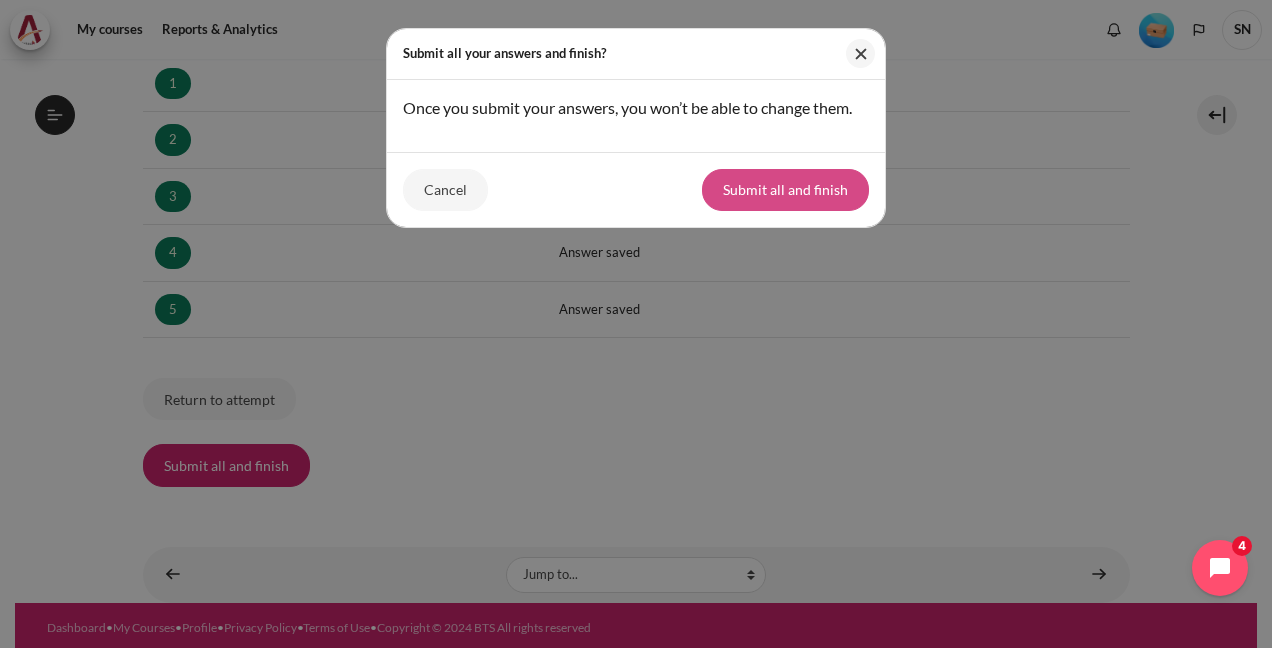 click on "Submit all and finish" at bounding box center [785, 190] 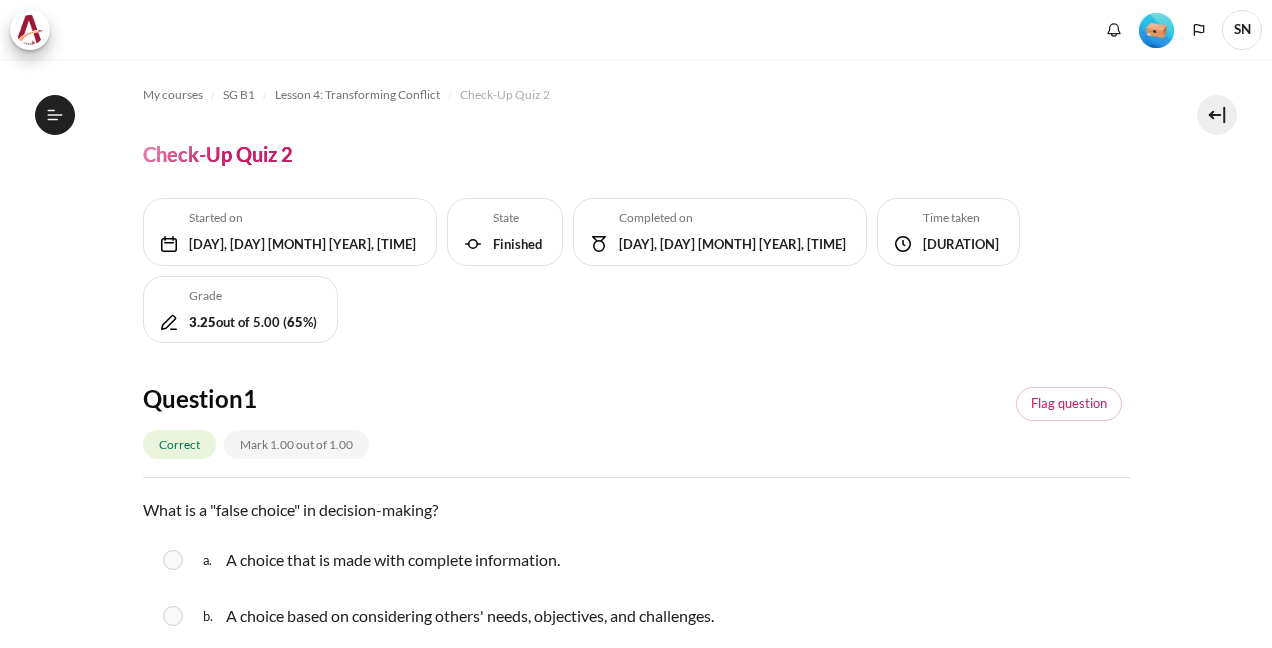 scroll, scrollTop: 0, scrollLeft: 0, axis: both 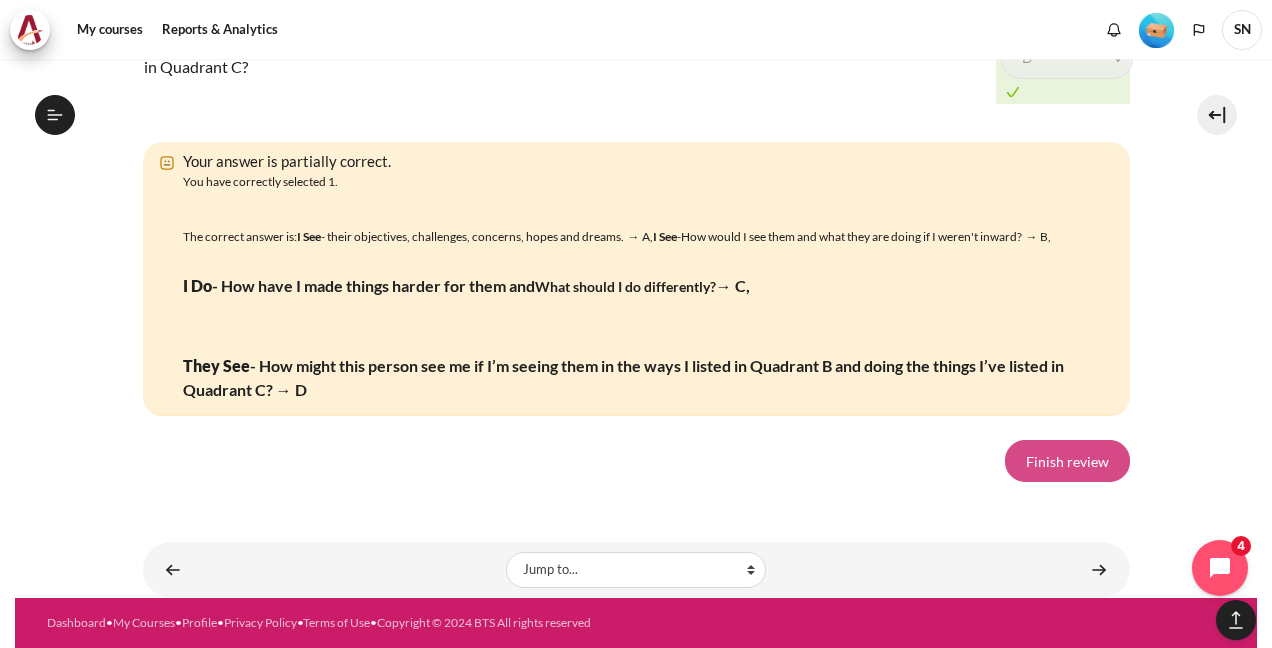 click on "Finish review" at bounding box center [1067, 461] 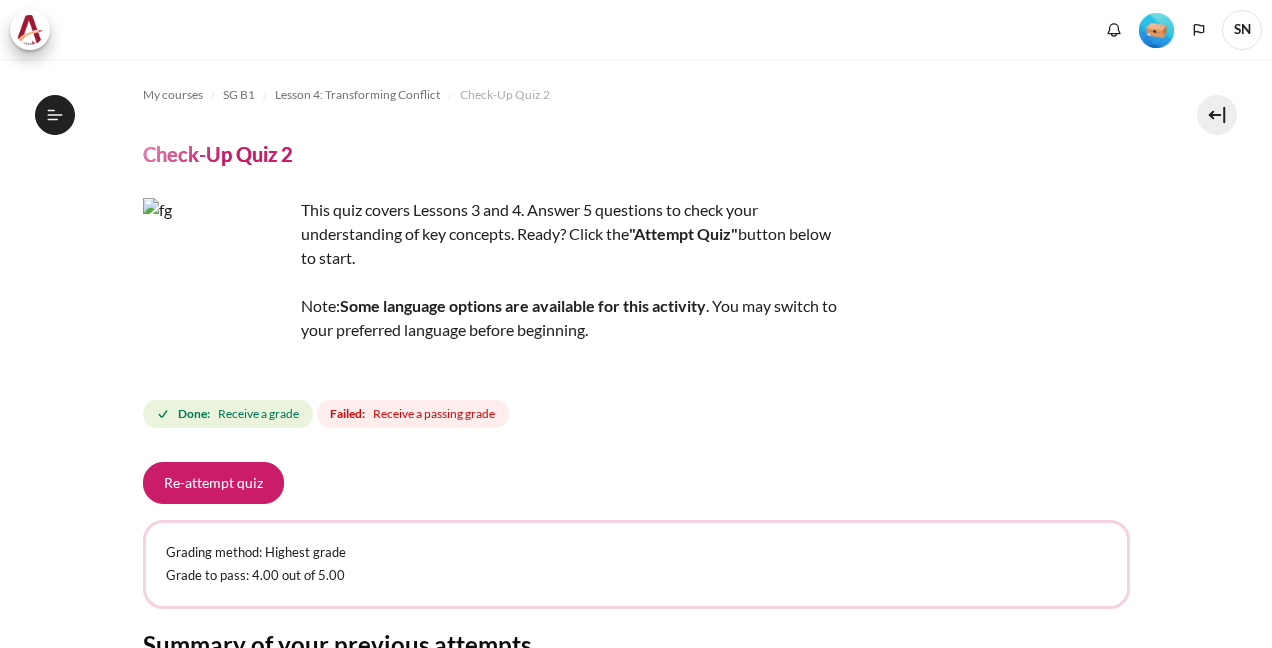 scroll, scrollTop: 0, scrollLeft: 0, axis: both 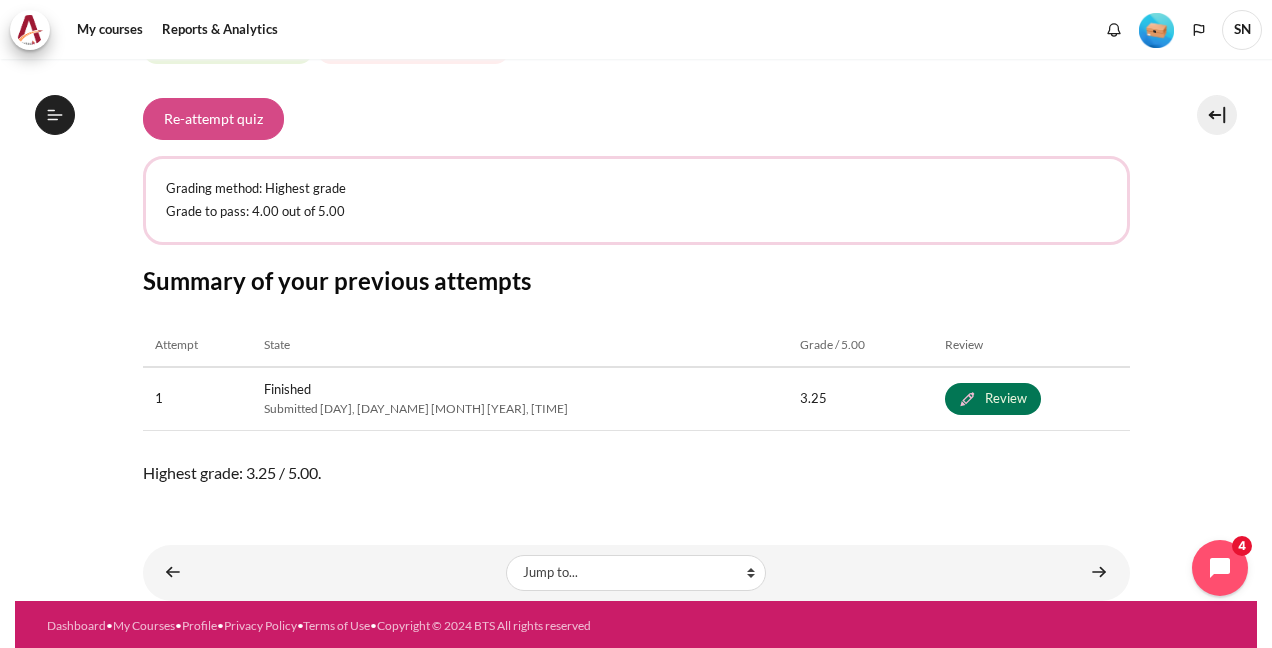 click on "Re-attempt quiz" at bounding box center (213, 119) 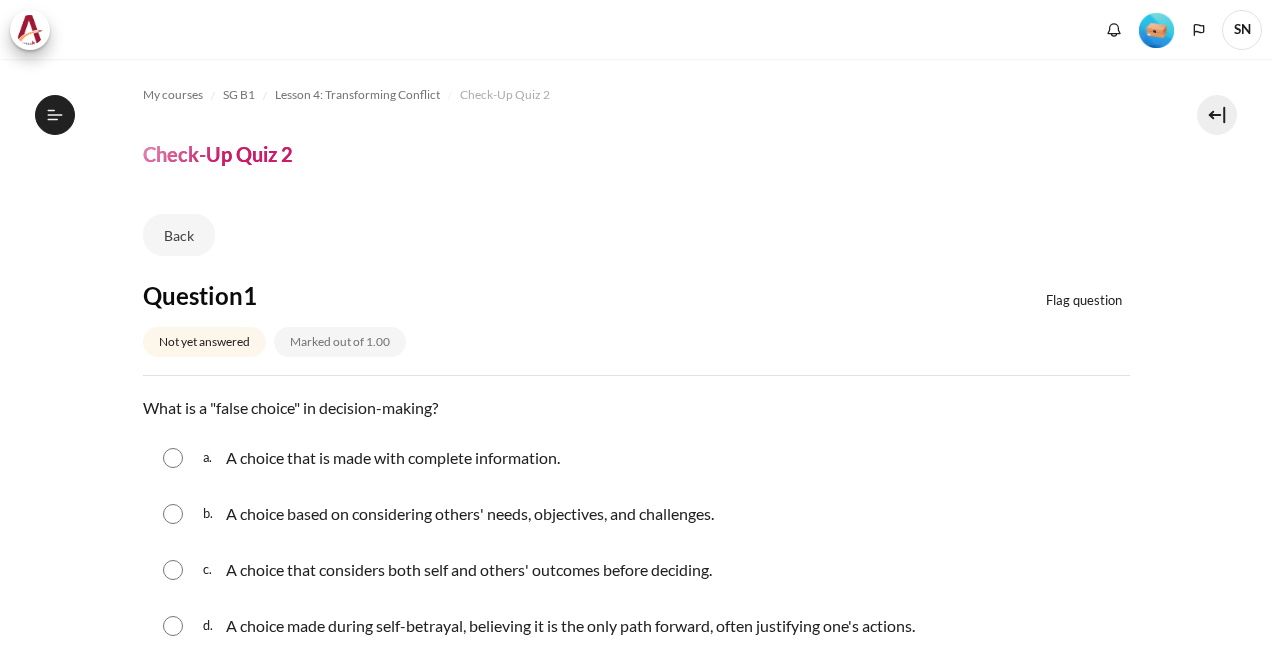 scroll, scrollTop: 0, scrollLeft: 0, axis: both 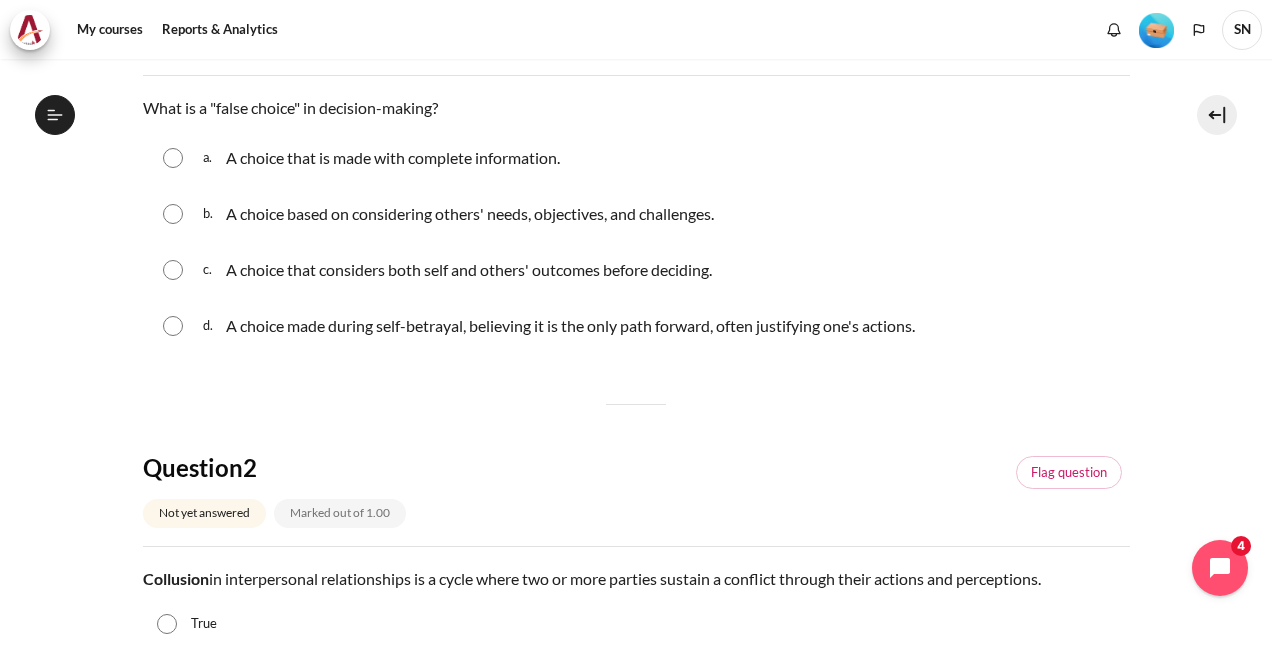 click at bounding box center [173, 326] 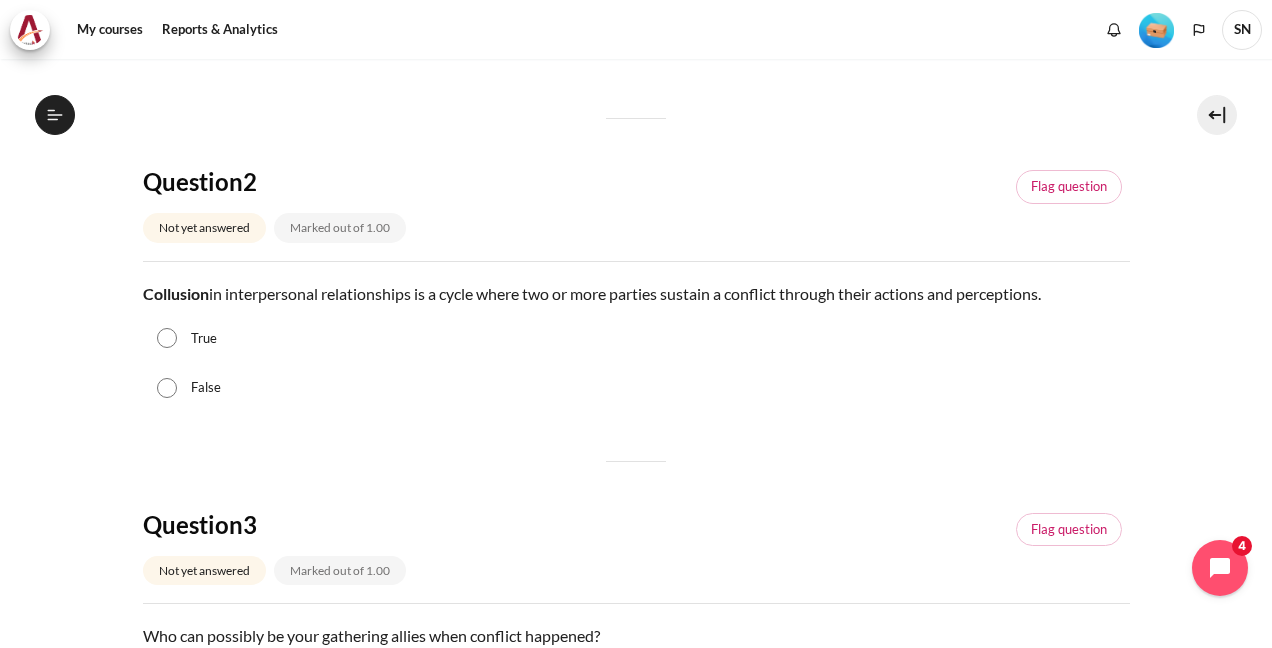 scroll, scrollTop: 700, scrollLeft: 0, axis: vertical 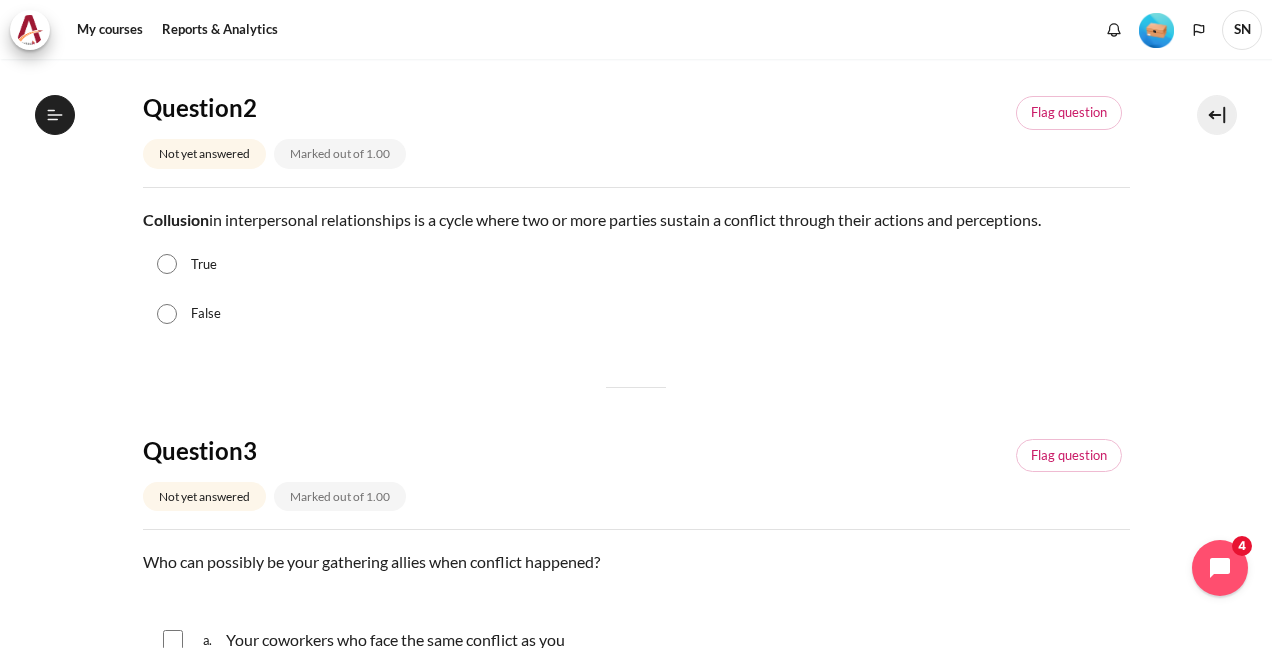 click on "True" at bounding box center [204, 265] 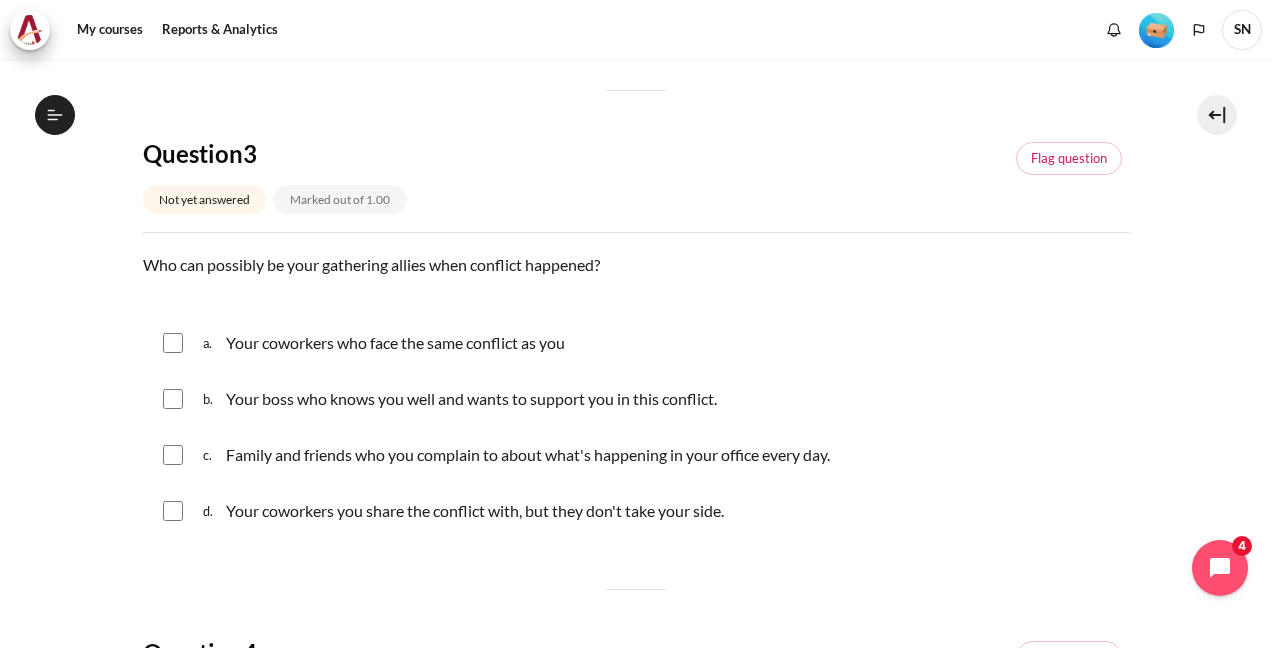 scroll, scrollTop: 1100, scrollLeft: 0, axis: vertical 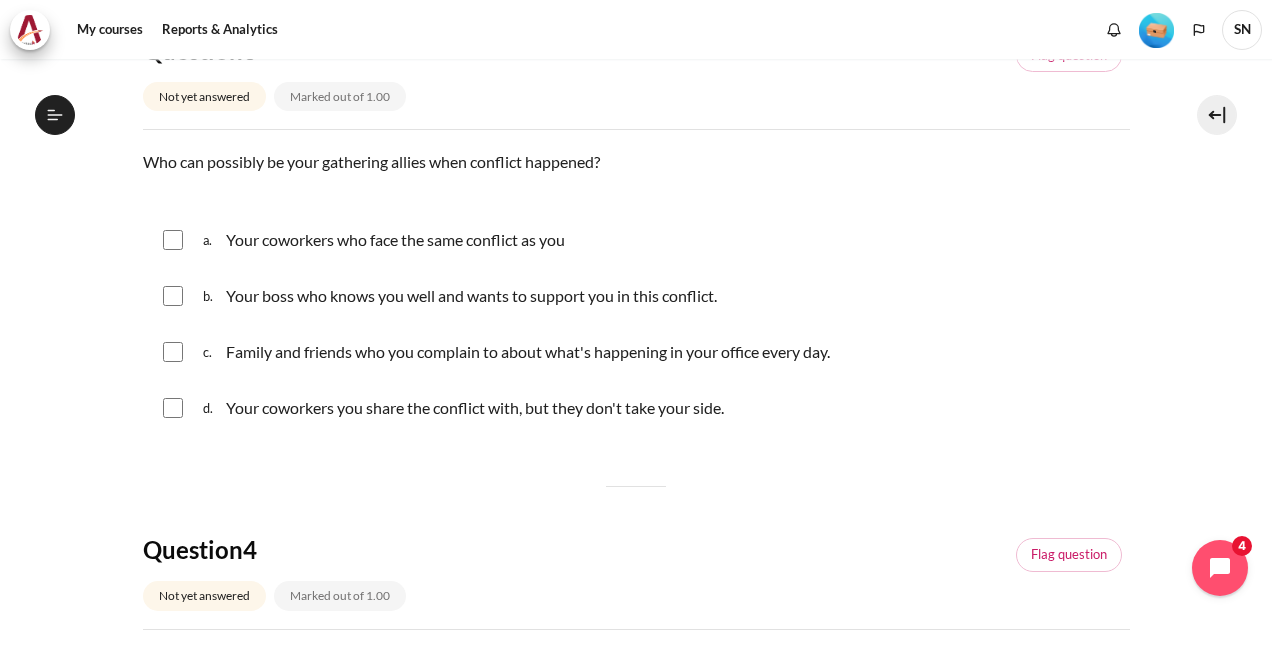click at bounding box center (173, 240) 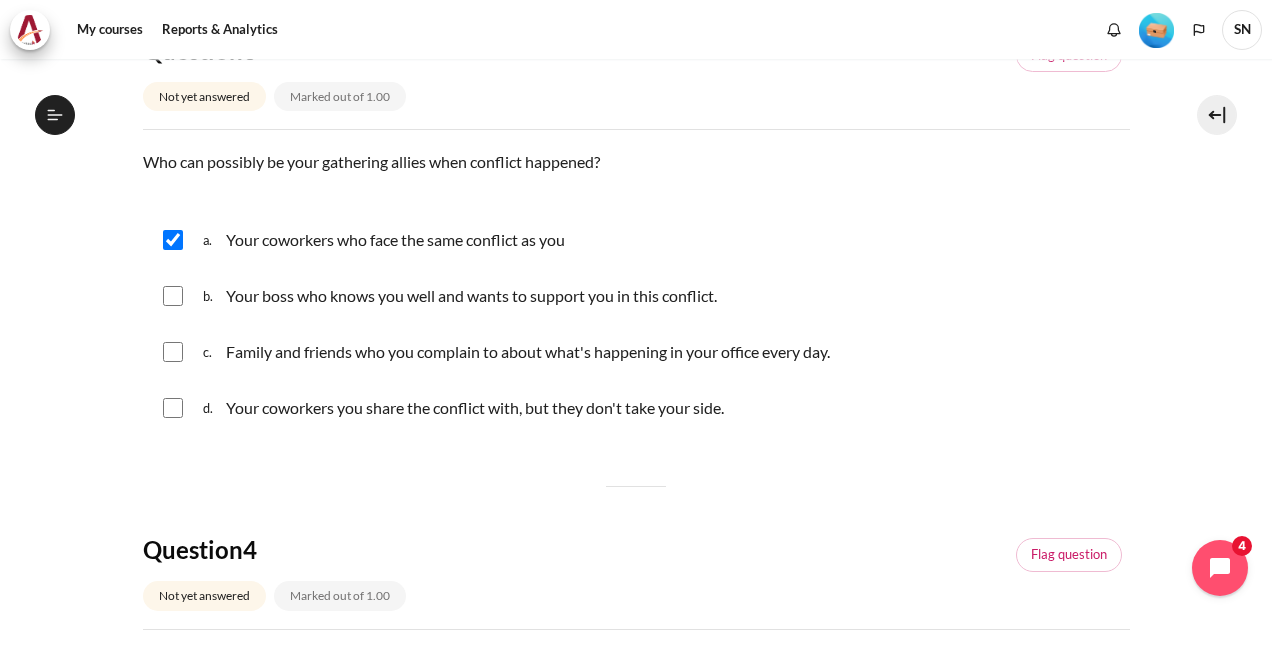 click at bounding box center (173, 296) 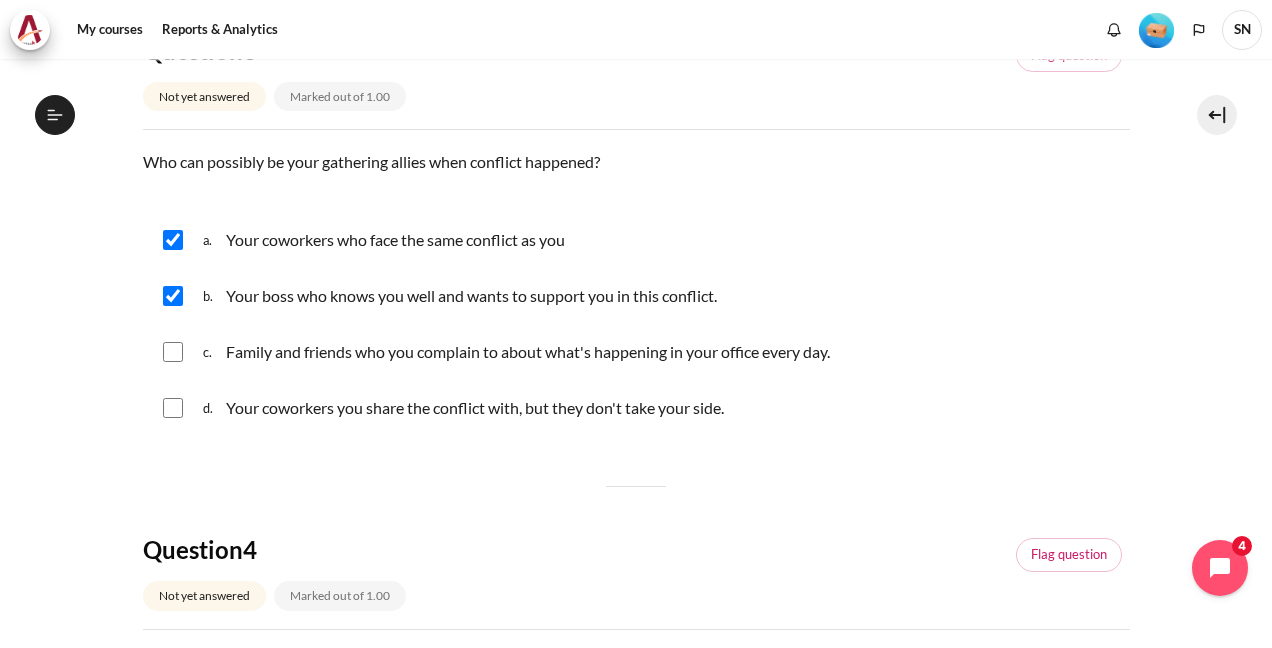 click at bounding box center (173, 352) 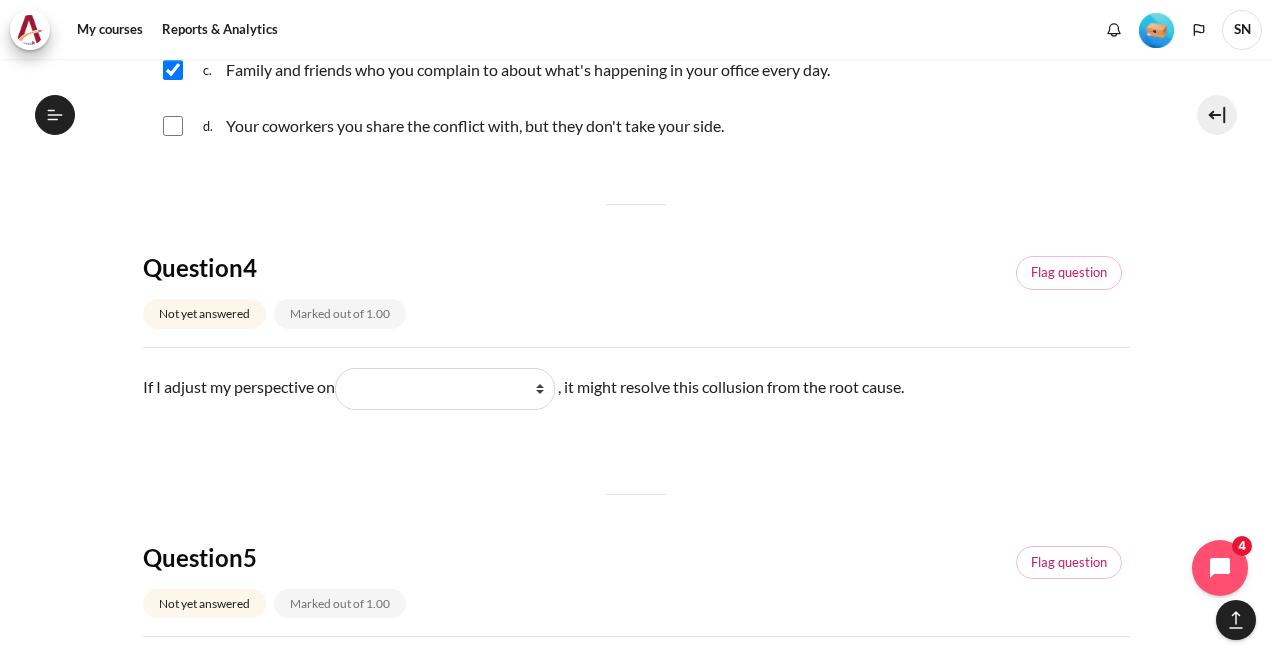 scroll, scrollTop: 1500, scrollLeft: 0, axis: vertical 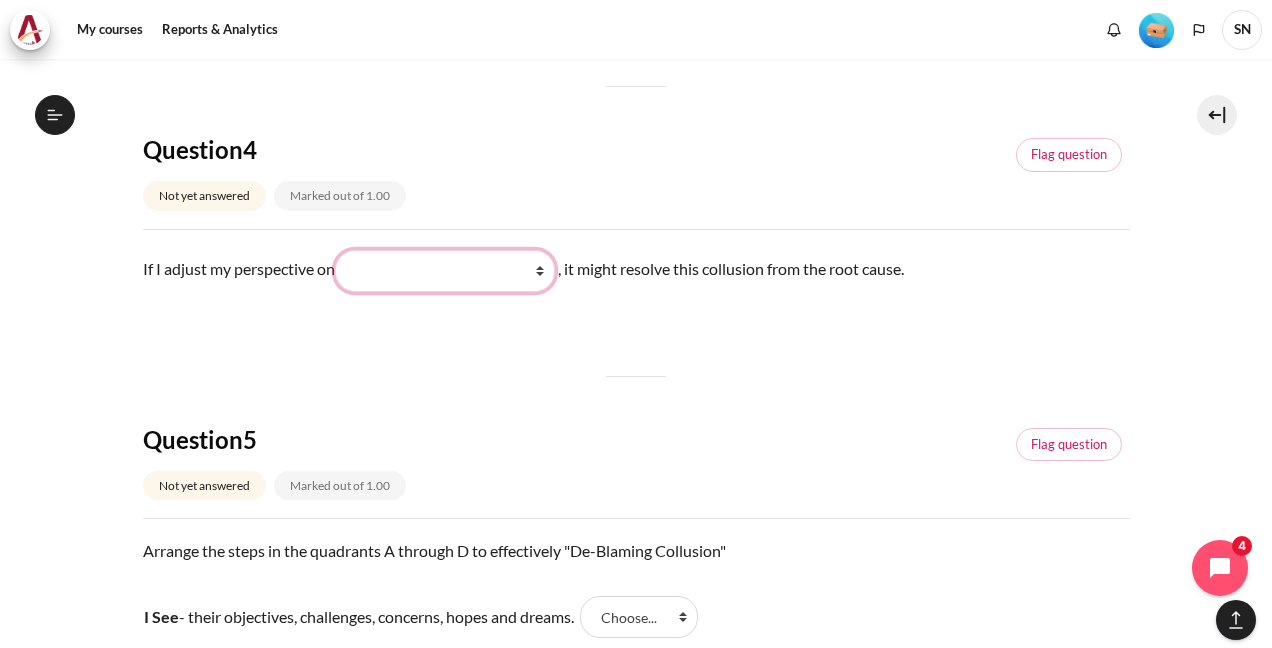 click on "What they do What I see and feel about what they do What I do What they see and feel" at bounding box center (445, 271) 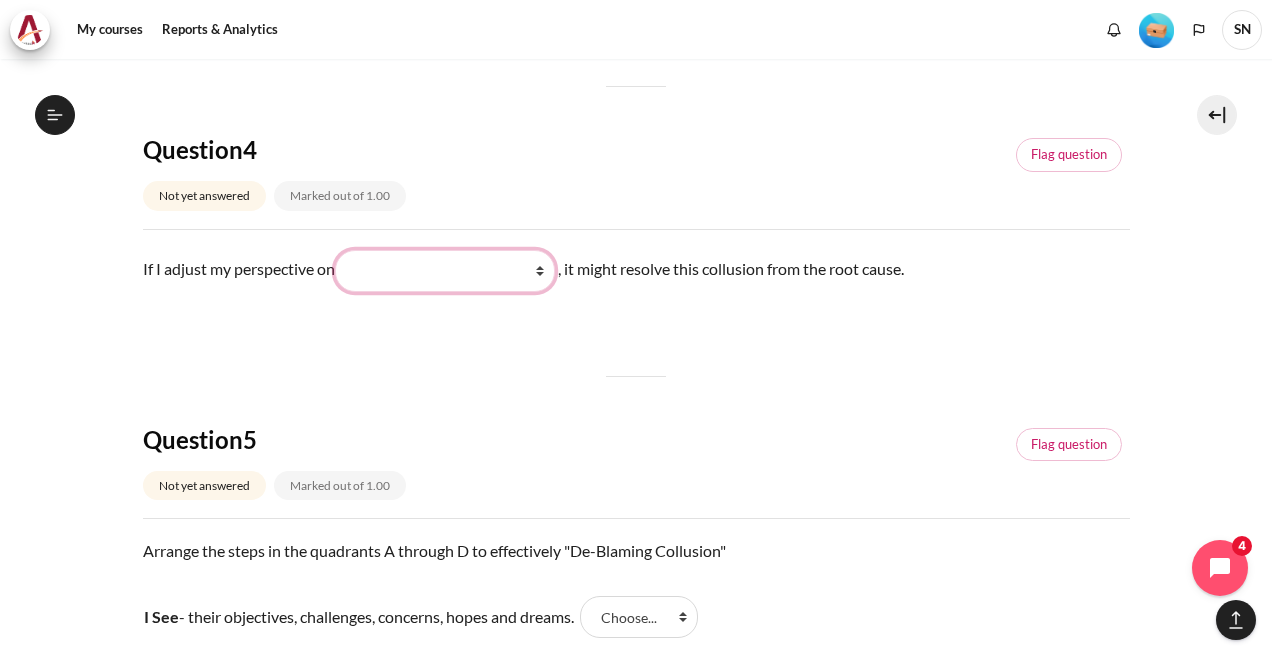 select on "2" 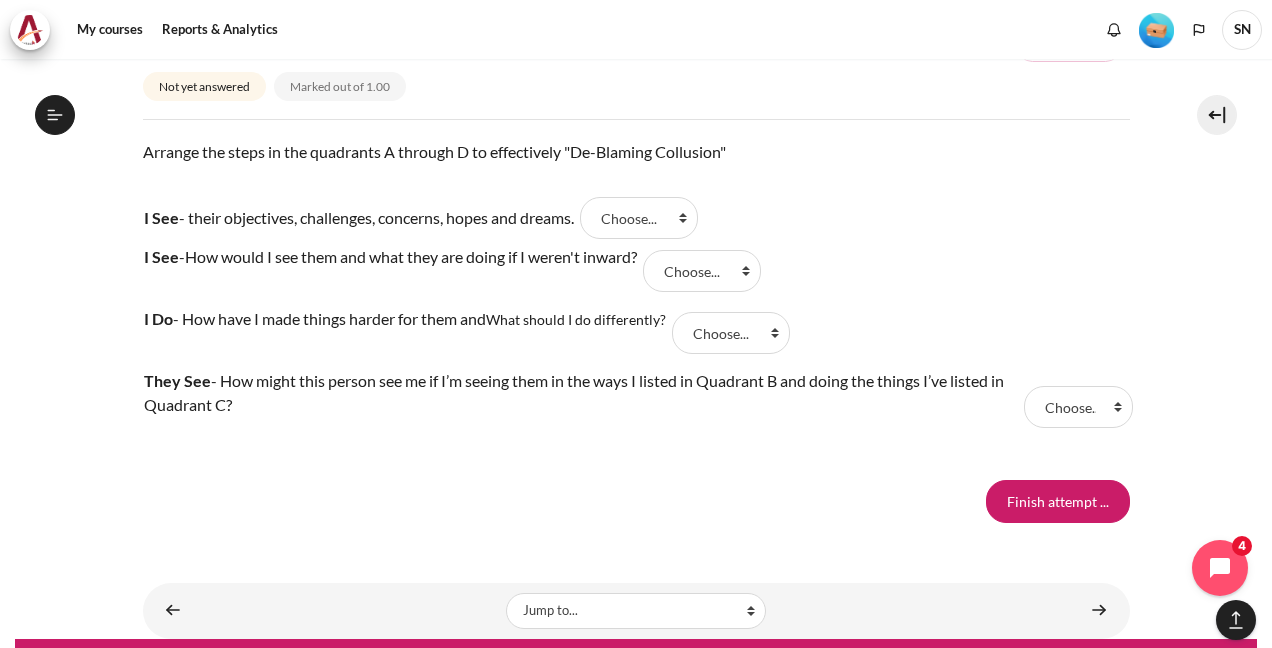 scroll, scrollTop: 1900, scrollLeft: 0, axis: vertical 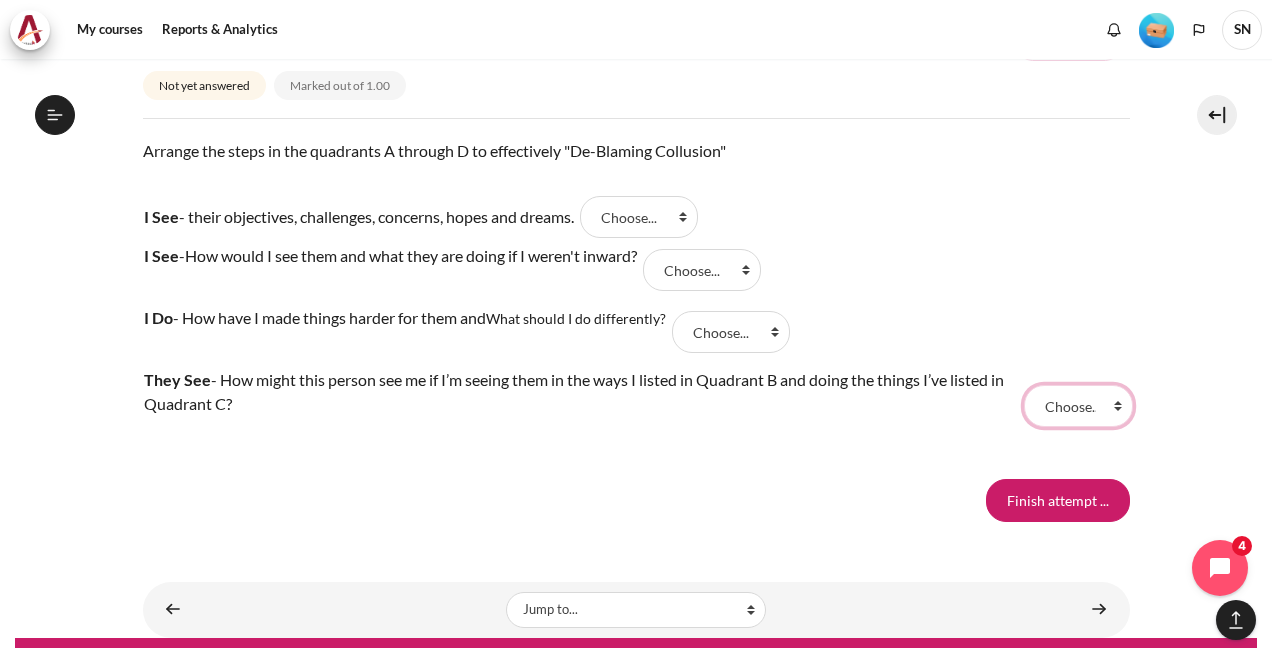 click on "Choose... B A D C" at bounding box center (1078, 406) 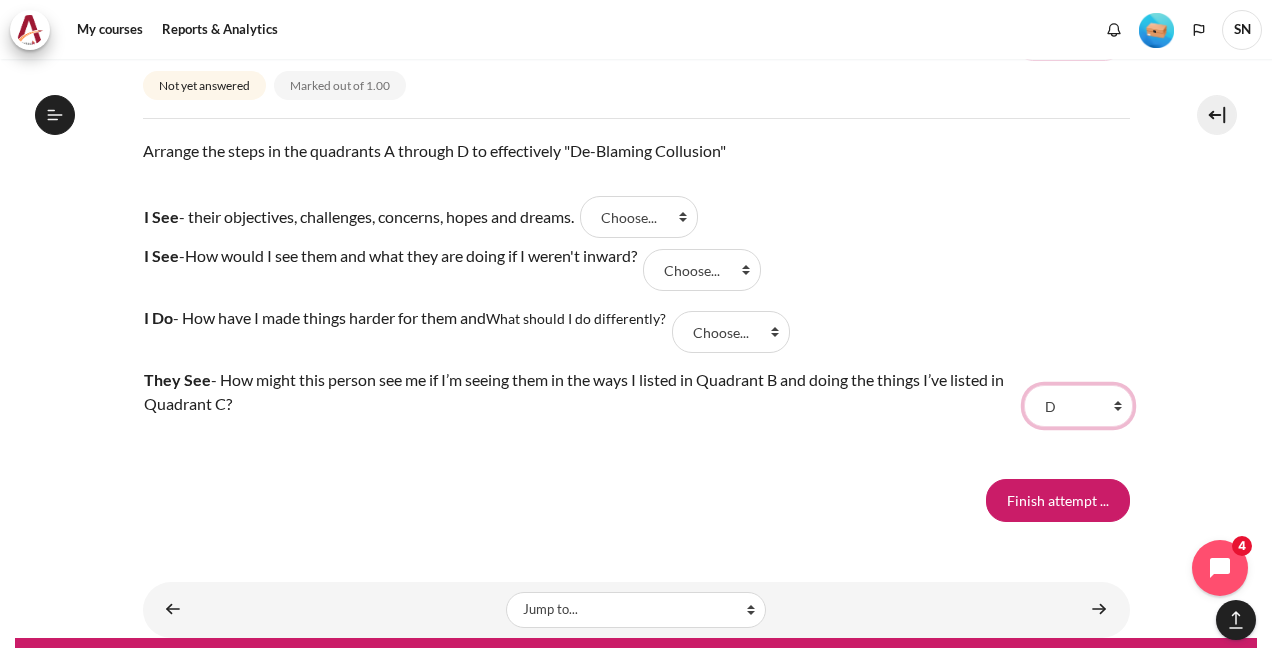 click on "Choose... B A D C" at bounding box center (1078, 406) 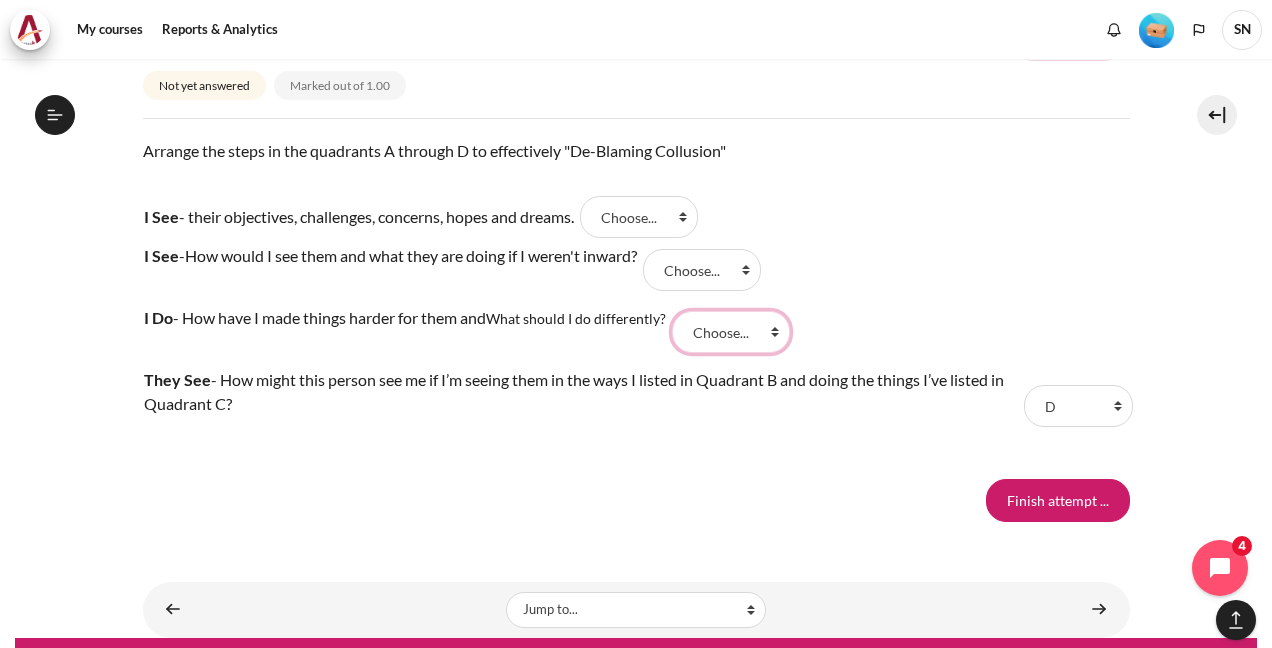 click on "Choose... B A D C" at bounding box center (731, 332) 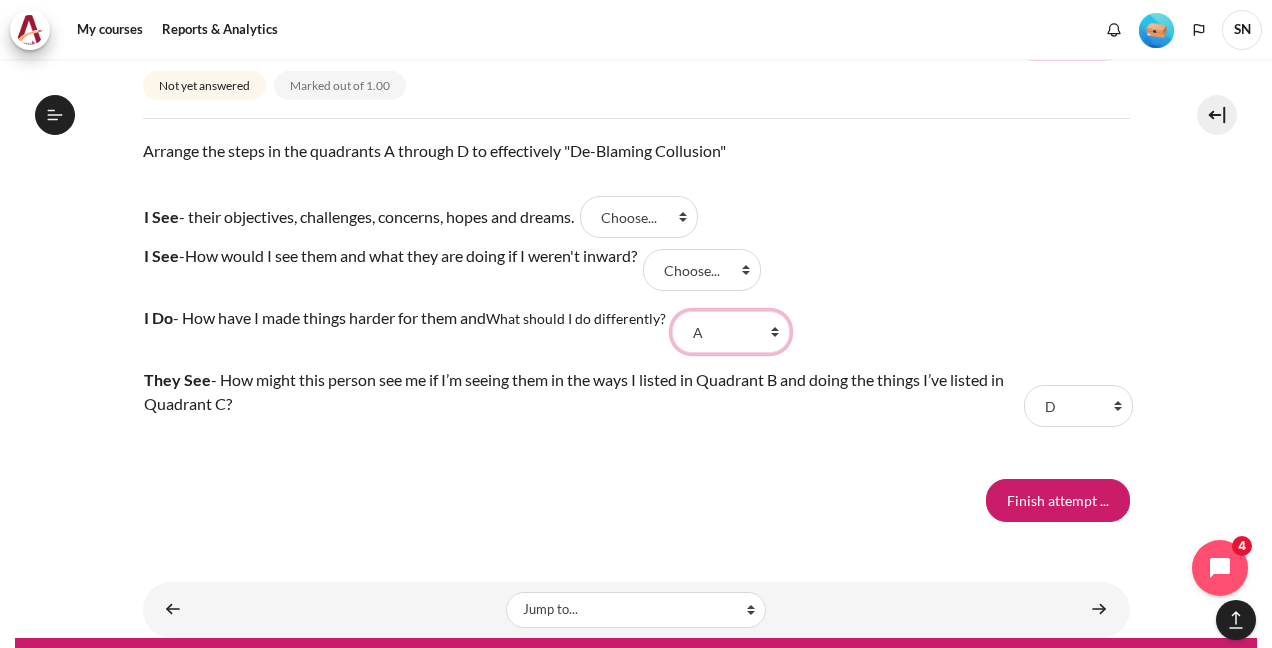 click on "Choose... B A D C" at bounding box center (731, 332) 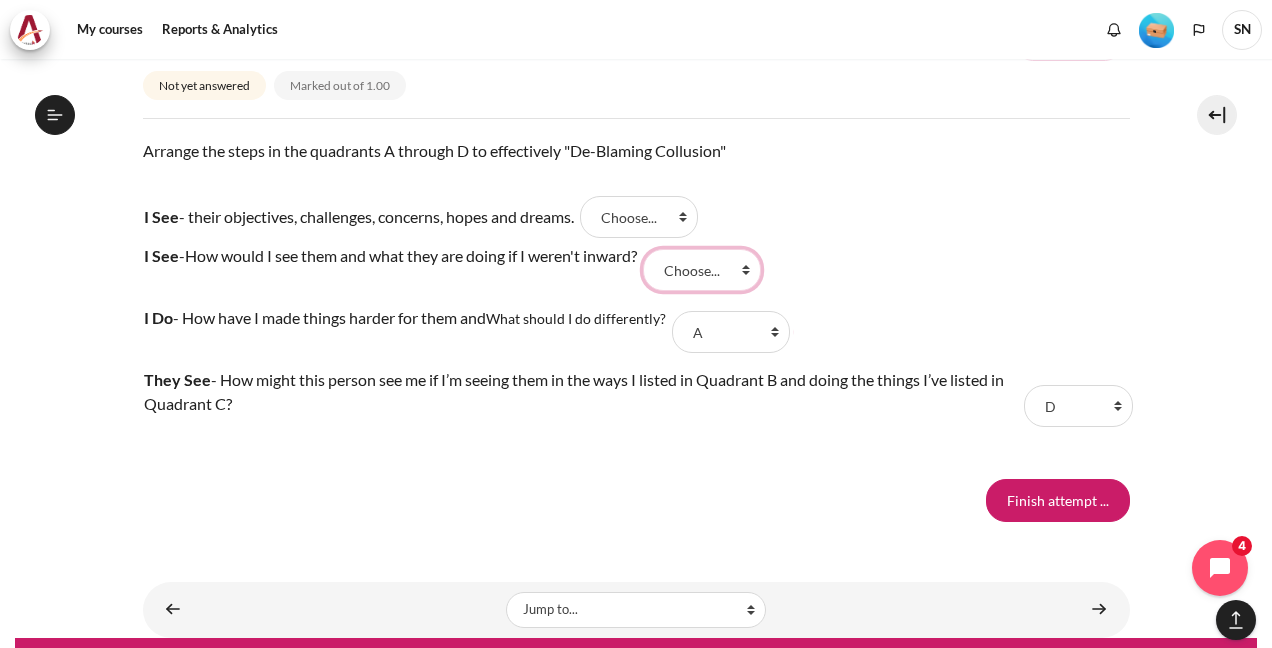 click on "Choose... B A D C" at bounding box center [702, 270] 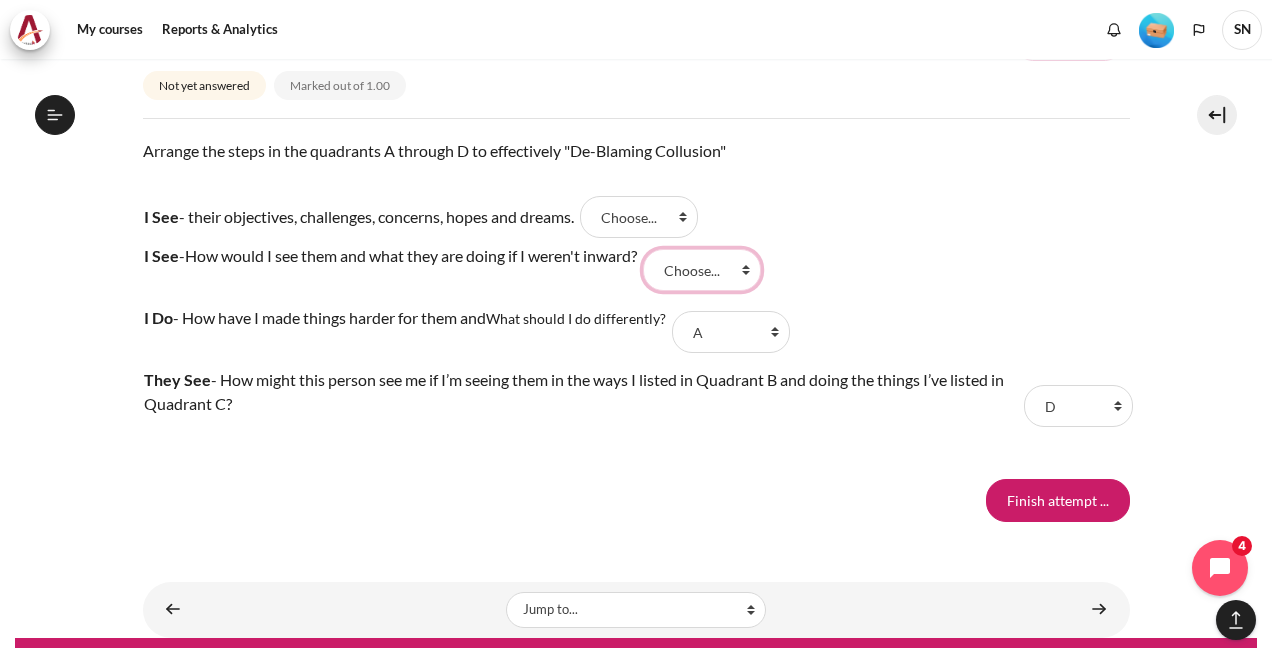 select on "1" 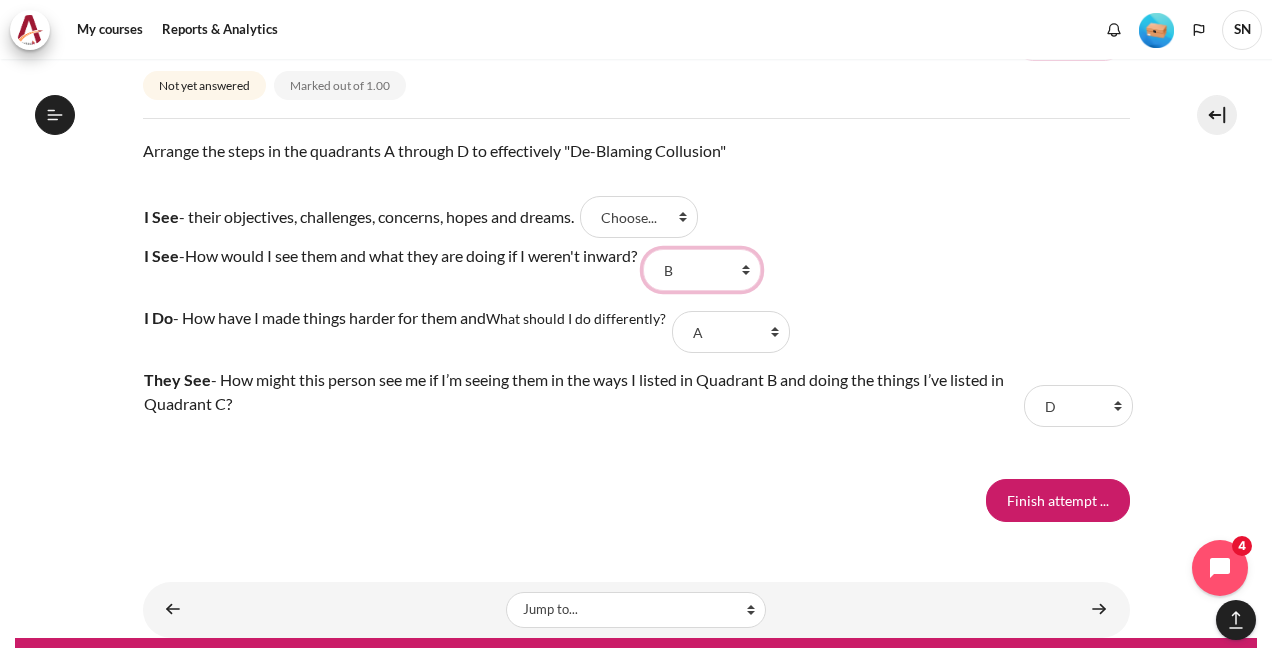 click on "Choose... B A D C" at bounding box center (702, 270) 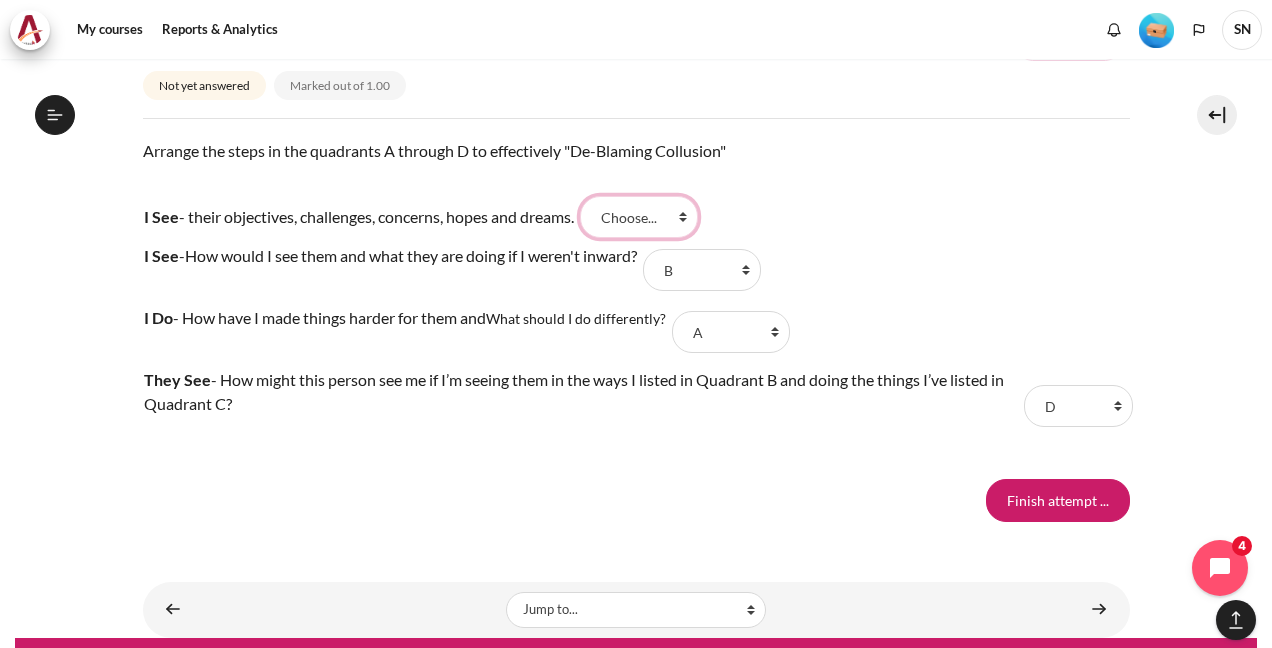 click on "Choose... B A D C" at bounding box center (639, 217) 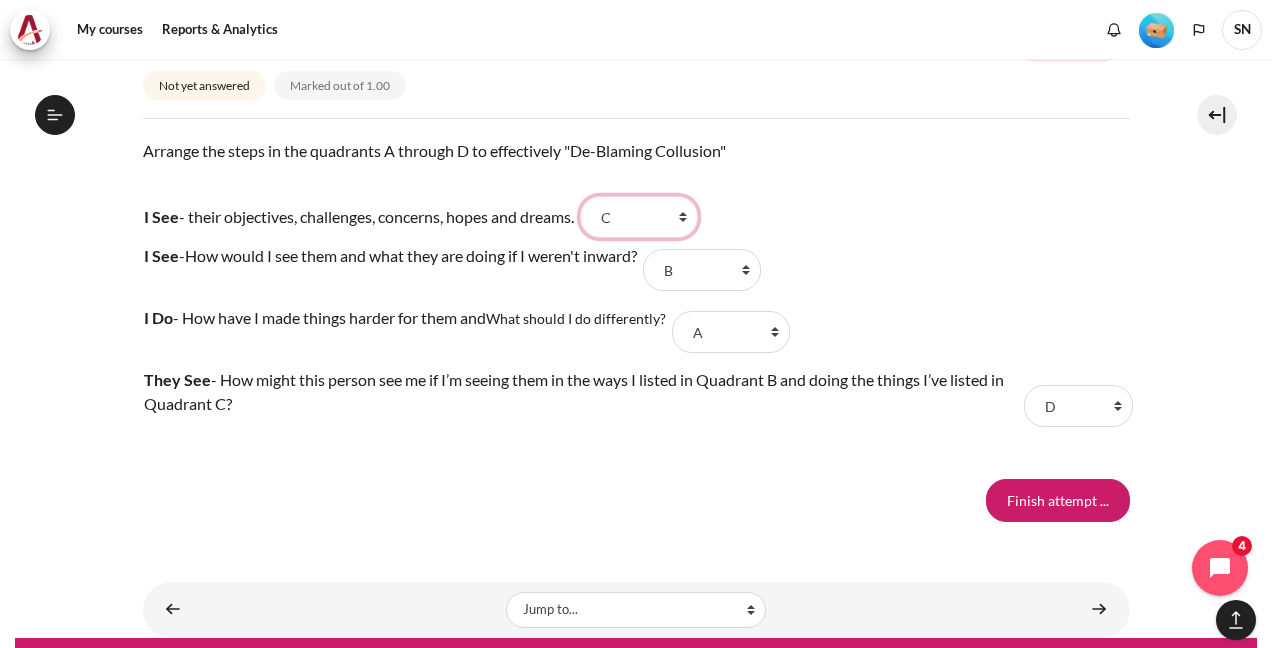 click on "Choose... B A D C" at bounding box center (639, 217) 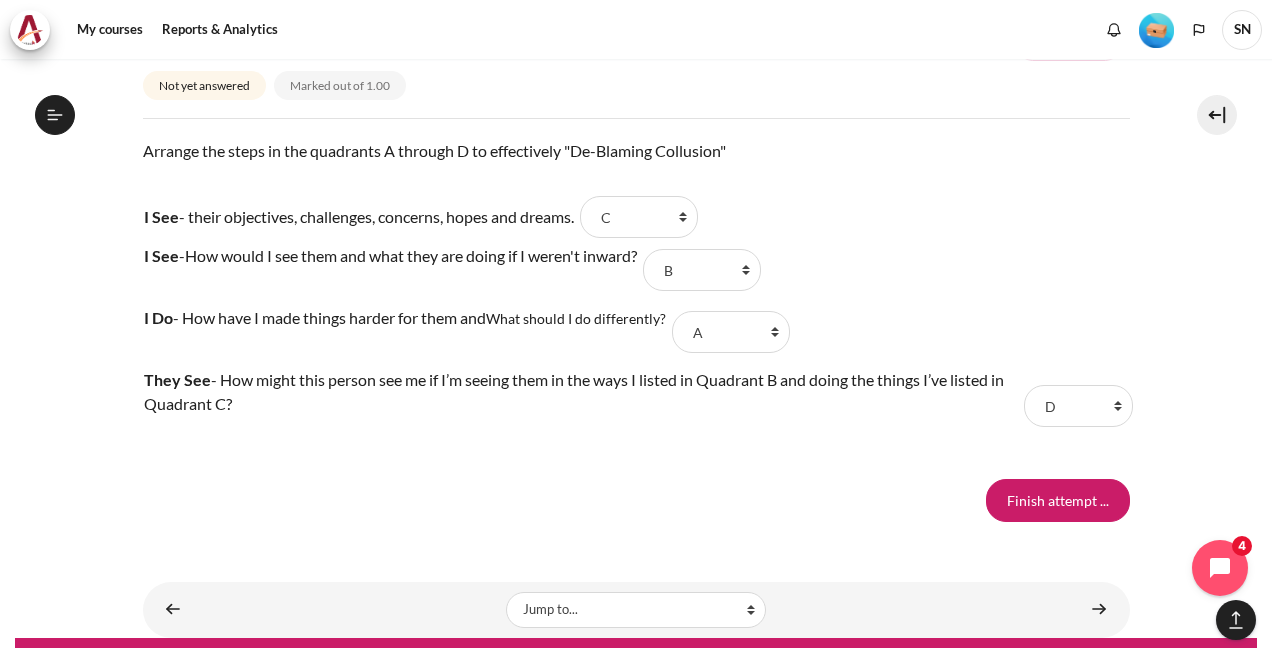click on "They See  - How might this person see me if
I’m seeing them in the ways I listed in Quadrant B and doing the things I’ve
listed in Quadrant C?" at bounding box center (581, 406) 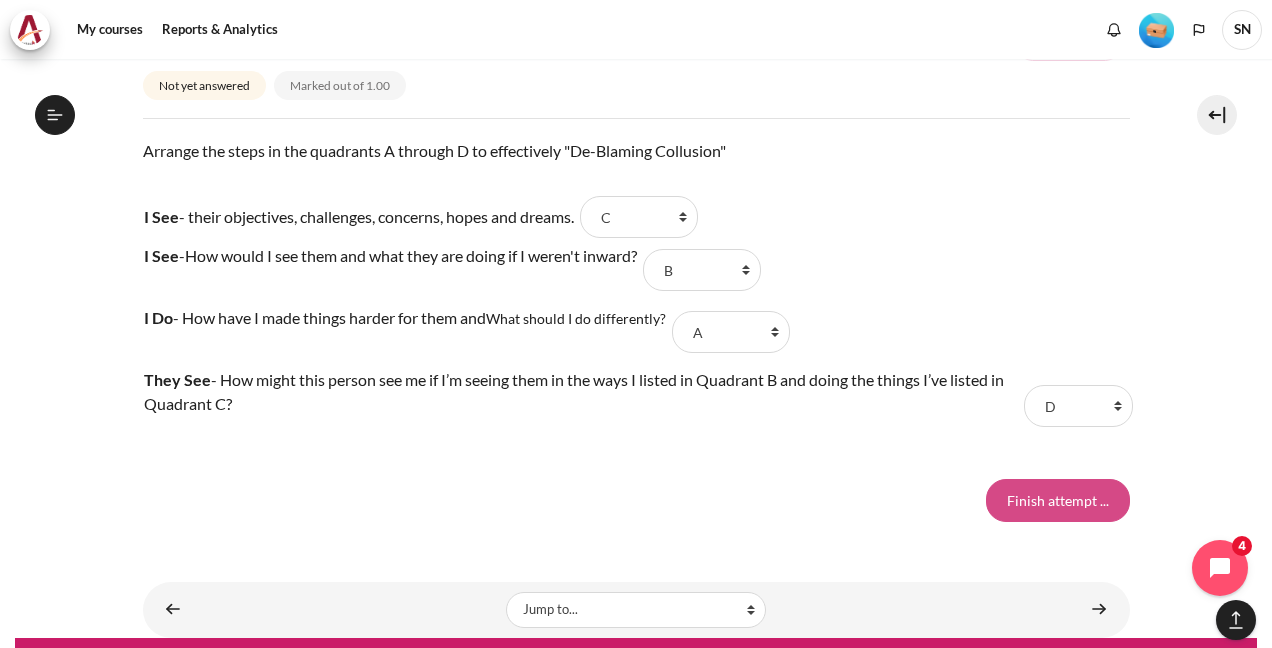 click on "Finish attempt ..." at bounding box center [1058, 500] 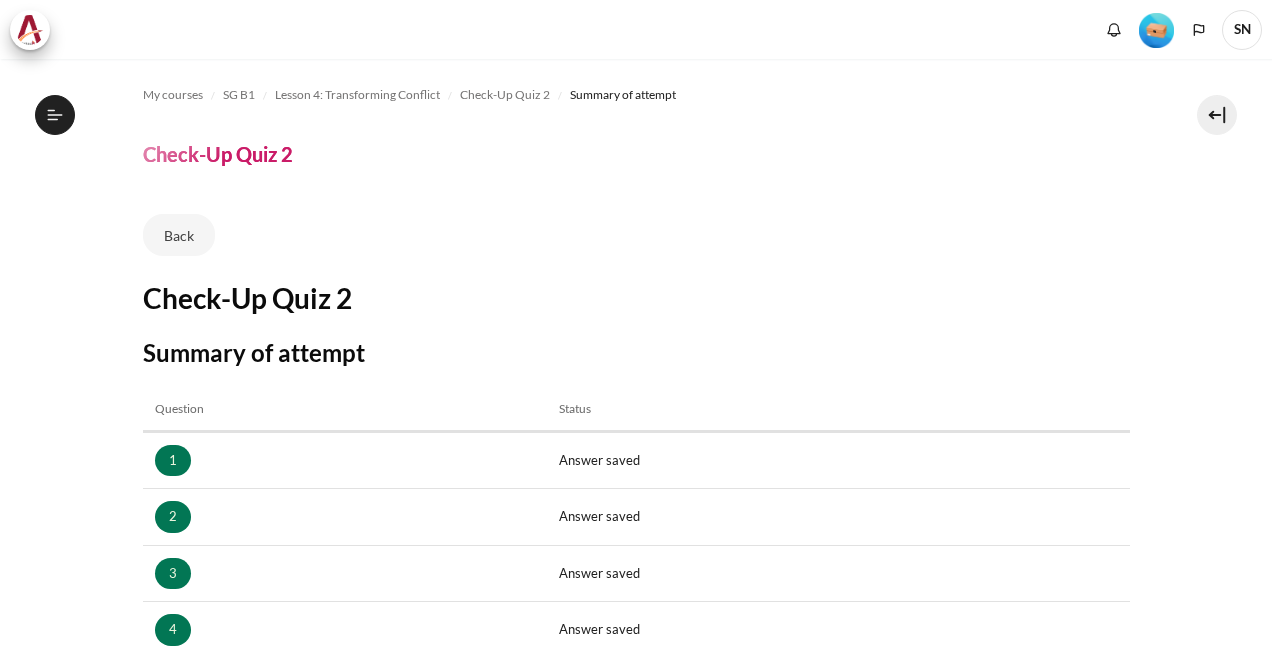 scroll, scrollTop: 0, scrollLeft: 0, axis: both 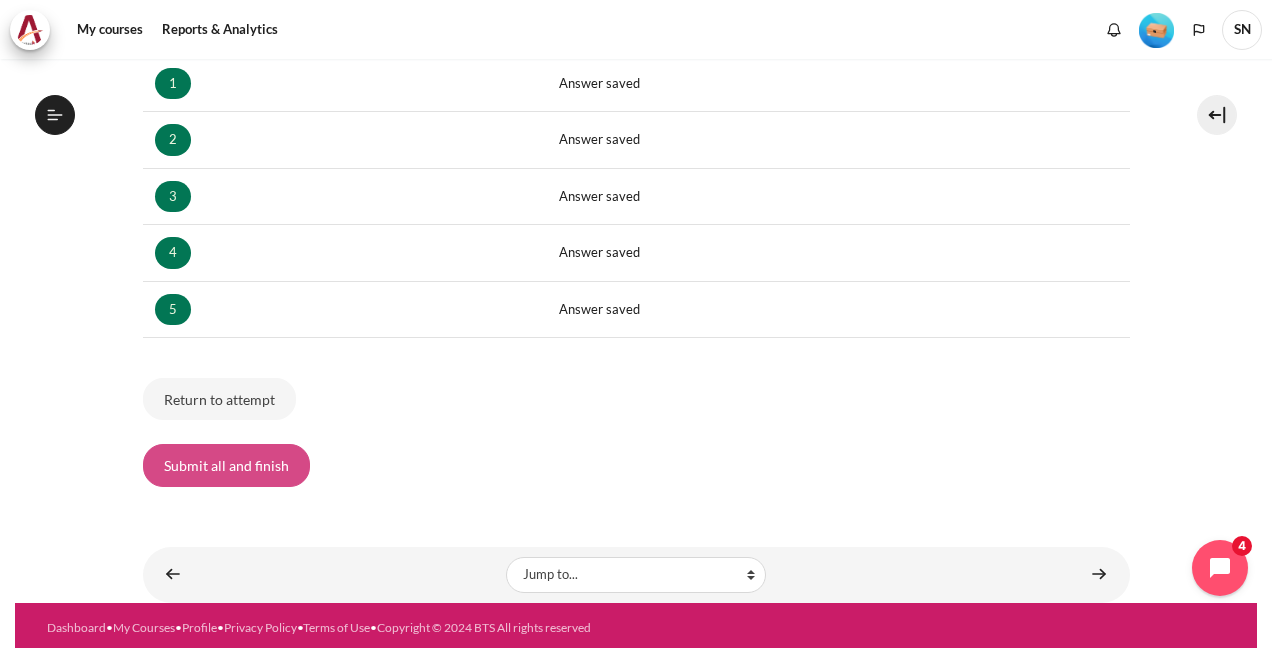 click on "Submit all and finish" at bounding box center (226, 465) 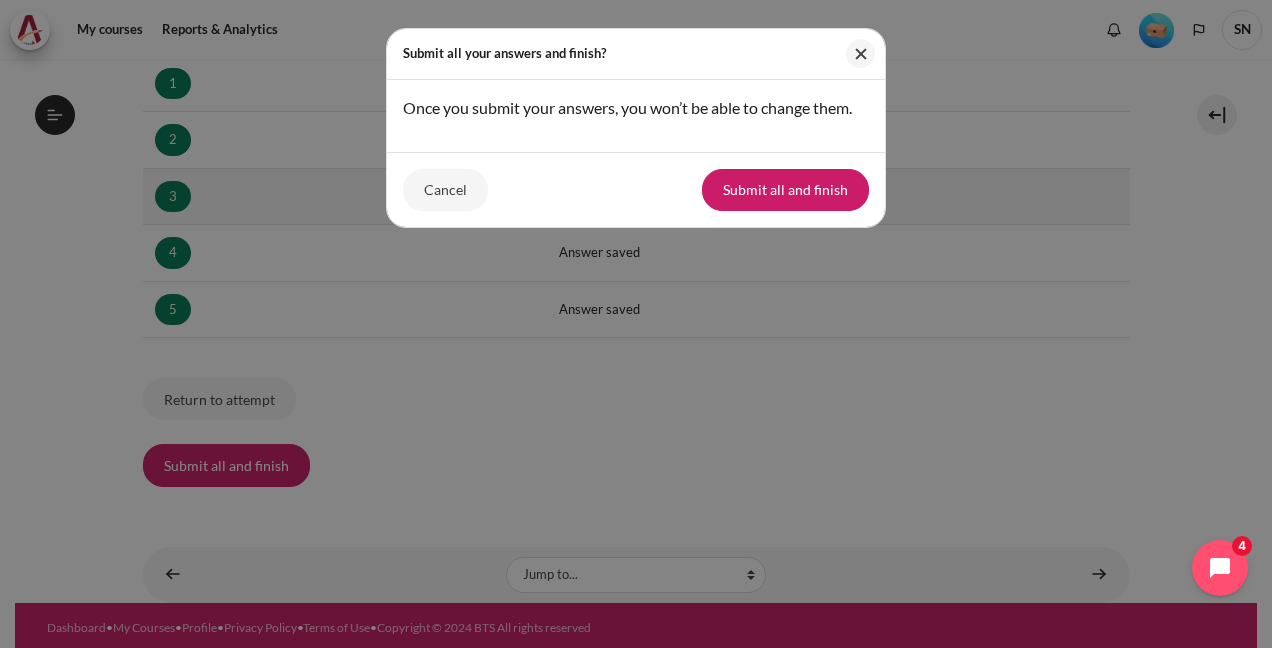 click on "Submit all and finish" at bounding box center (785, 190) 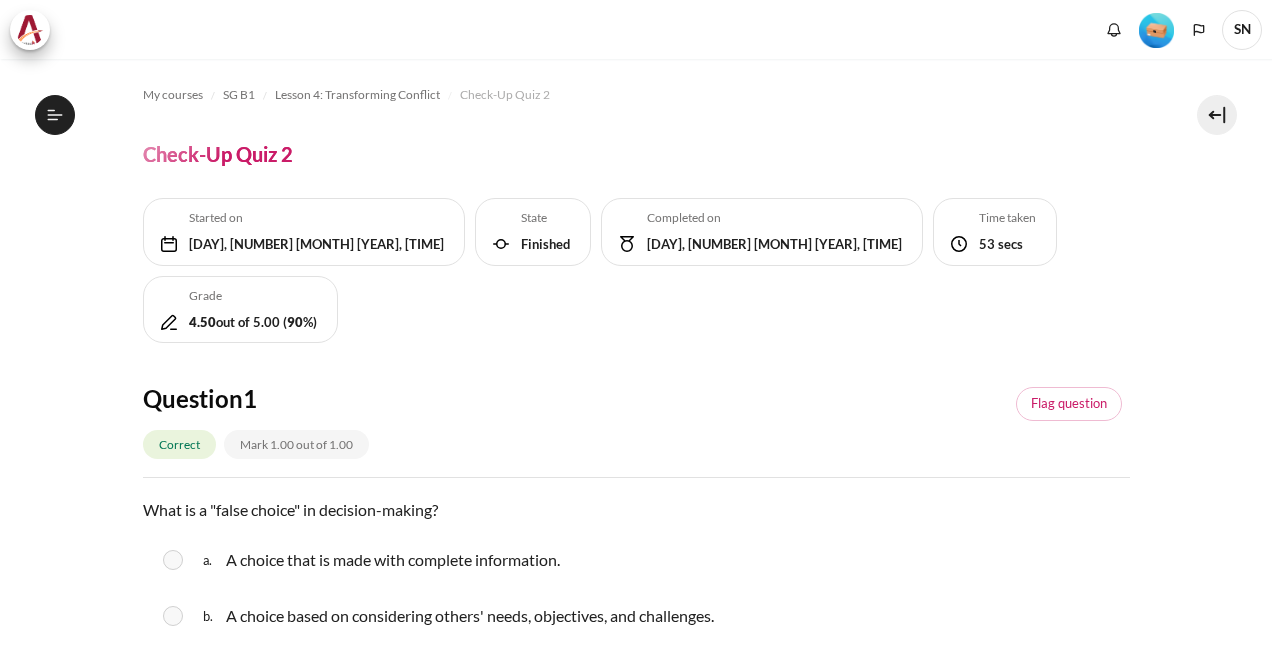 scroll, scrollTop: 0, scrollLeft: 0, axis: both 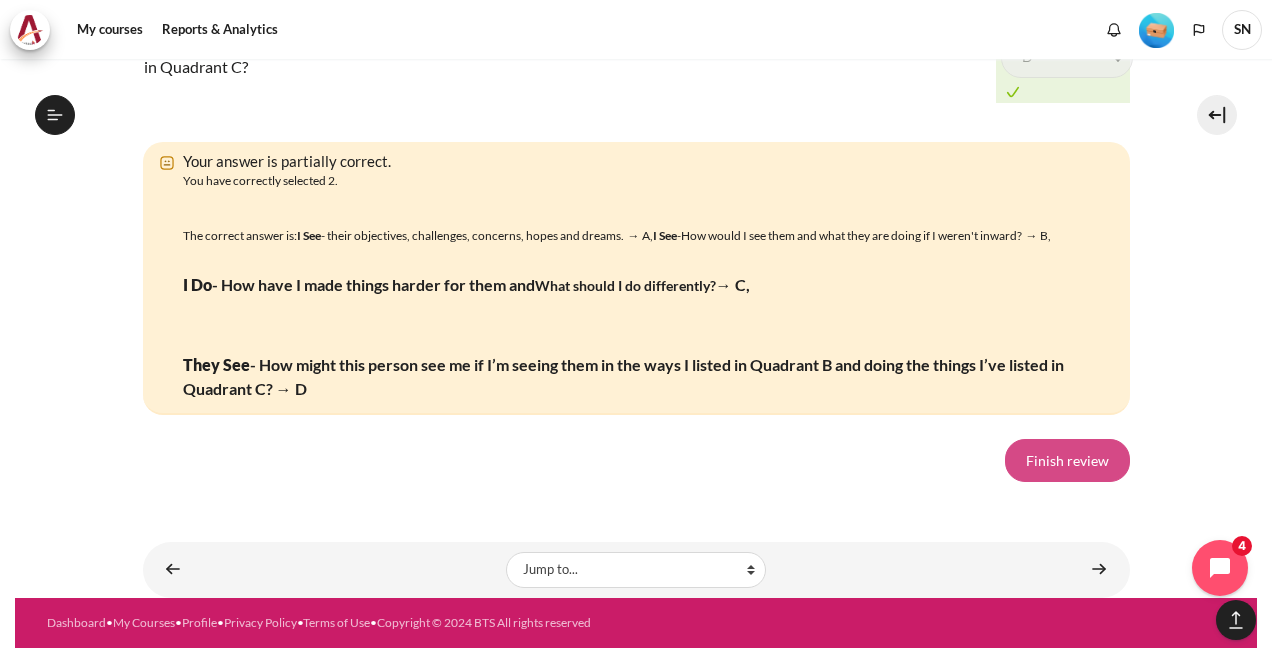 click on "Finish review" at bounding box center [1067, 460] 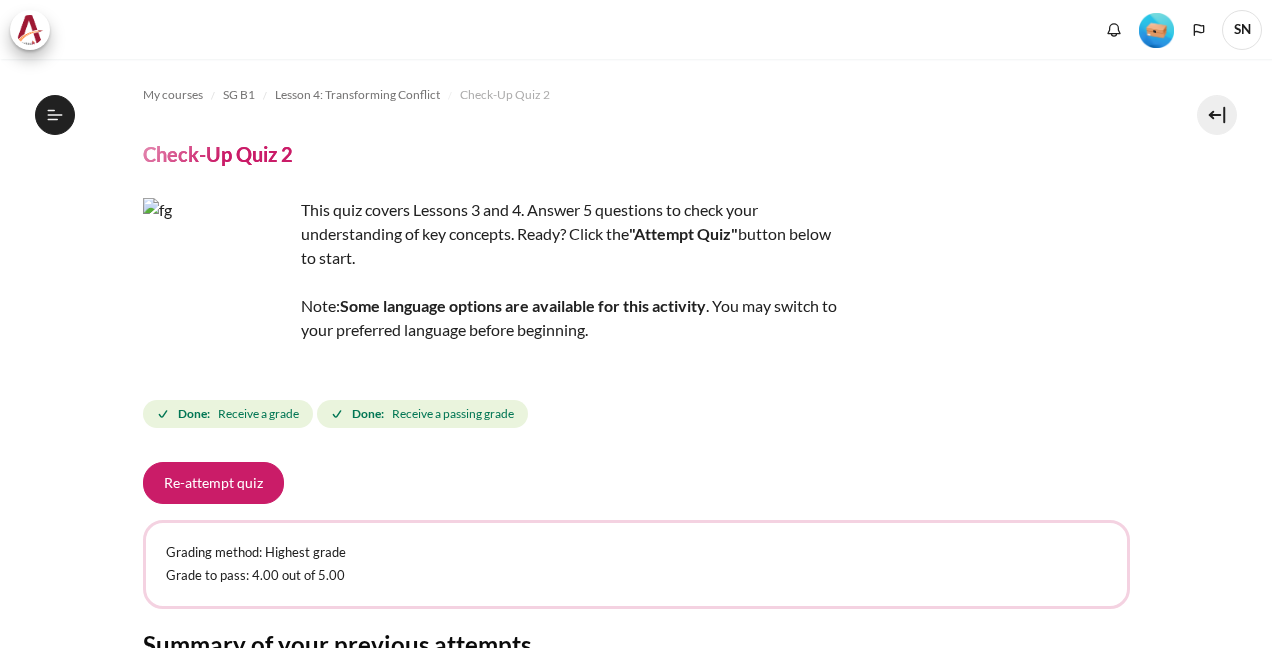 scroll, scrollTop: 0, scrollLeft: 0, axis: both 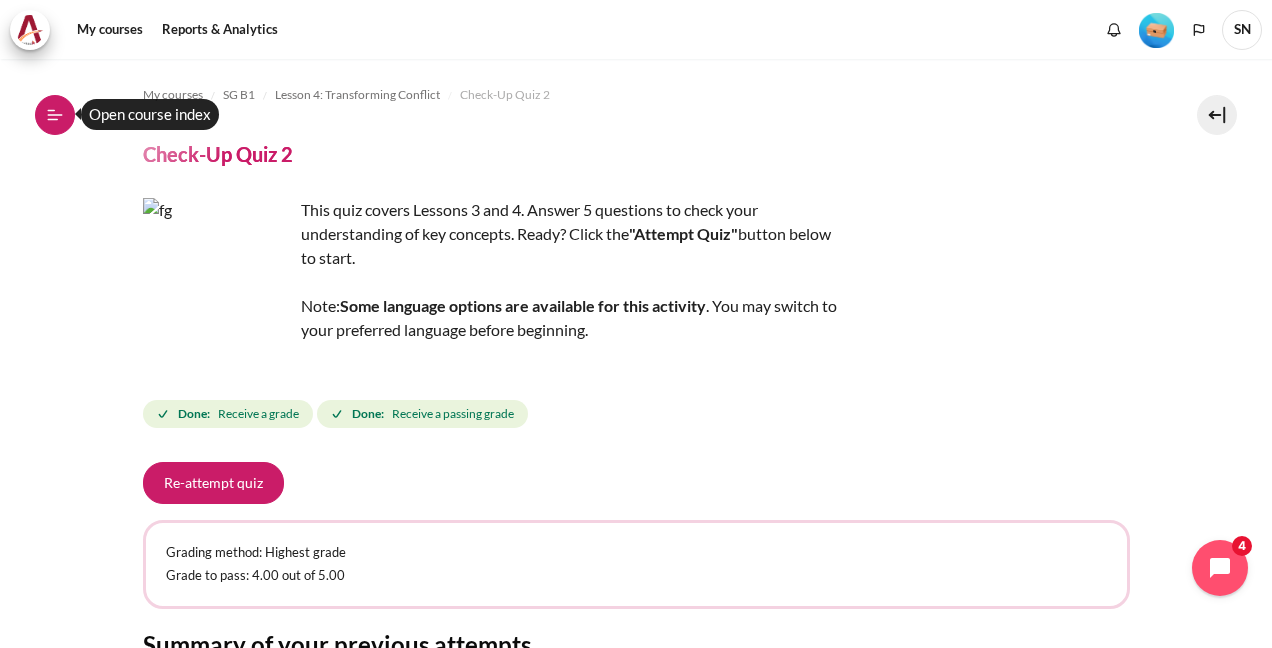 click 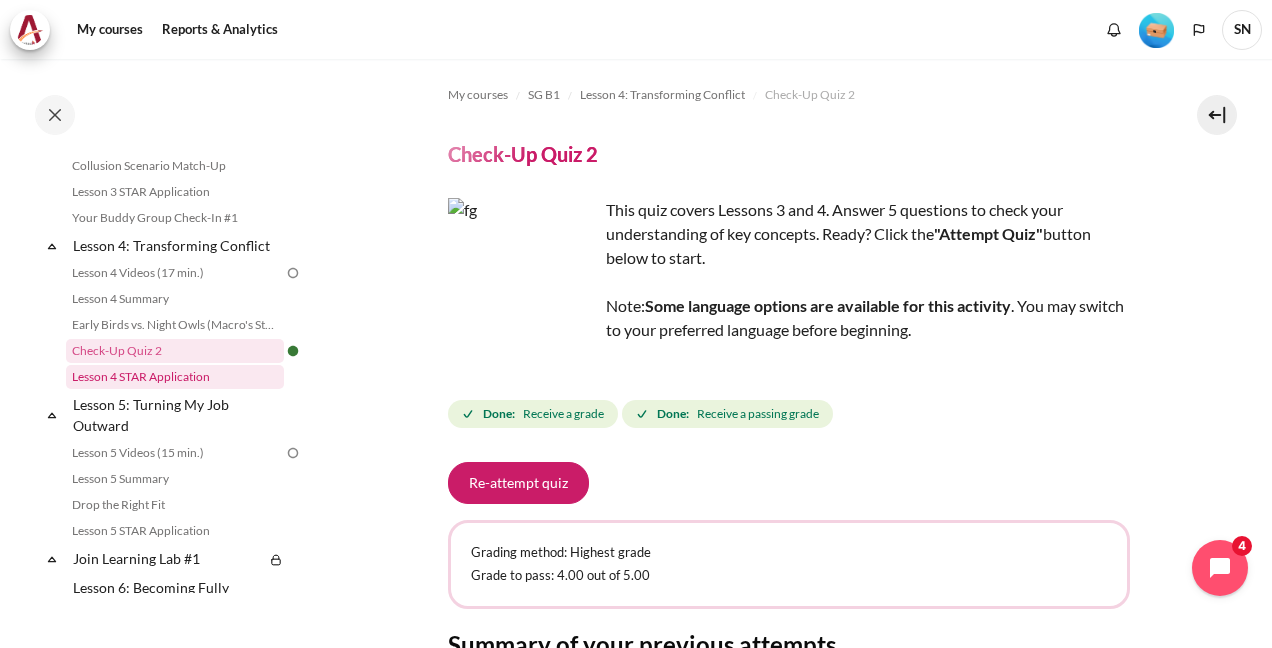 click on "Lesson 4 STAR Application" at bounding box center (175, 377) 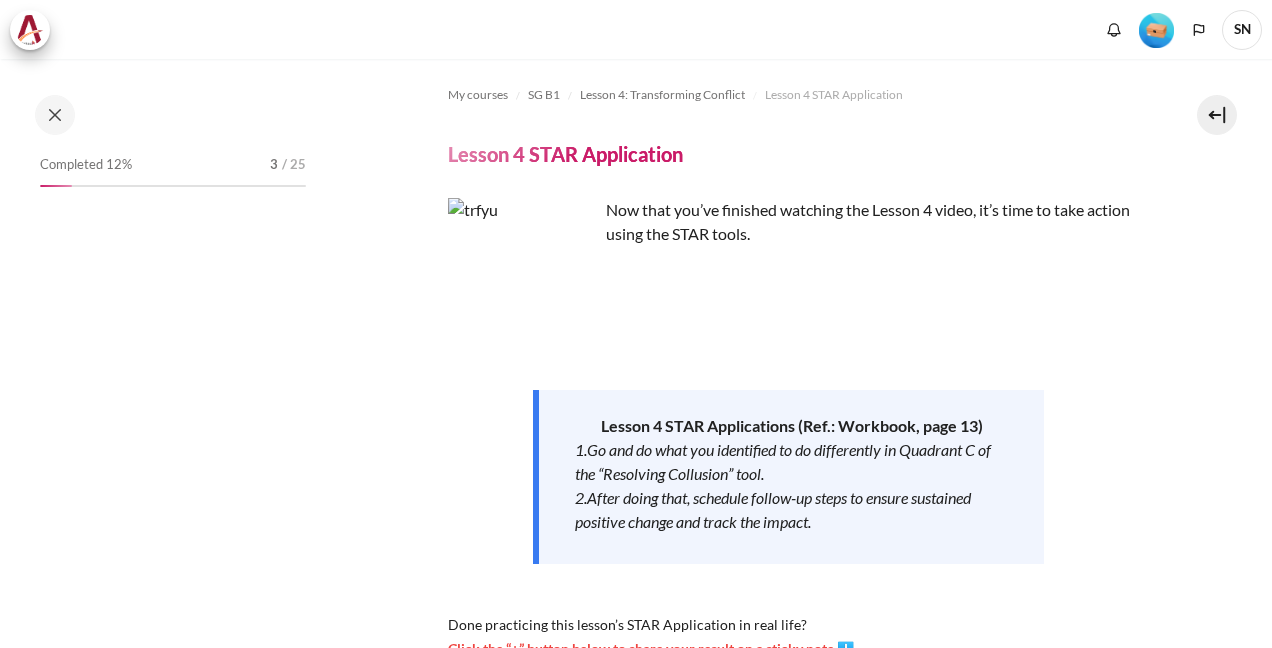 scroll, scrollTop: 0, scrollLeft: 0, axis: both 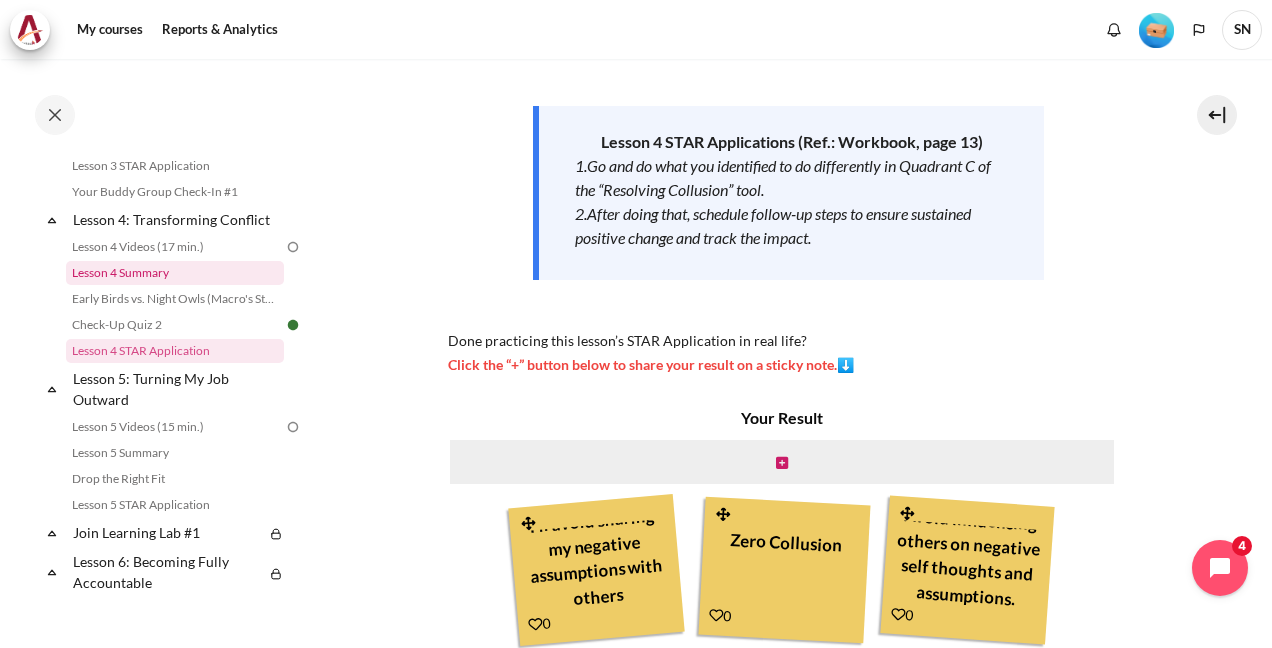 click on "Lesson 4 Summary" at bounding box center (175, 273) 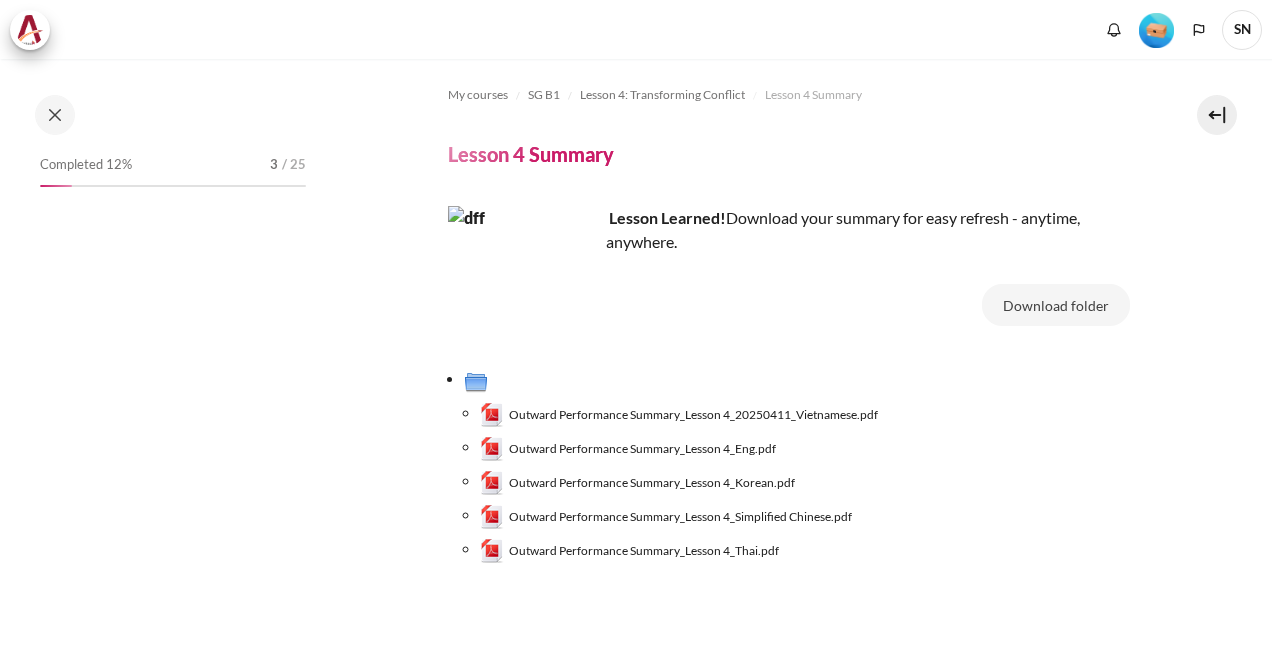 scroll, scrollTop: 0, scrollLeft: 0, axis: both 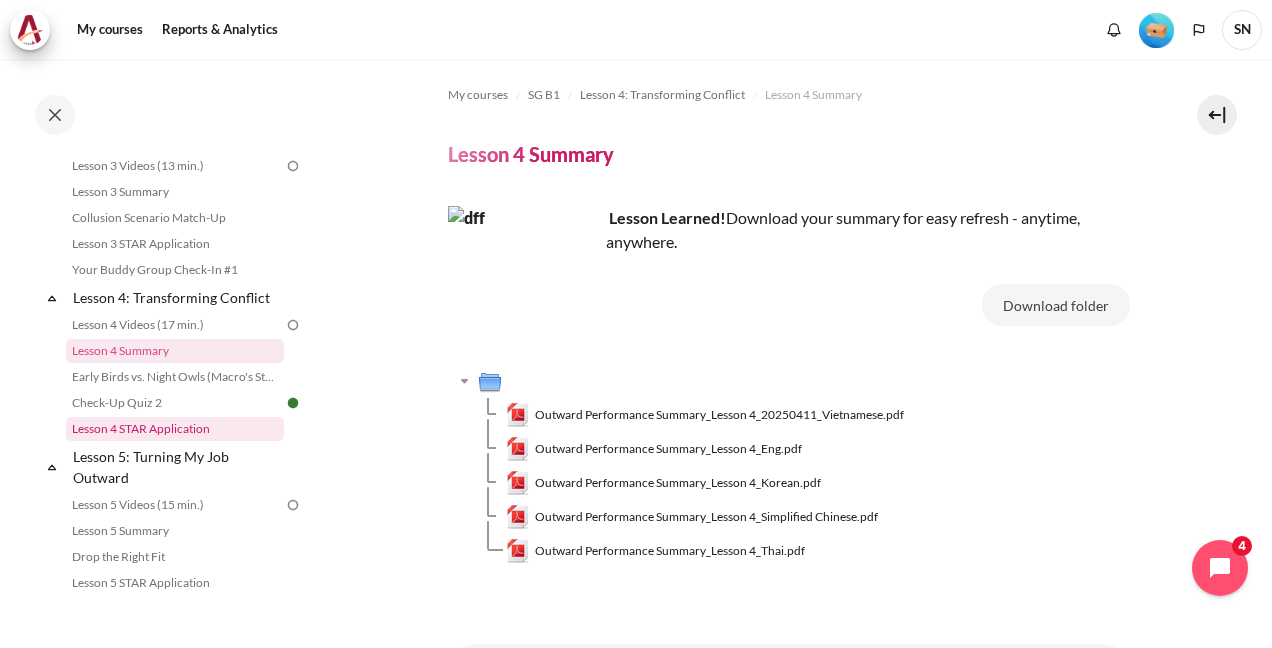click on "Lesson 4 STAR Application" at bounding box center [175, 429] 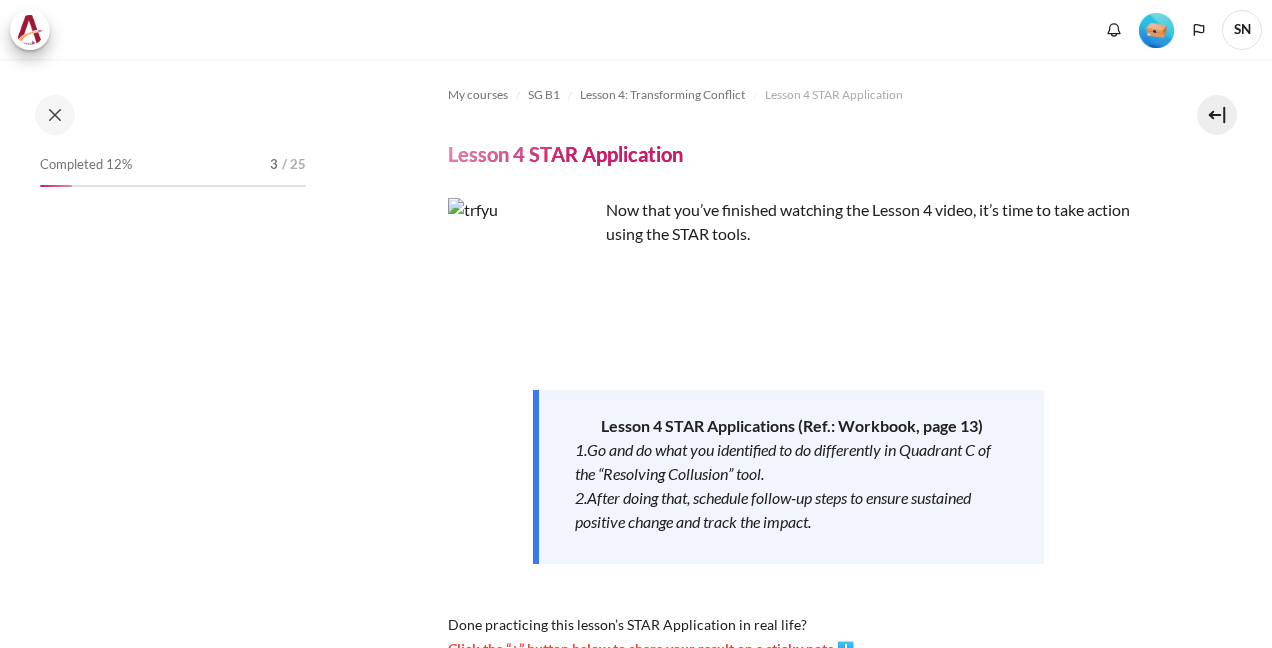 scroll, scrollTop: 0, scrollLeft: 0, axis: both 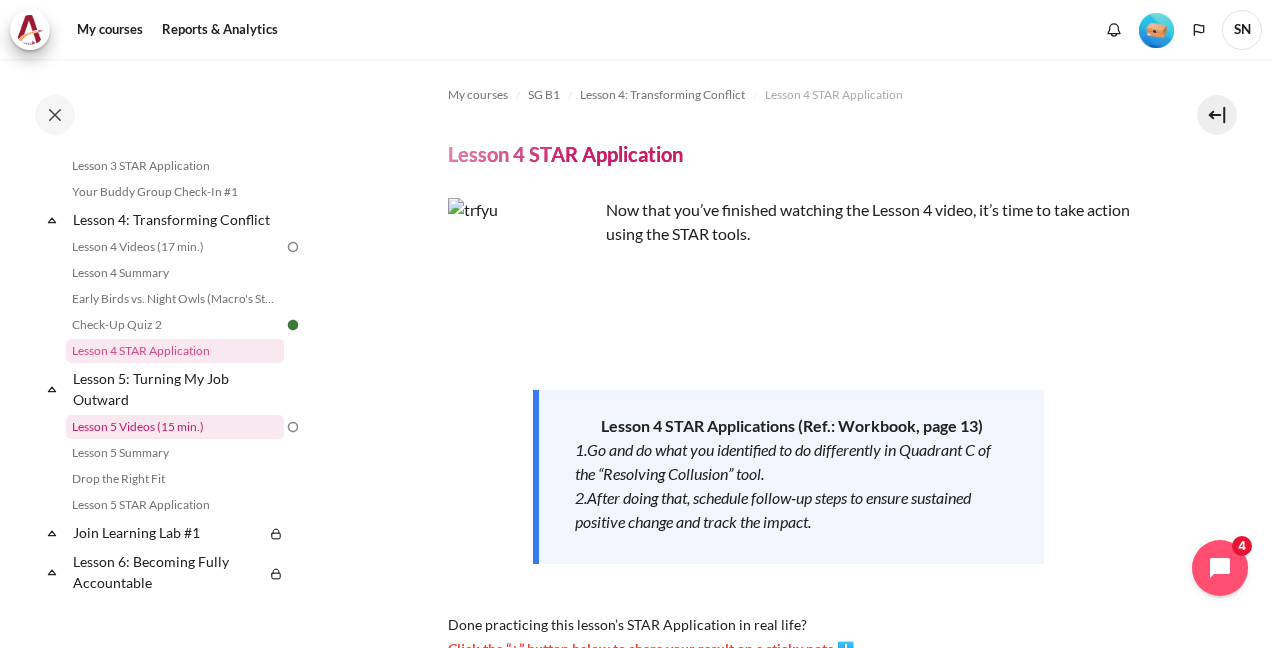 click on "Lesson 5 Videos (15 min.)" at bounding box center [175, 427] 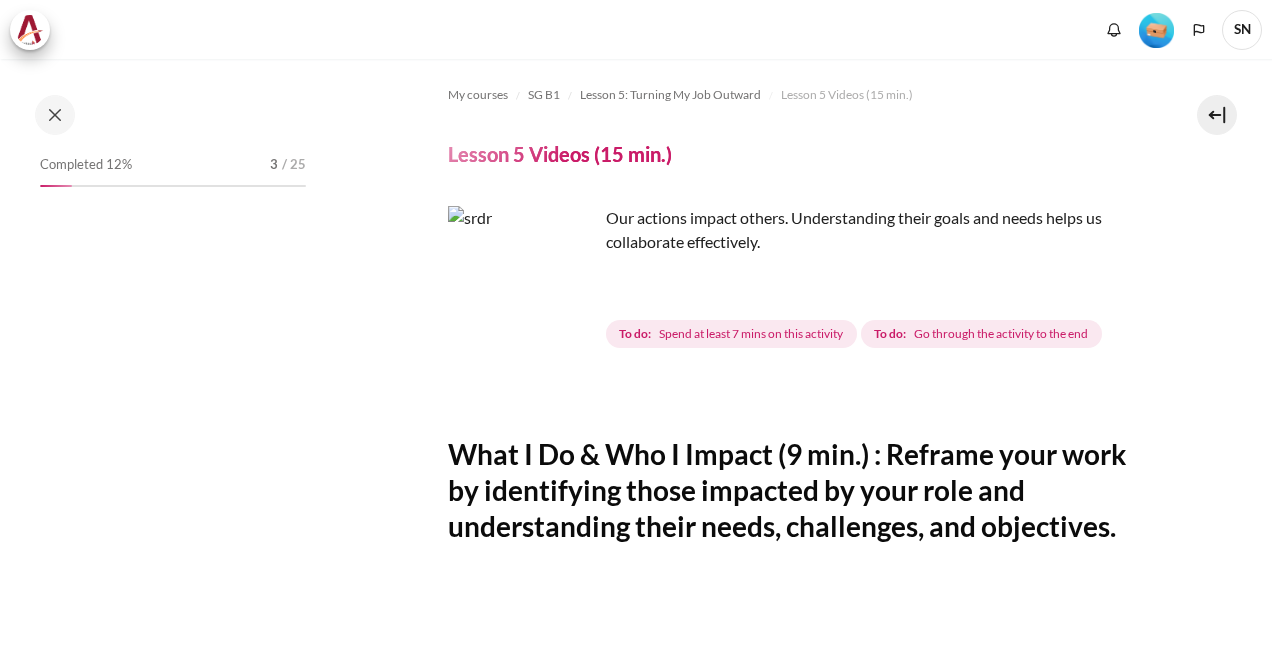 scroll, scrollTop: 0, scrollLeft: 0, axis: both 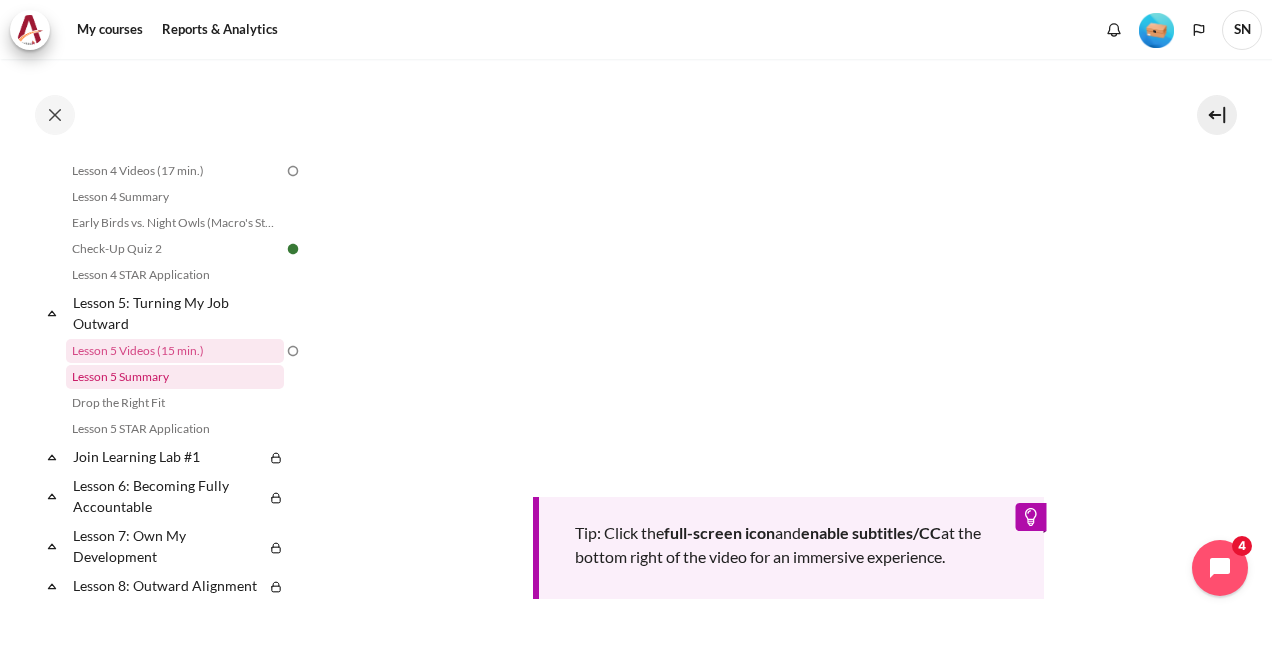 click on "Lesson 5 Summary" at bounding box center (175, 377) 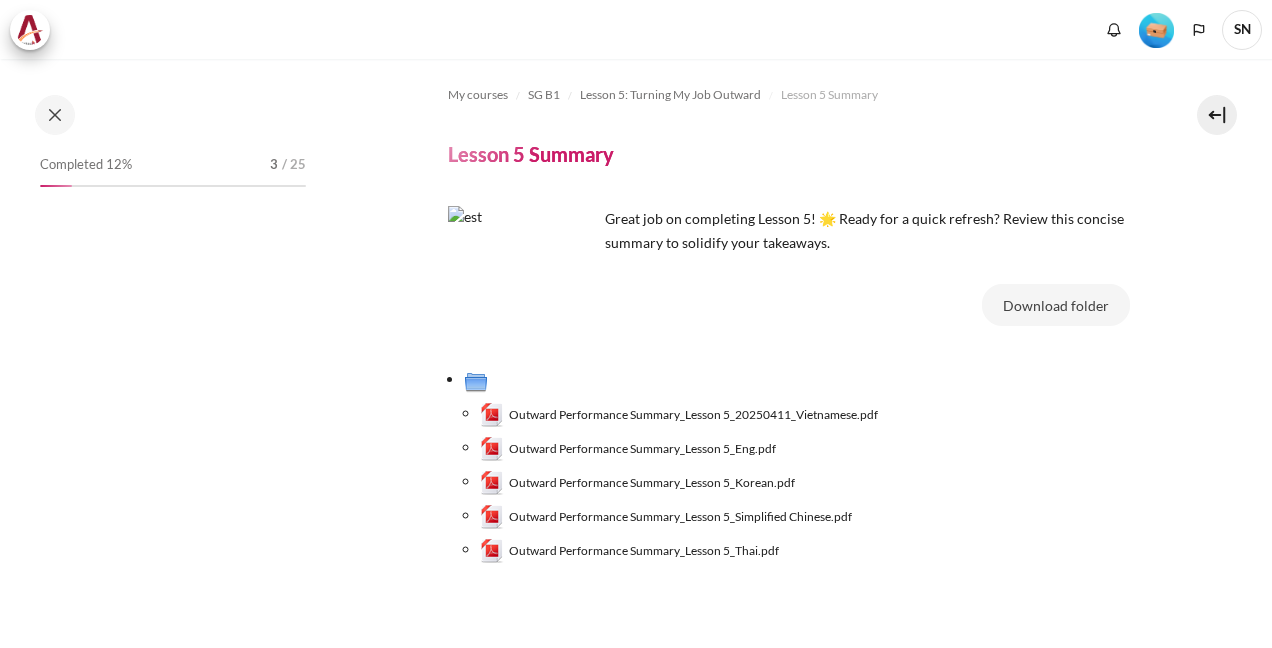 scroll, scrollTop: 0, scrollLeft: 0, axis: both 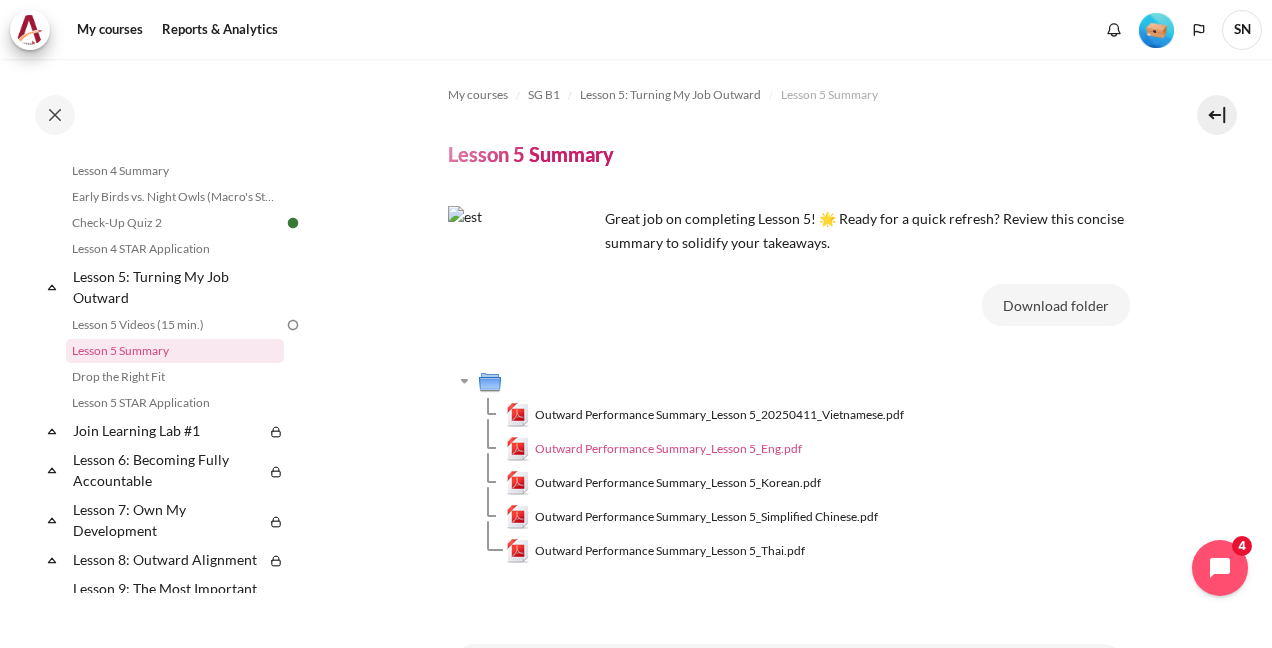 click on "Outward Performance Summary_Lesson 5_Eng.pdf" at bounding box center [668, 449] 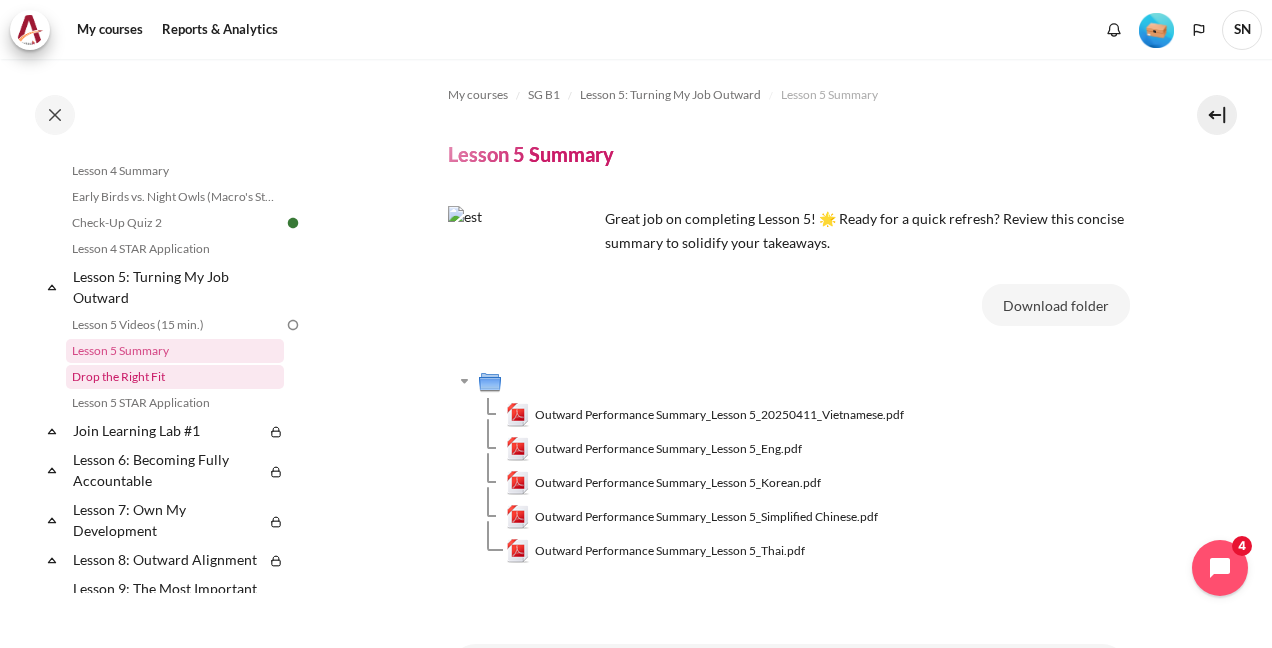 click on "Drop the Right Fit" at bounding box center (175, 377) 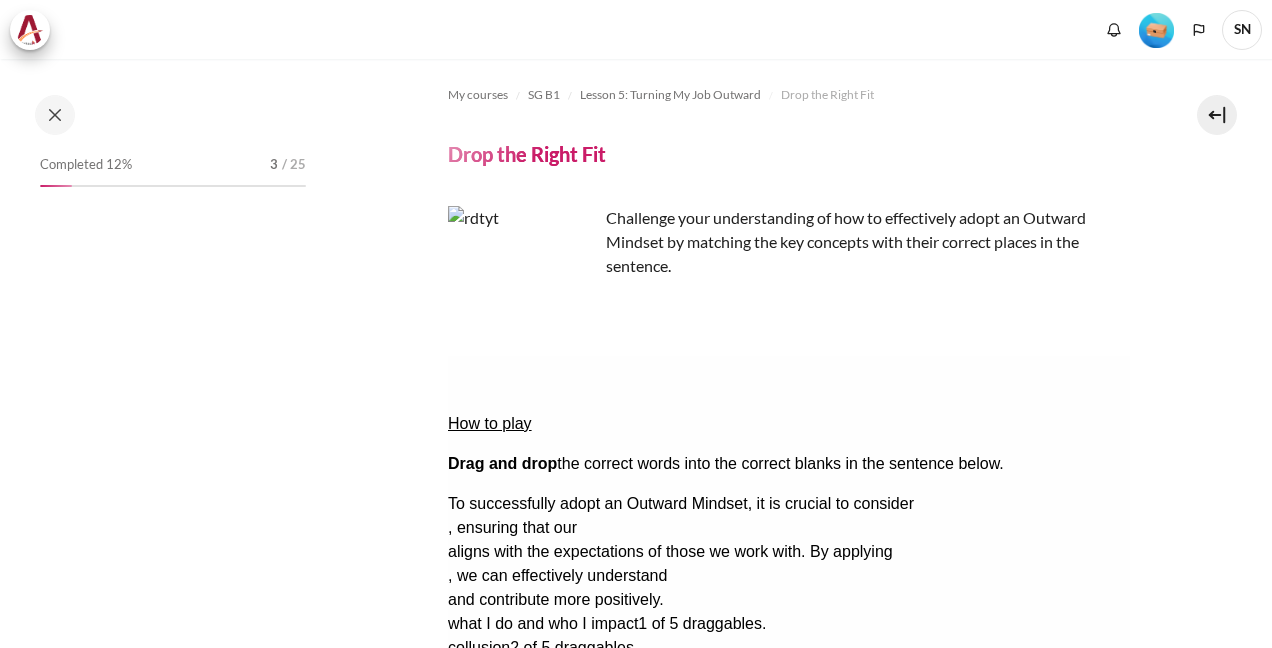 scroll, scrollTop: 0, scrollLeft: 0, axis: both 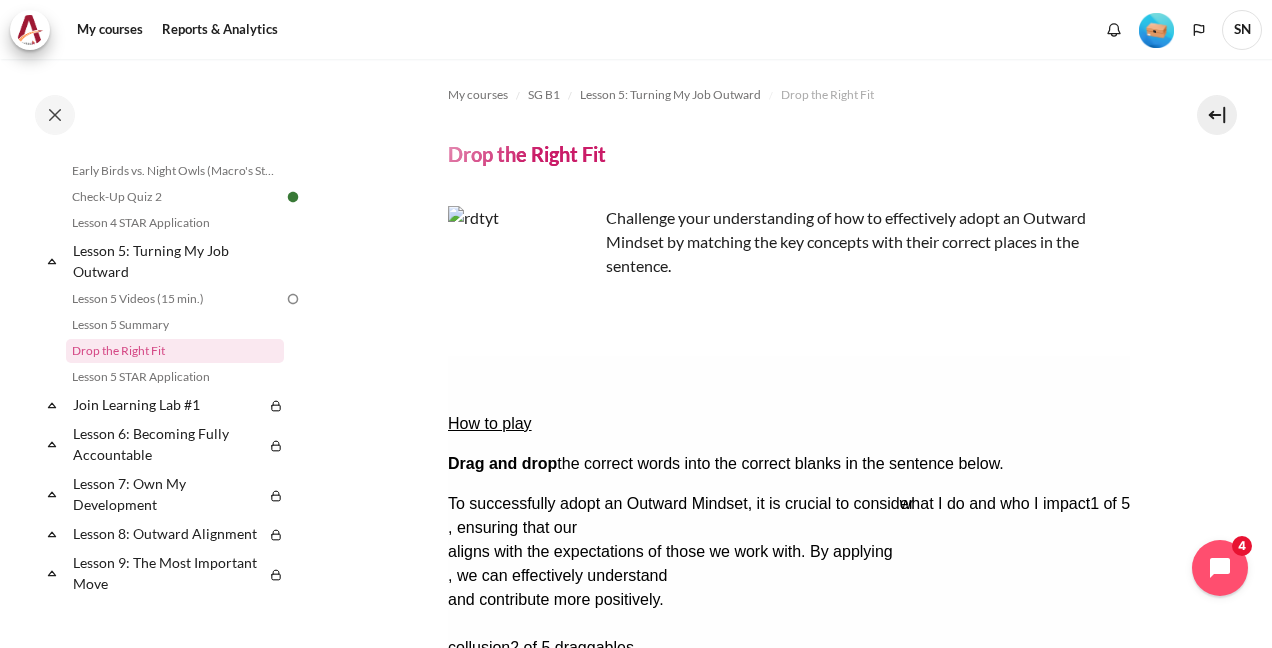 drag, startPoint x: 560, startPoint y: 566, endPoint x: 1048, endPoint y: 426, distance: 507.68494 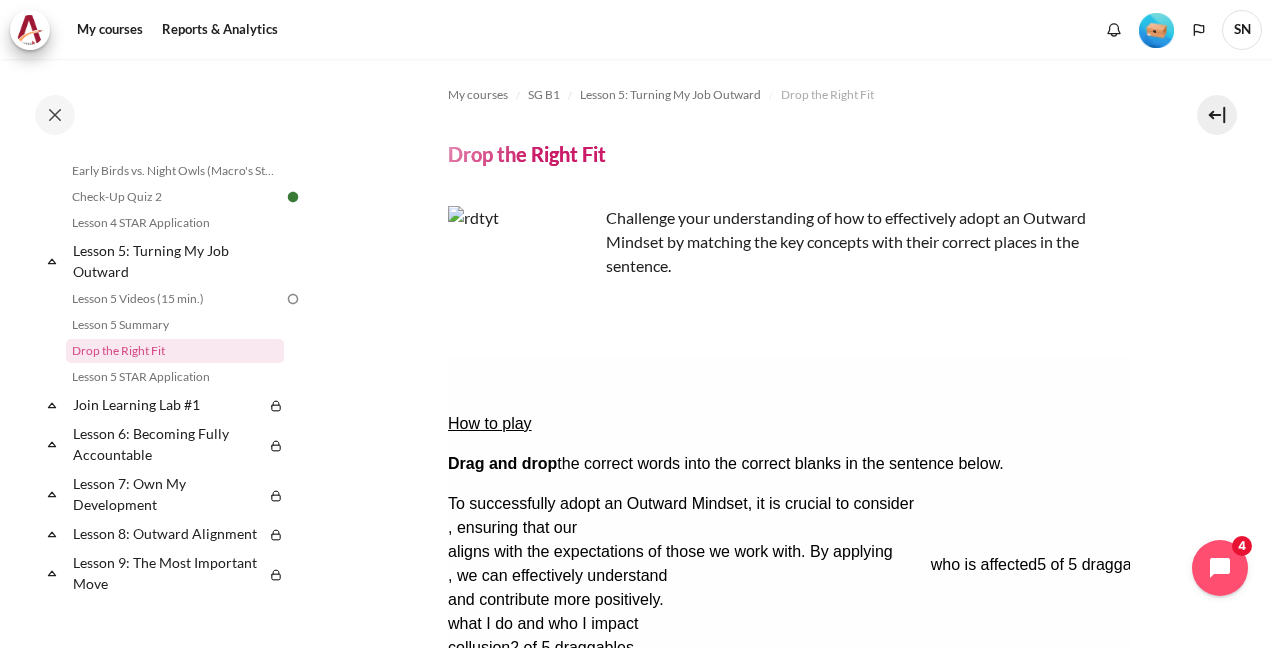 drag, startPoint x: 537, startPoint y: 598, endPoint x: 1020, endPoint y: 428, distance: 512.04395 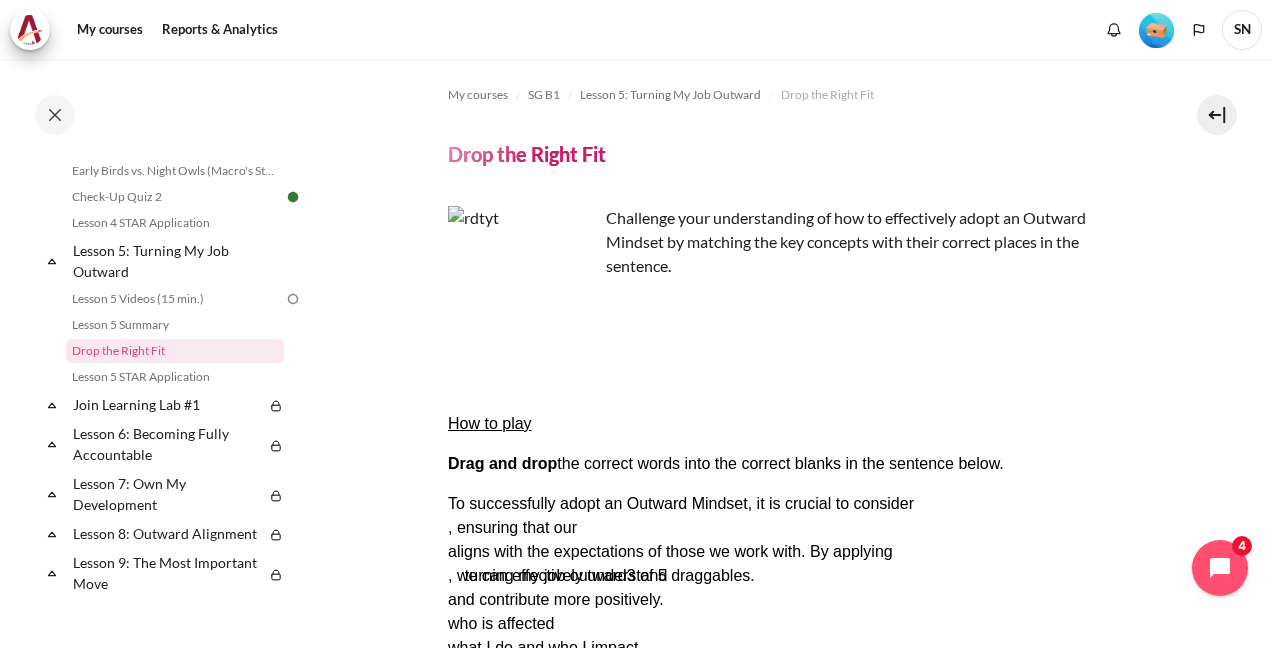 drag, startPoint x: 946, startPoint y: 563, endPoint x: 962, endPoint y: 442, distance: 122.05327 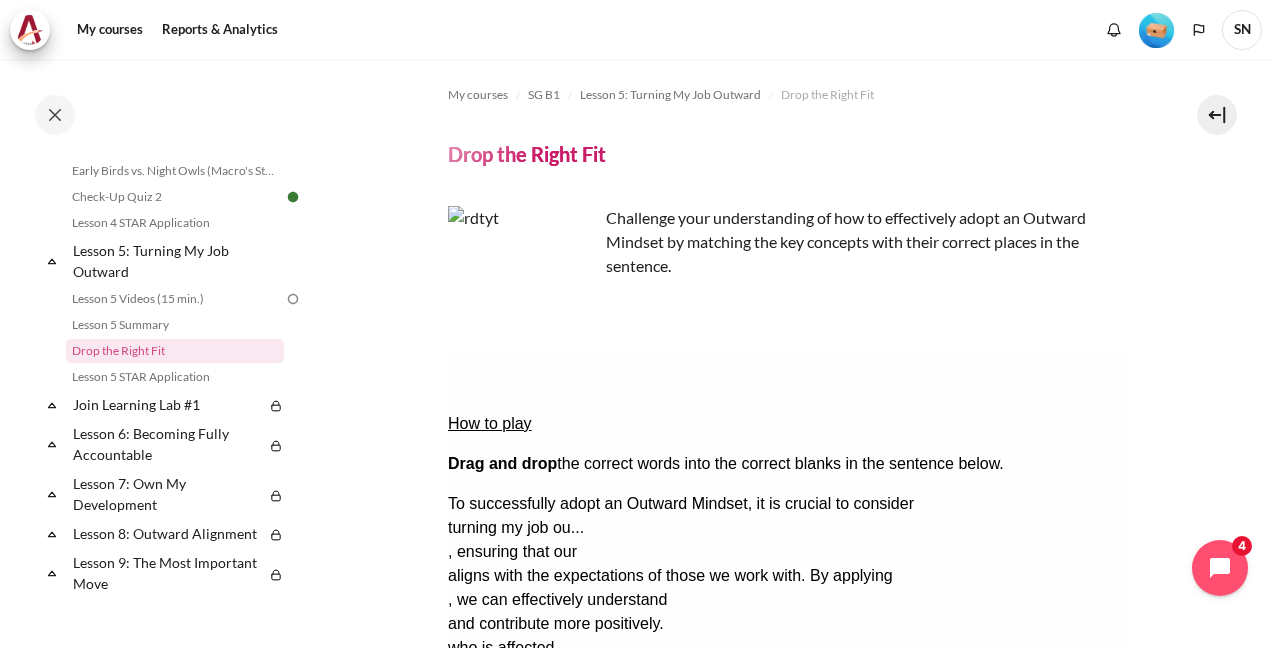 drag, startPoint x: 922, startPoint y: 564, endPoint x: 678, endPoint y: 468, distance: 262.20602 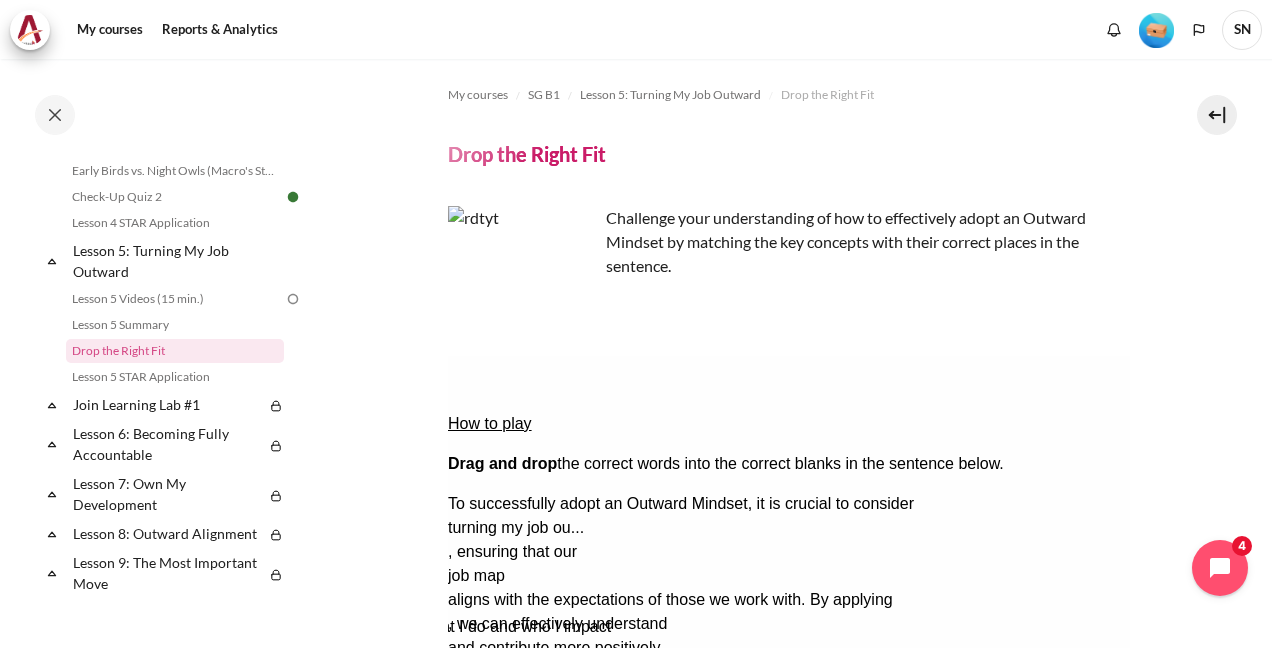 drag, startPoint x: 713, startPoint y: 566, endPoint x: 685, endPoint y: 496, distance: 75.39231 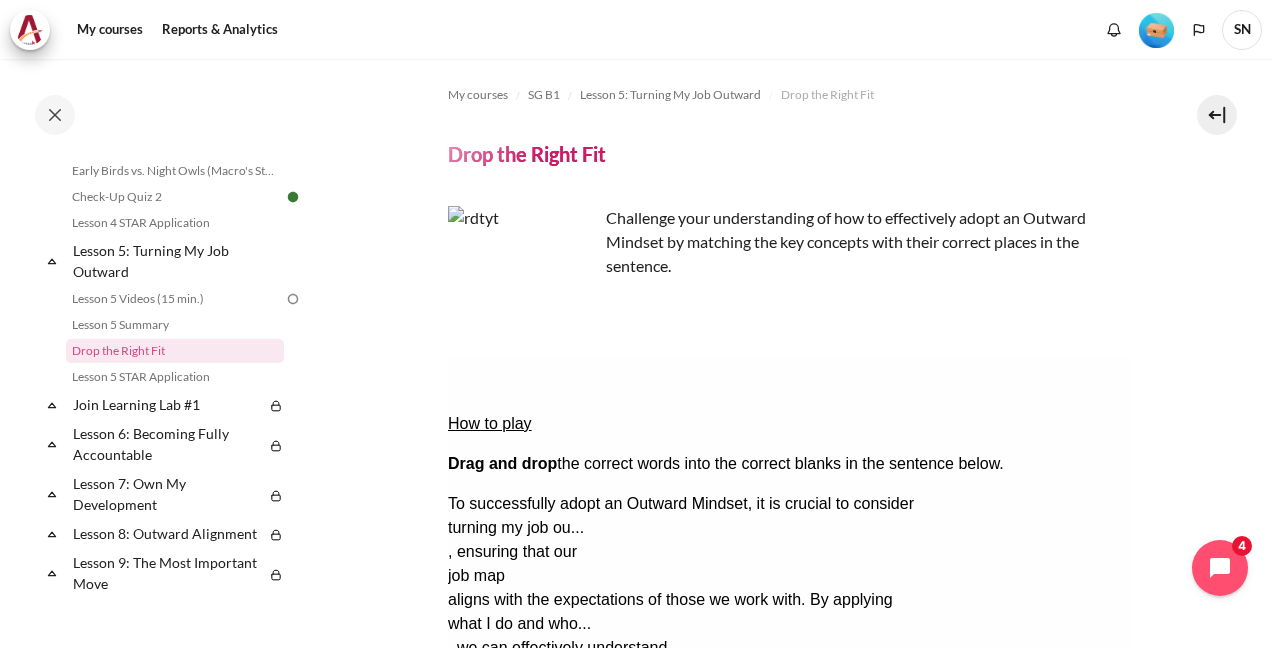 drag, startPoint x: 536, startPoint y: 561, endPoint x: 533, endPoint y: 527, distance: 34.132095 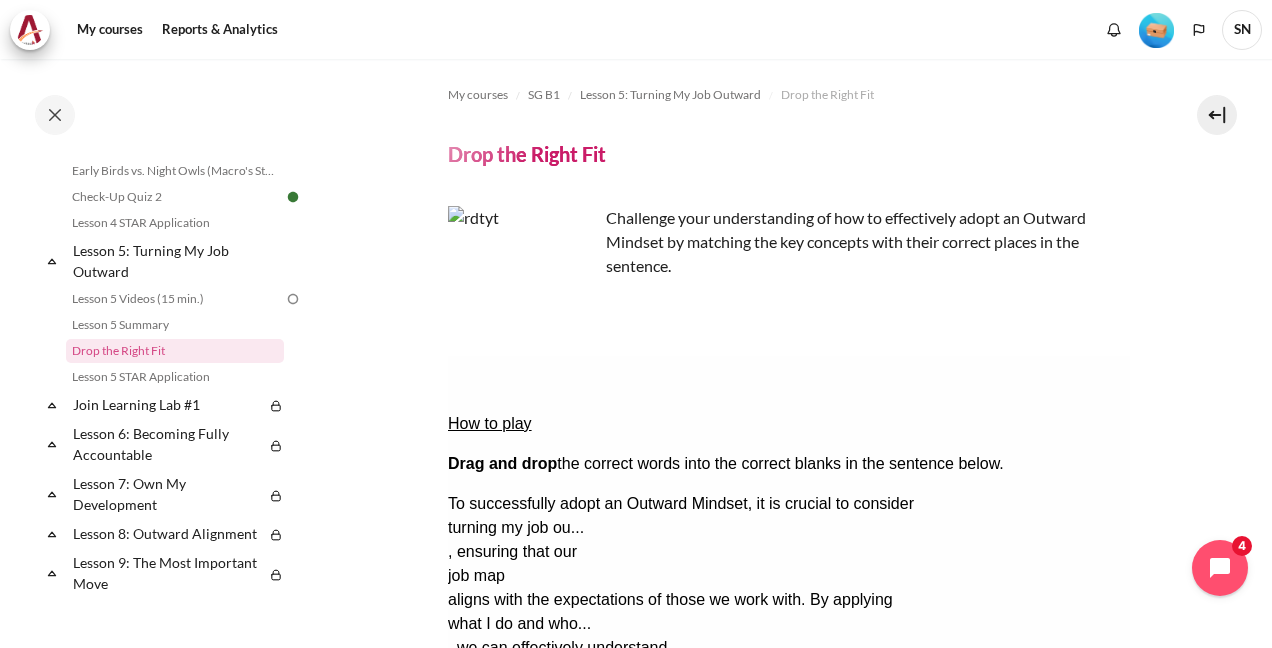 click on "Check Check the answers. The responses will be marked as correct, incorrect, or unanswered." at bounding box center [474, 744] 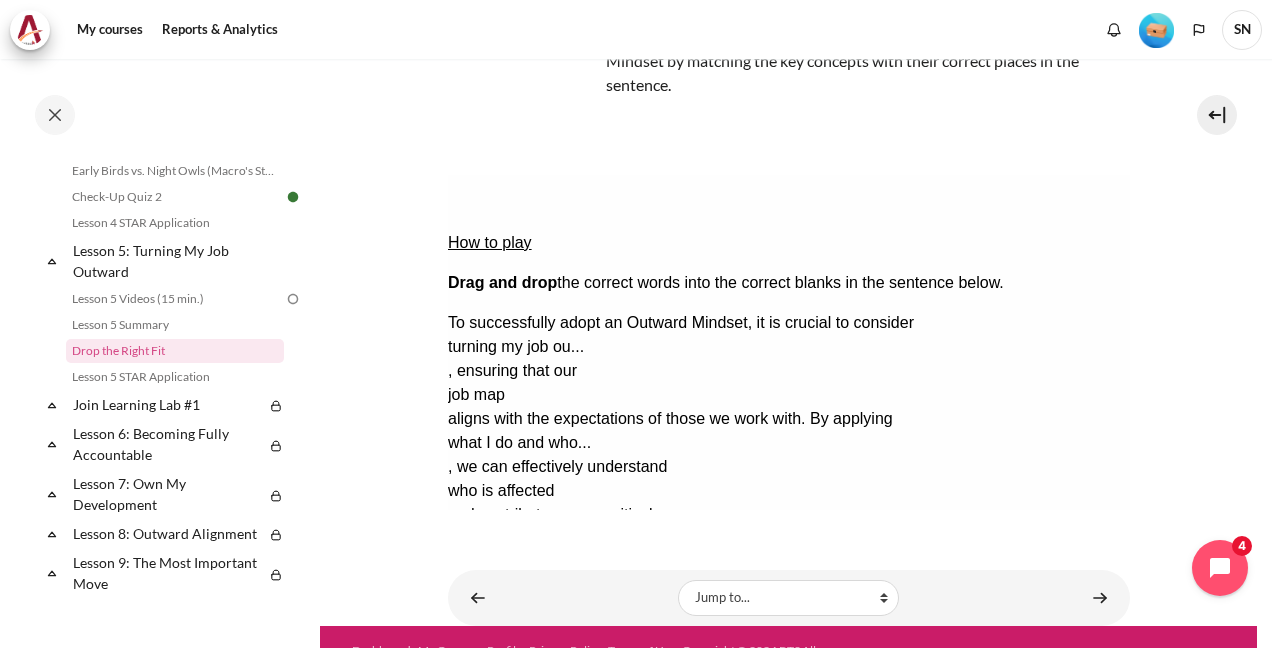 scroll, scrollTop: 226, scrollLeft: 0, axis: vertical 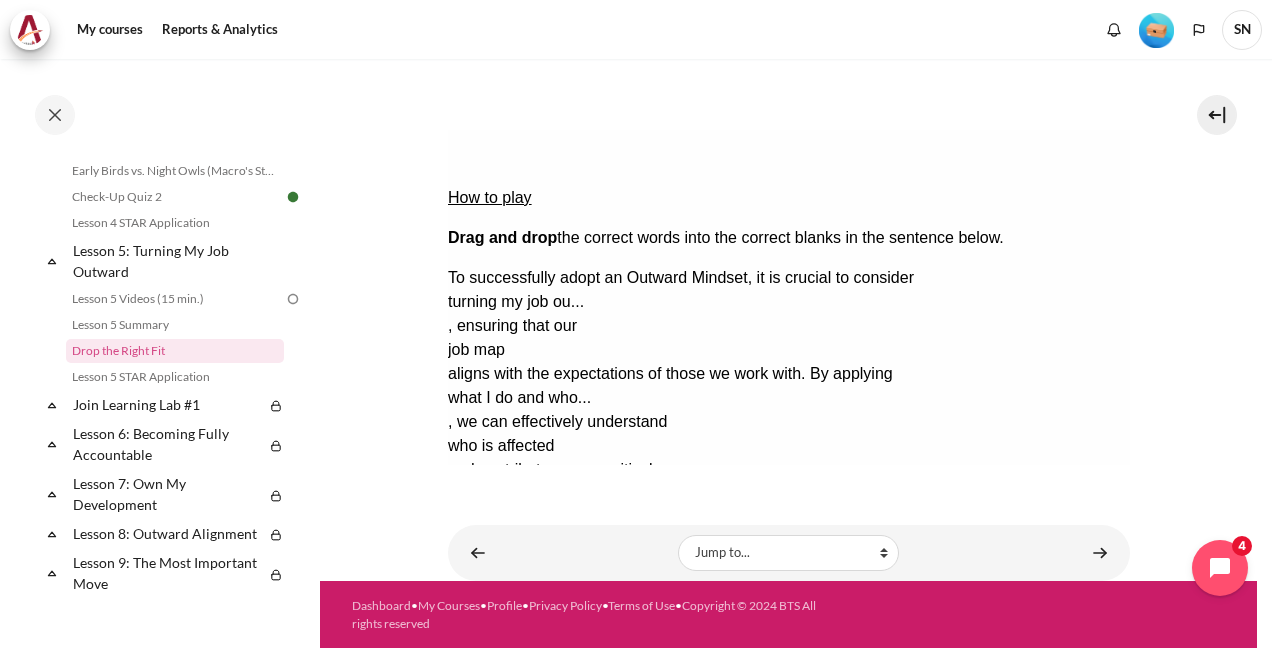 drag, startPoint x: 787, startPoint y: 504, endPoint x: 776, endPoint y: 482, distance: 24.596748 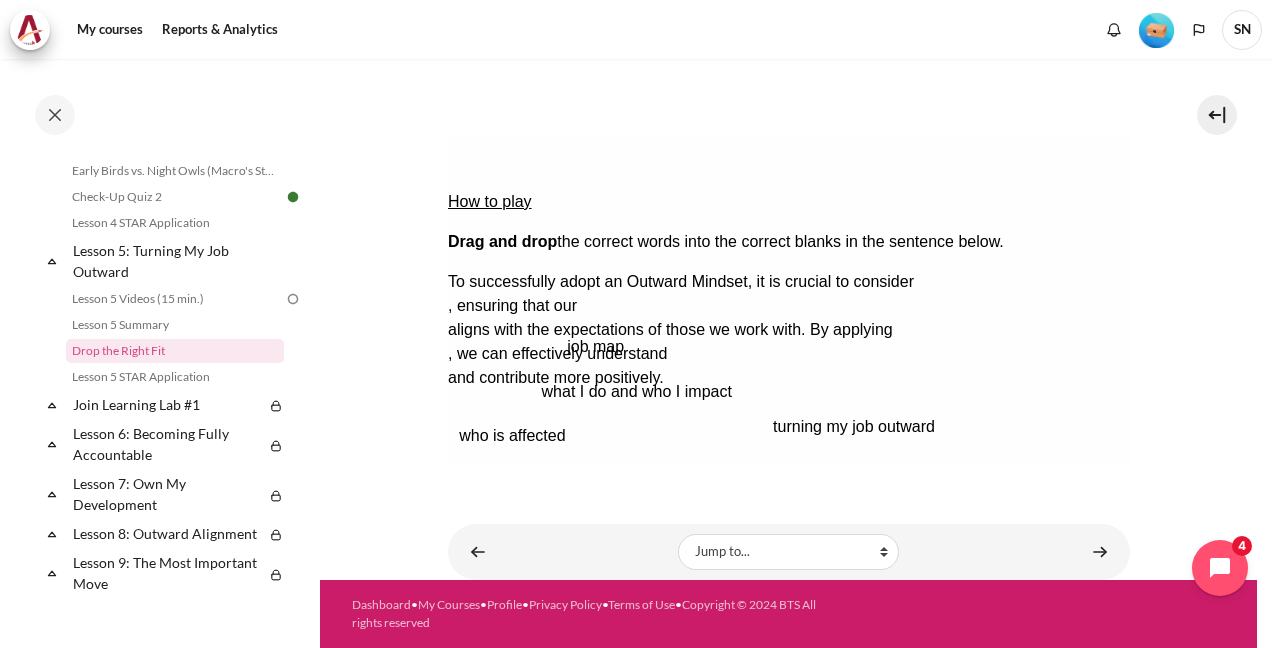 scroll, scrollTop: 222, scrollLeft: 0, axis: vertical 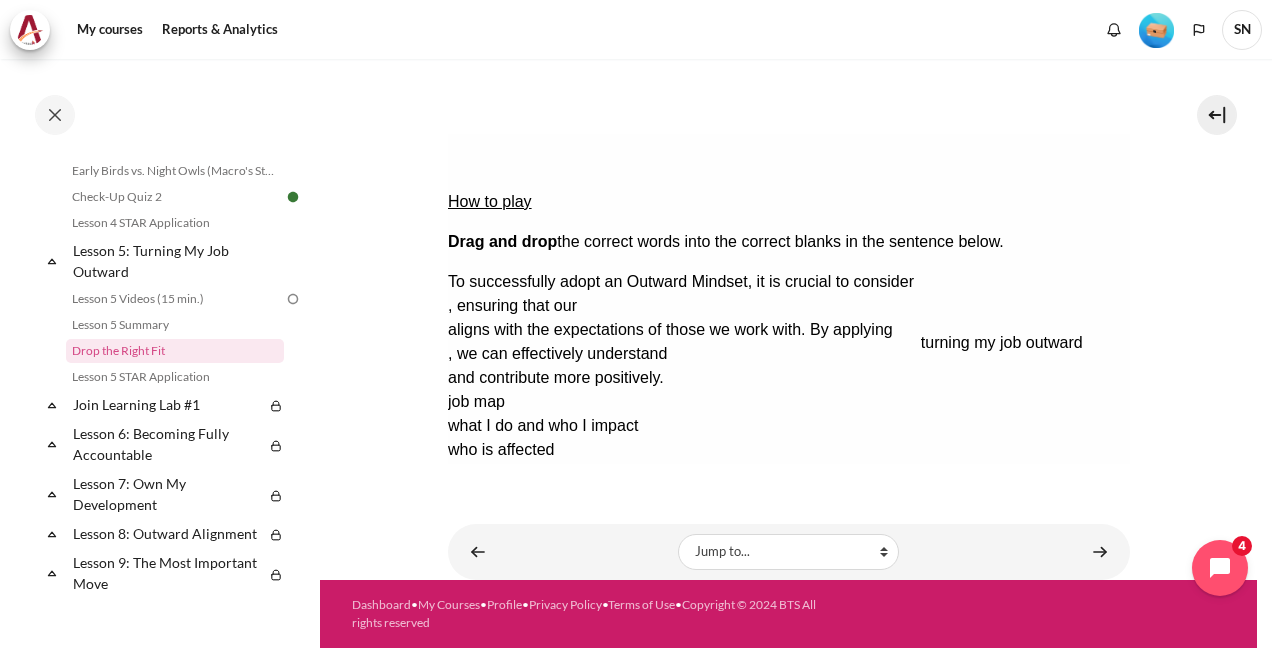 drag, startPoint x: 602, startPoint y: 375, endPoint x: 1074, endPoint y: 140, distance: 527.26556 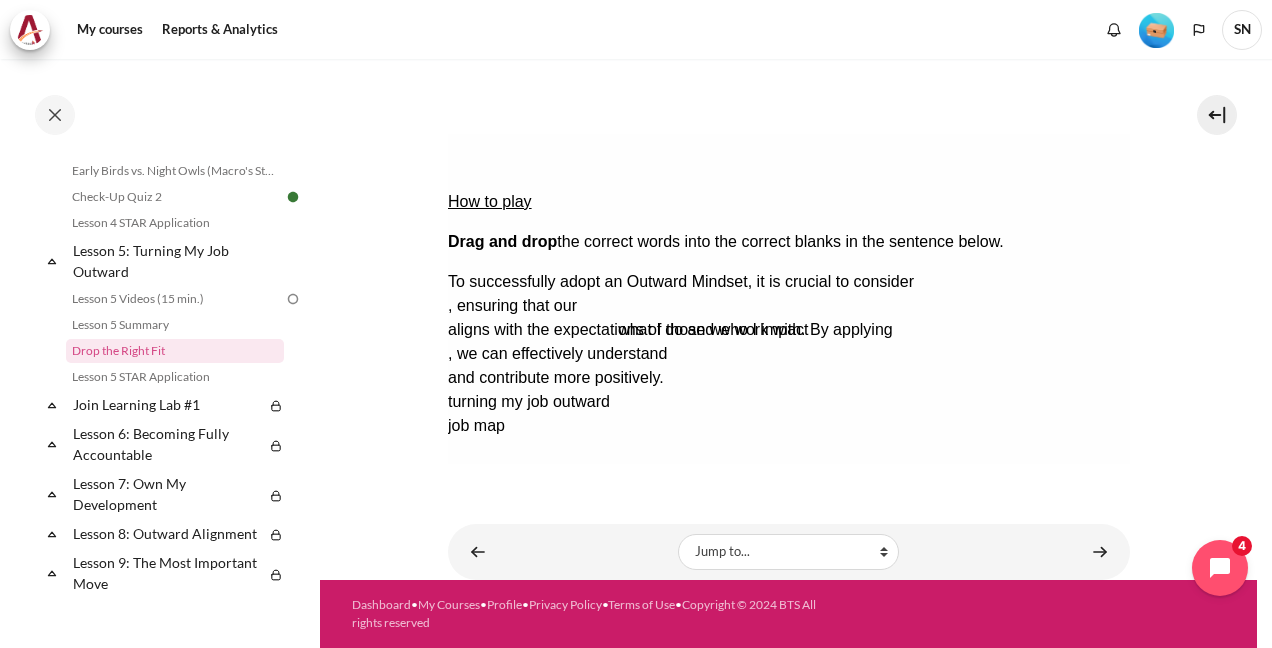 drag, startPoint x: 784, startPoint y: 339, endPoint x: 954, endPoint y: 214, distance: 211.00948 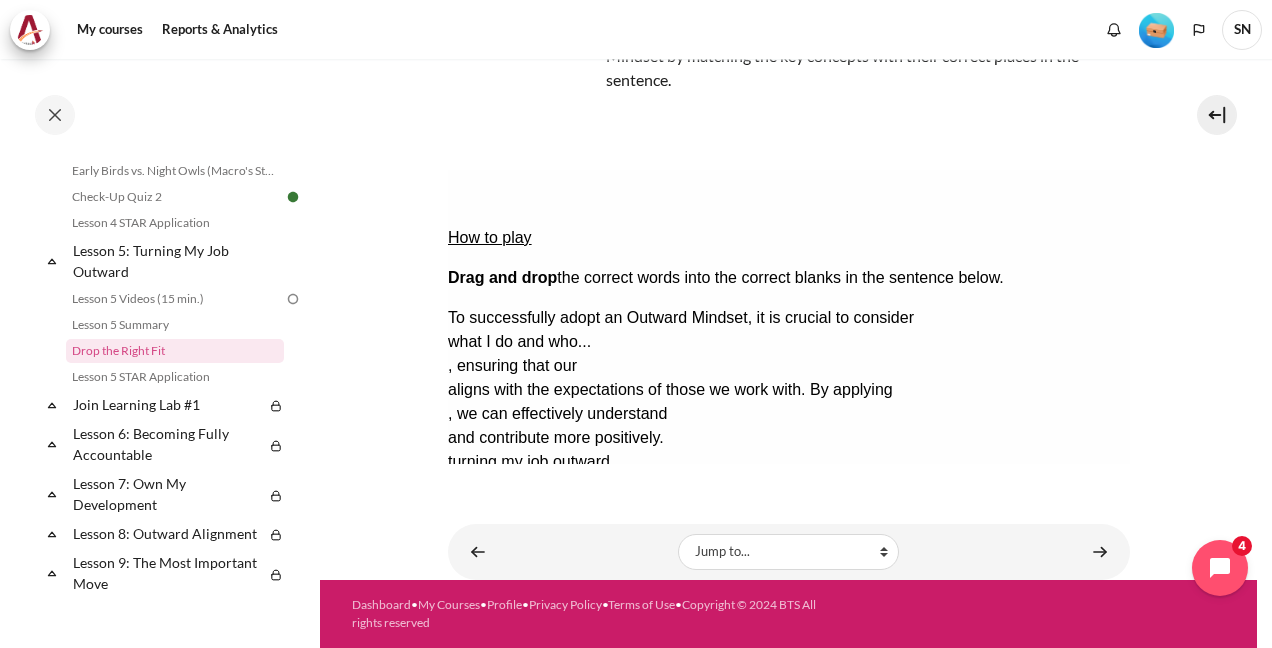 scroll, scrollTop: 186, scrollLeft: 0, axis: vertical 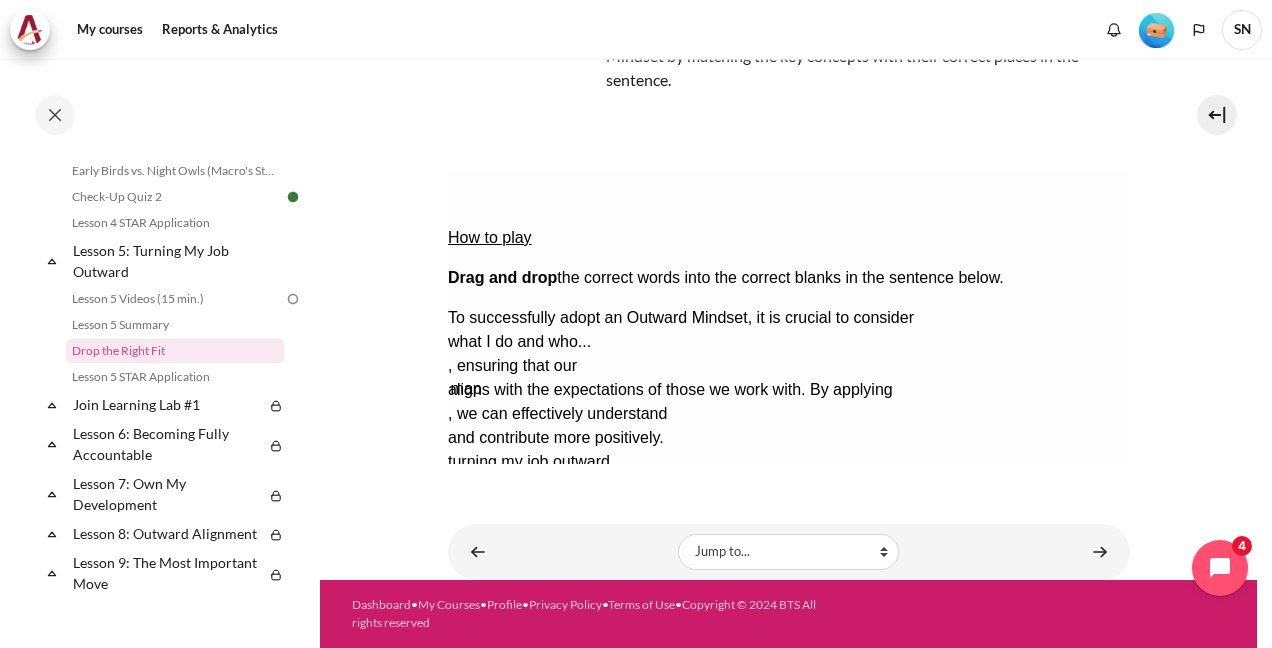 drag, startPoint x: 660, startPoint y: 377, endPoint x: 636, endPoint y: 279, distance: 100.89599 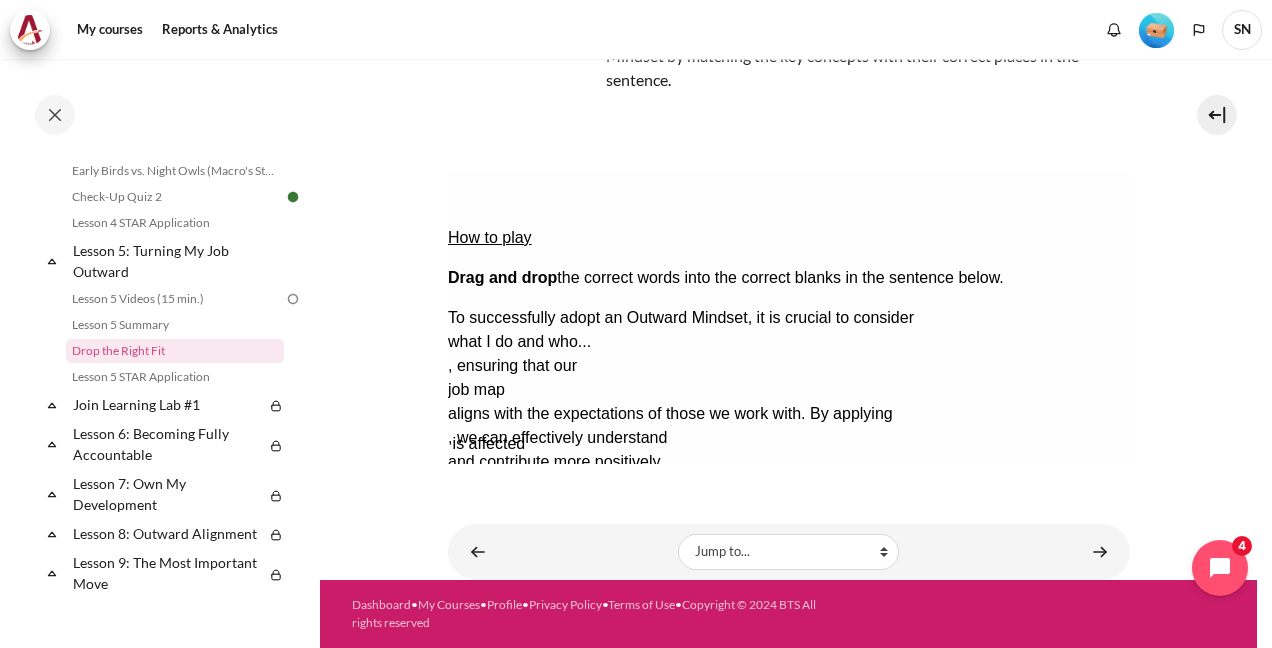 drag, startPoint x: 688, startPoint y: 372, endPoint x: 658, endPoint y: 304, distance: 74.323616 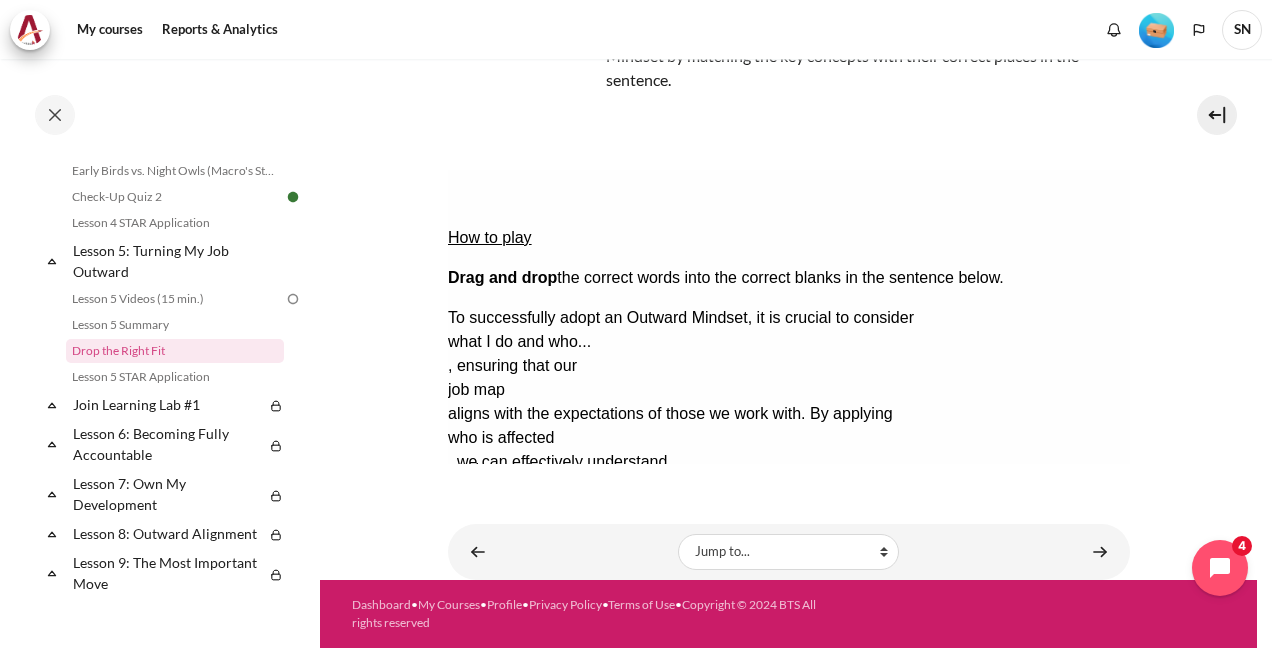 drag, startPoint x: 592, startPoint y: 377, endPoint x: 567, endPoint y: 336, distance: 48.02083 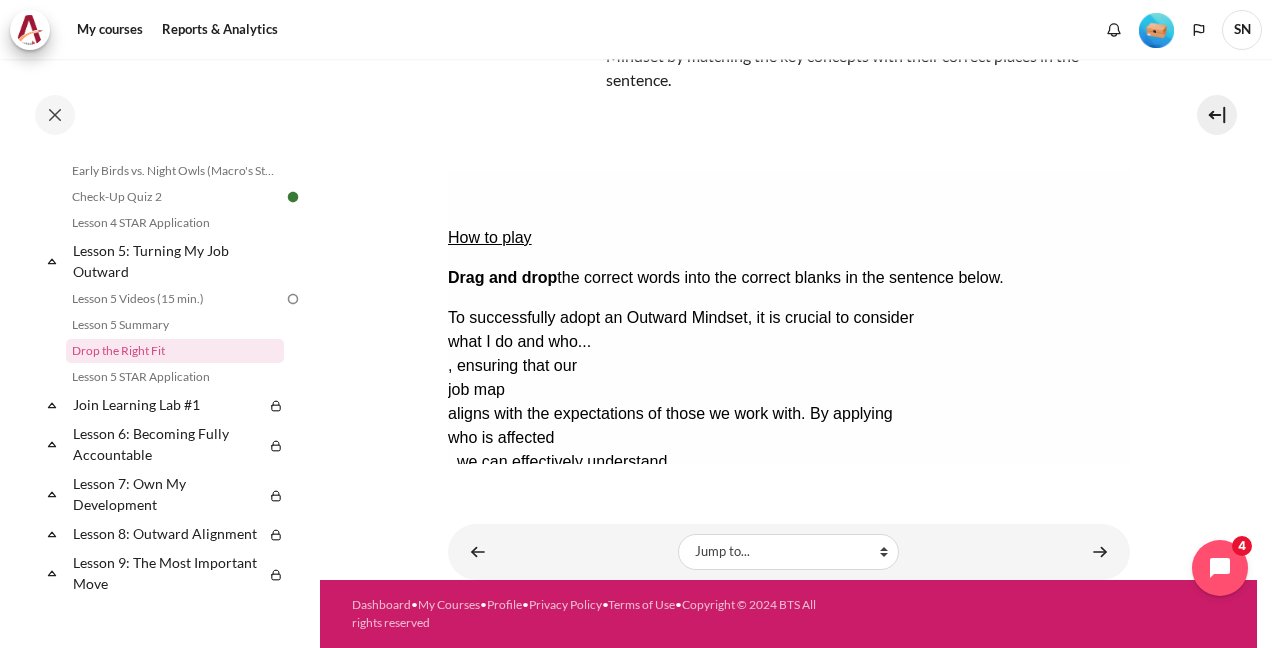 click on "Check Check the answers. The responses will be marked as correct, incorrect, or unanswered." at bounding box center (474, 558) 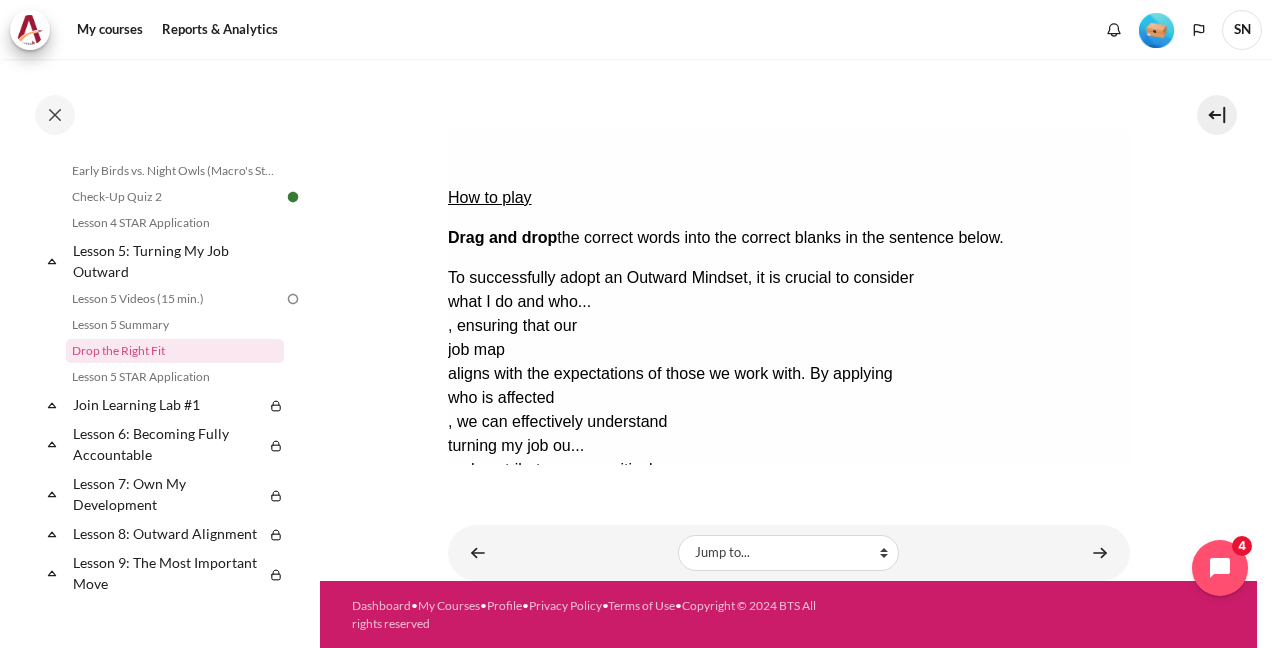click on "Retry Retry the task. Reset all responses and start the task over again." at bounding box center [570, 578] 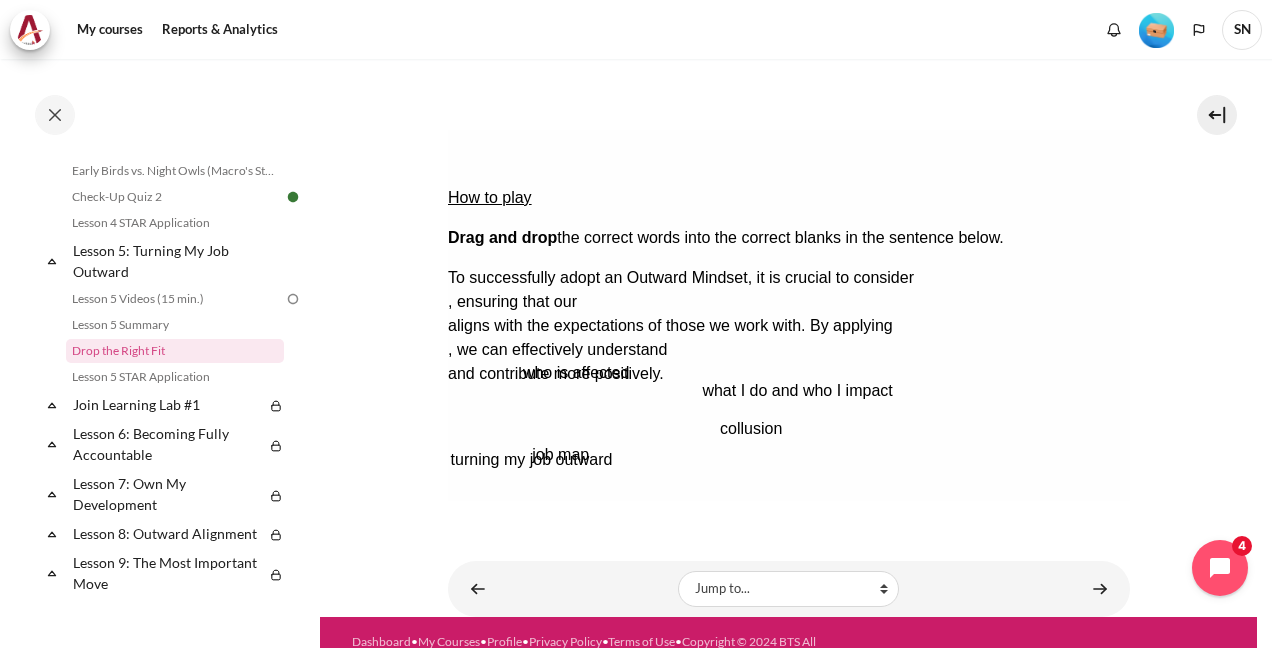 scroll, scrollTop: 222, scrollLeft: 0, axis: vertical 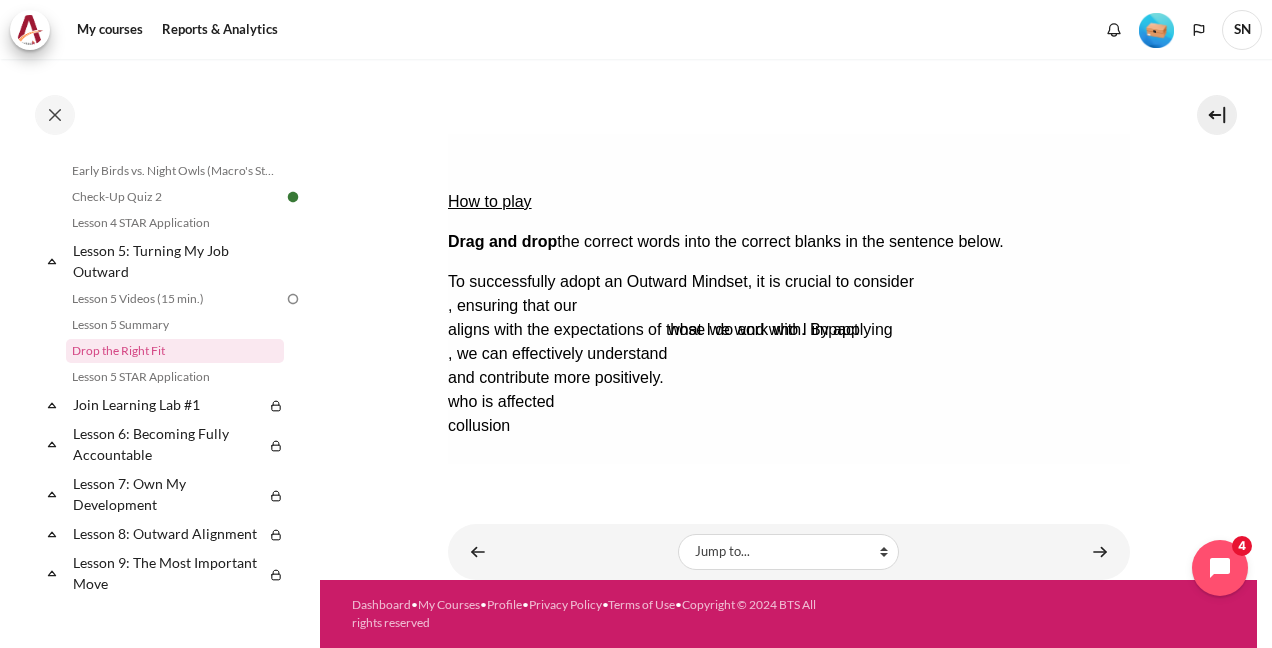 drag, startPoint x: 756, startPoint y: 334, endPoint x: 992, endPoint y: 168, distance: 288.53424 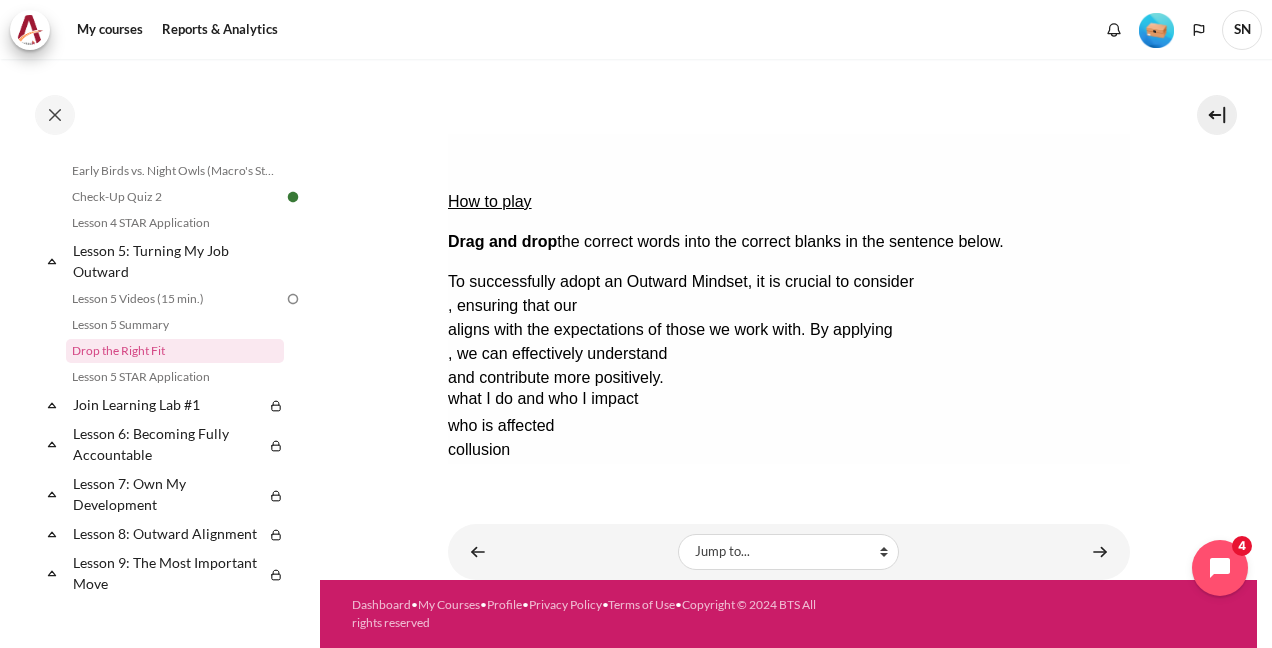 drag, startPoint x: 630, startPoint y: 338, endPoint x: 546, endPoint y: 334, distance: 84.095184 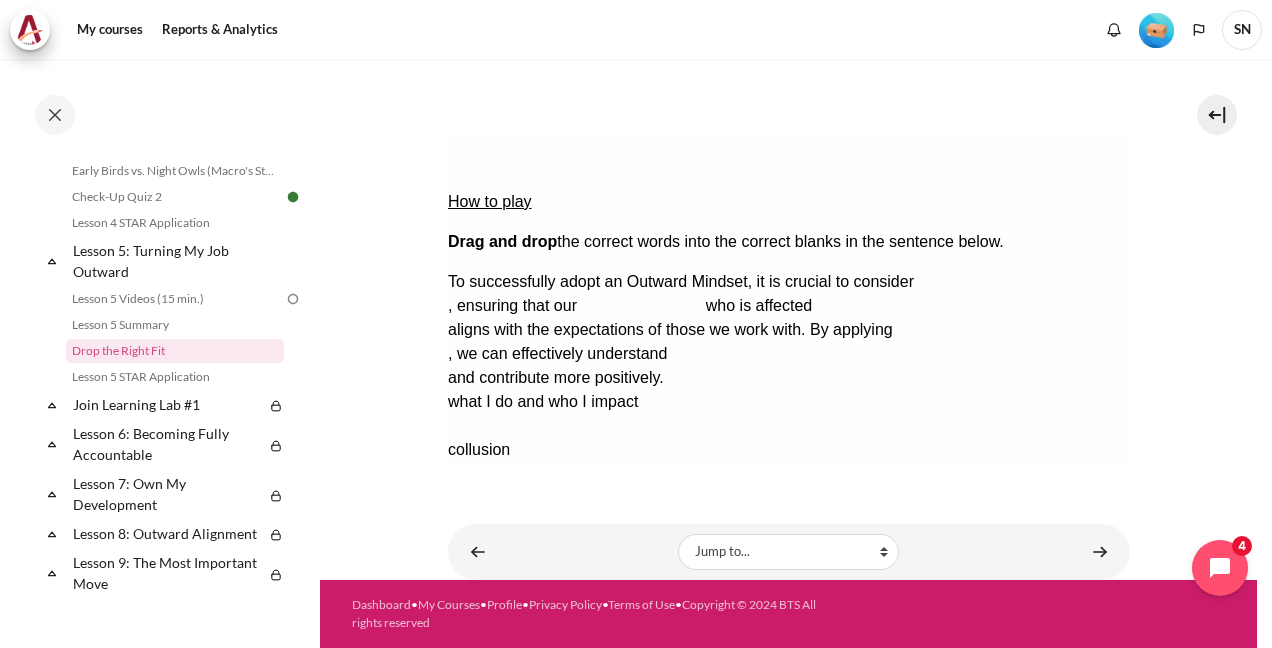 drag, startPoint x: 728, startPoint y: 339, endPoint x: 985, endPoint y: 180, distance: 302.20853 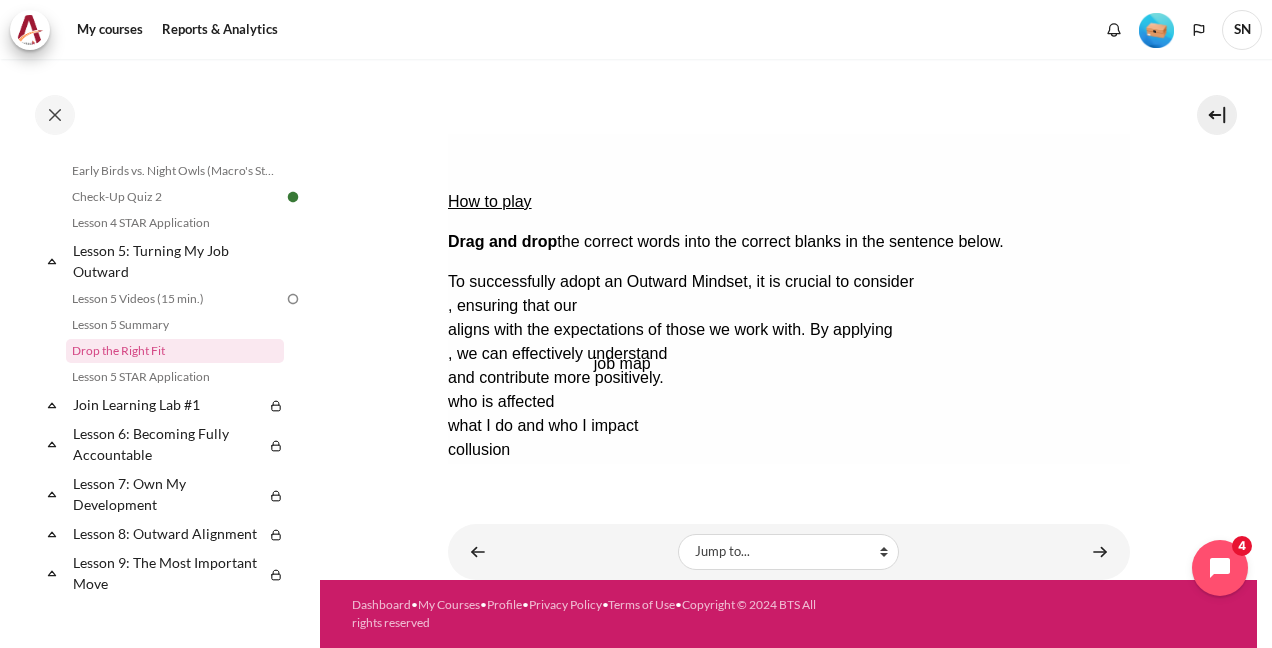 drag, startPoint x: 495, startPoint y: 382, endPoint x: 640, endPoint y: 247, distance: 198.11613 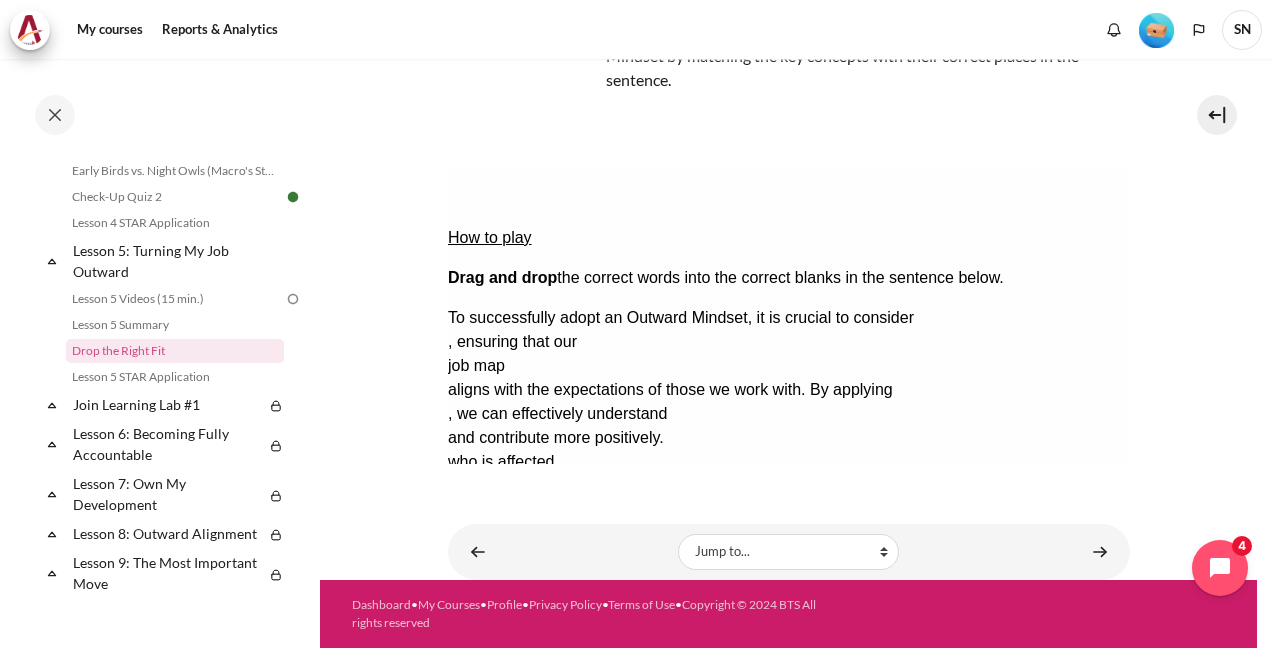 scroll, scrollTop: 186, scrollLeft: 0, axis: vertical 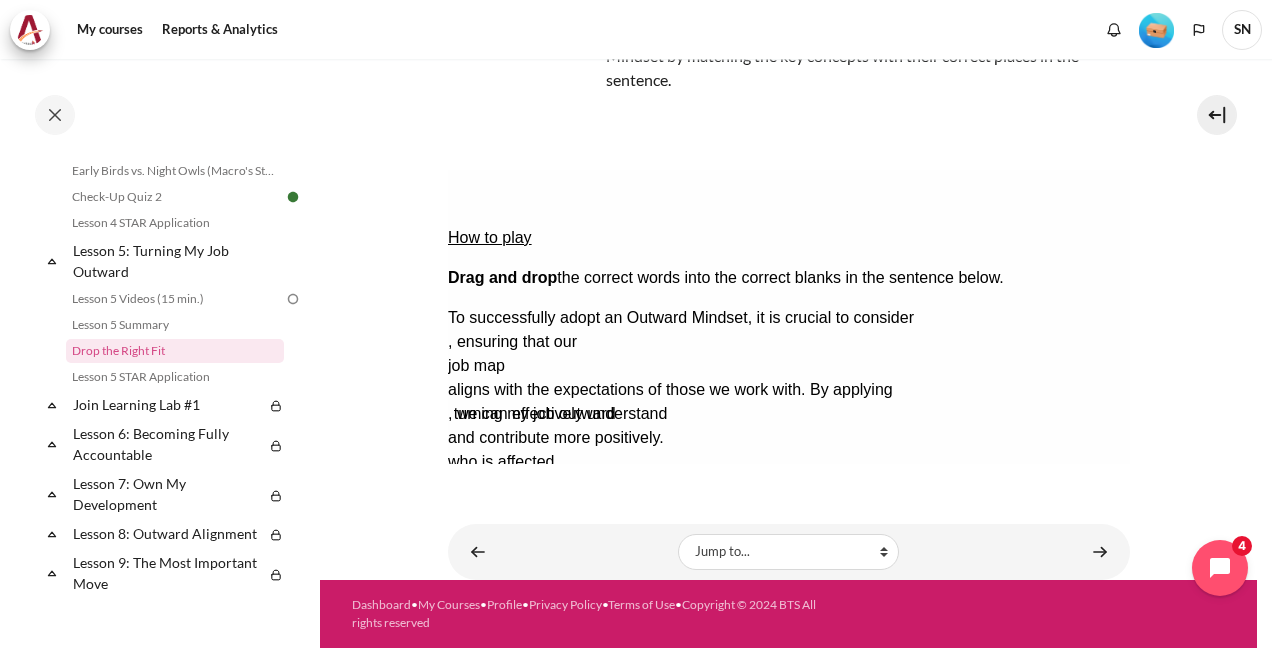 drag, startPoint x: 974, startPoint y: 377, endPoint x: 979, endPoint y: 248, distance: 129.09686 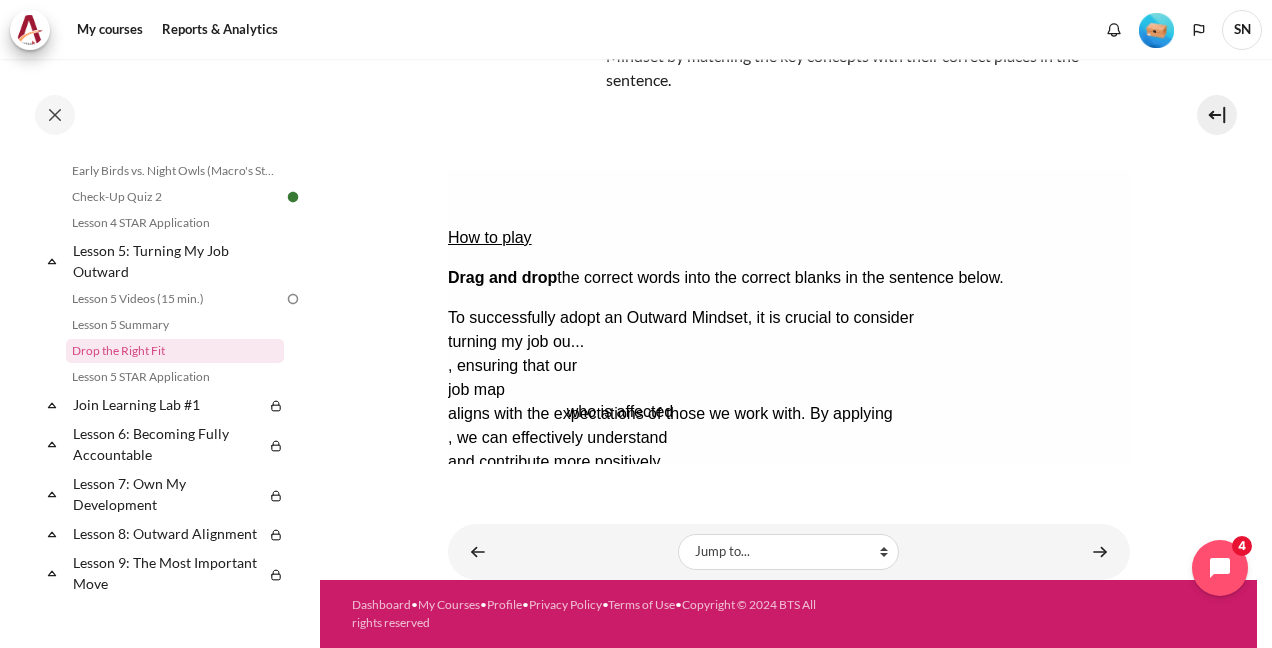 drag, startPoint x: 550, startPoint y: 374, endPoint x: 668, endPoint y: 299, distance: 139.81773 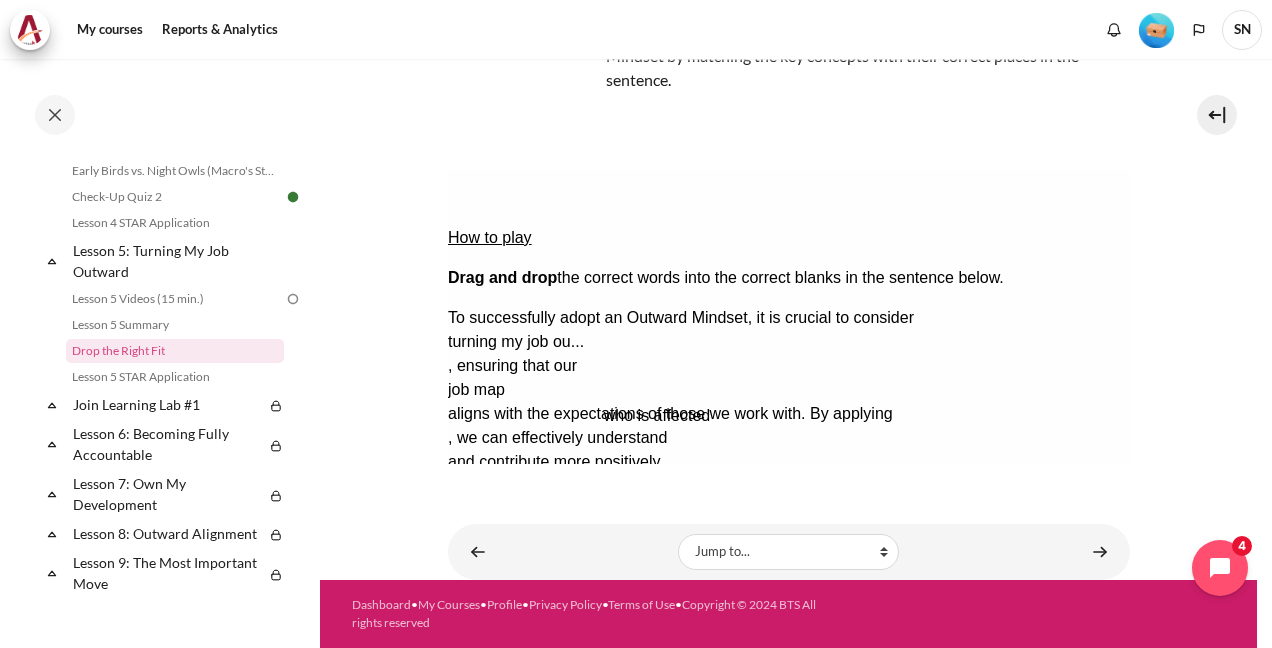 drag, startPoint x: 552, startPoint y: 377, endPoint x: 707, endPoint y: 306, distance: 170.48753 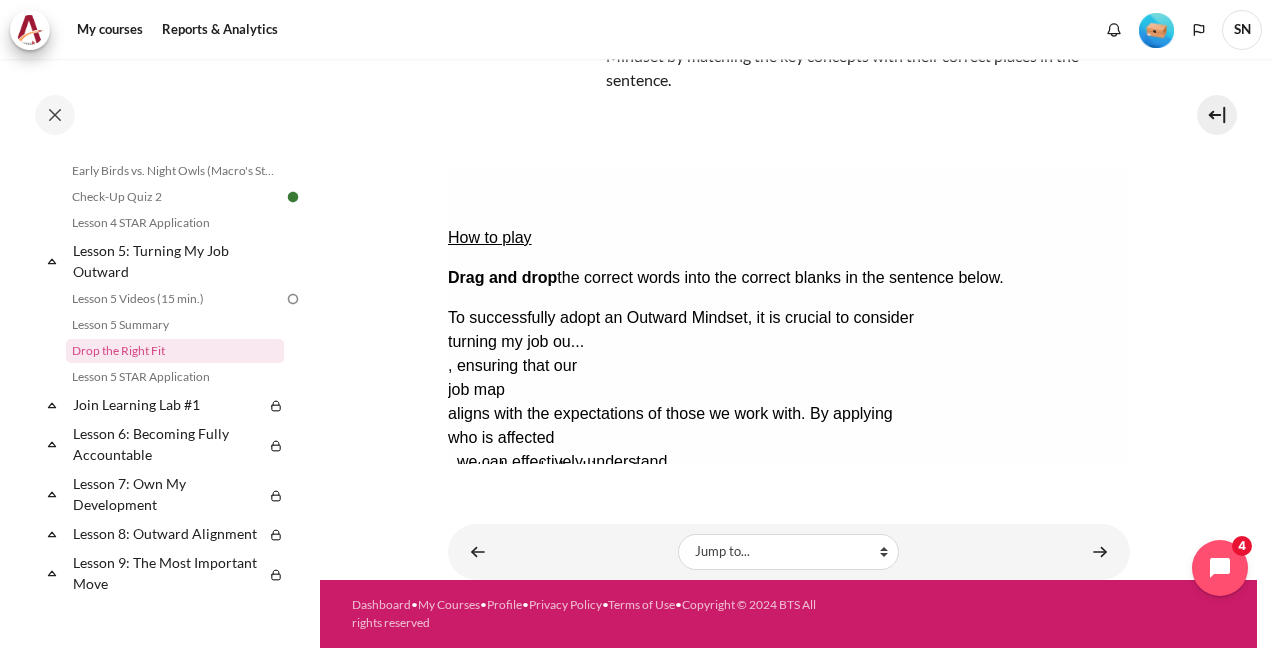 drag, startPoint x: 633, startPoint y: 383, endPoint x: 538, endPoint y: 340, distance: 104.27847 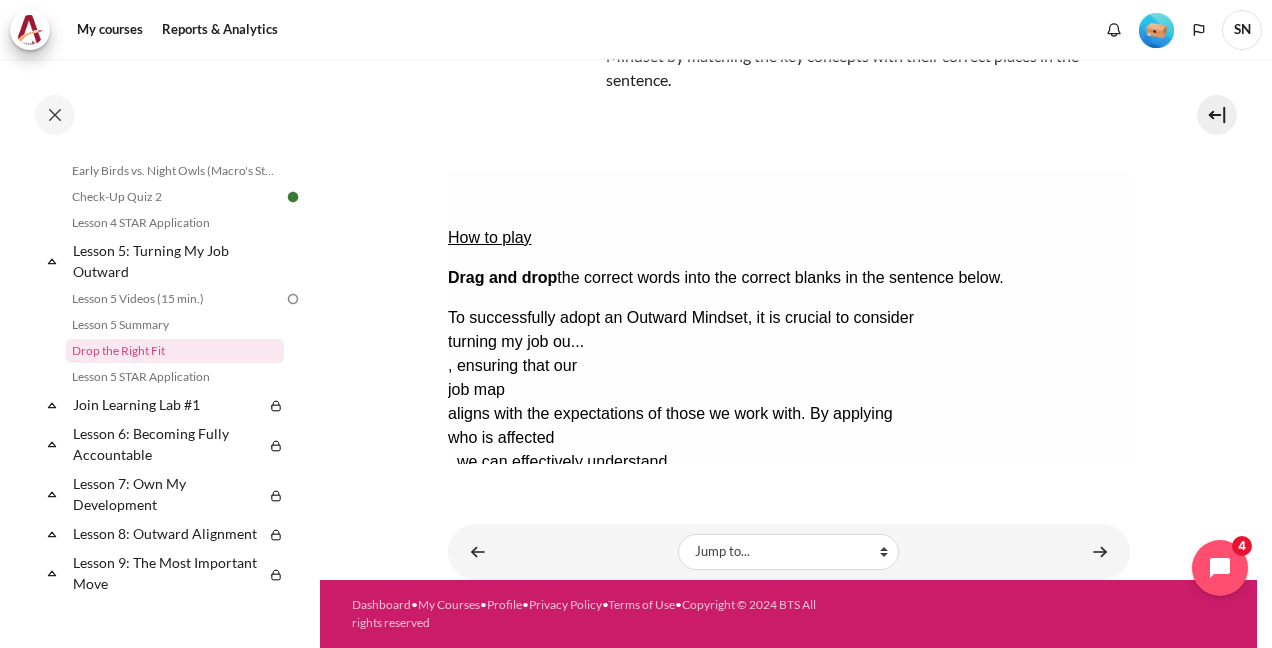 click on "Check Check the answers. The responses will be marked as correct, incorrect, or unanswered." at bounding box center [474, 558] 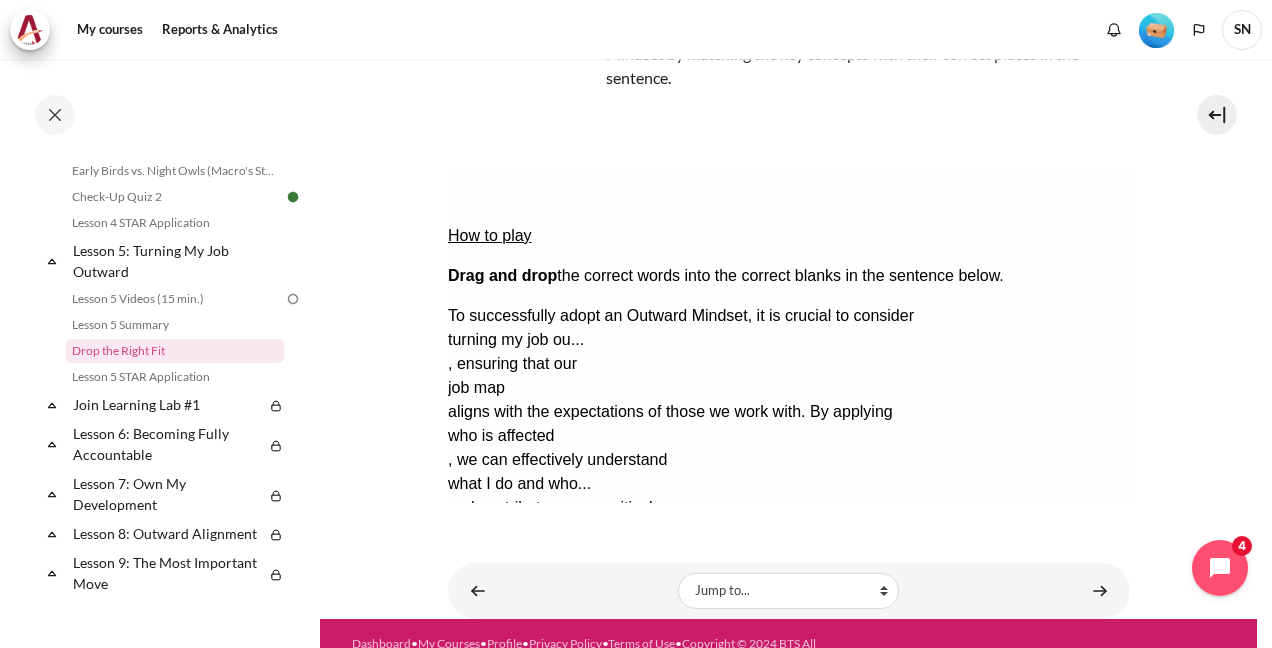 scroll, scrollTop: 226, scrollLeft: 0, axis: vertical 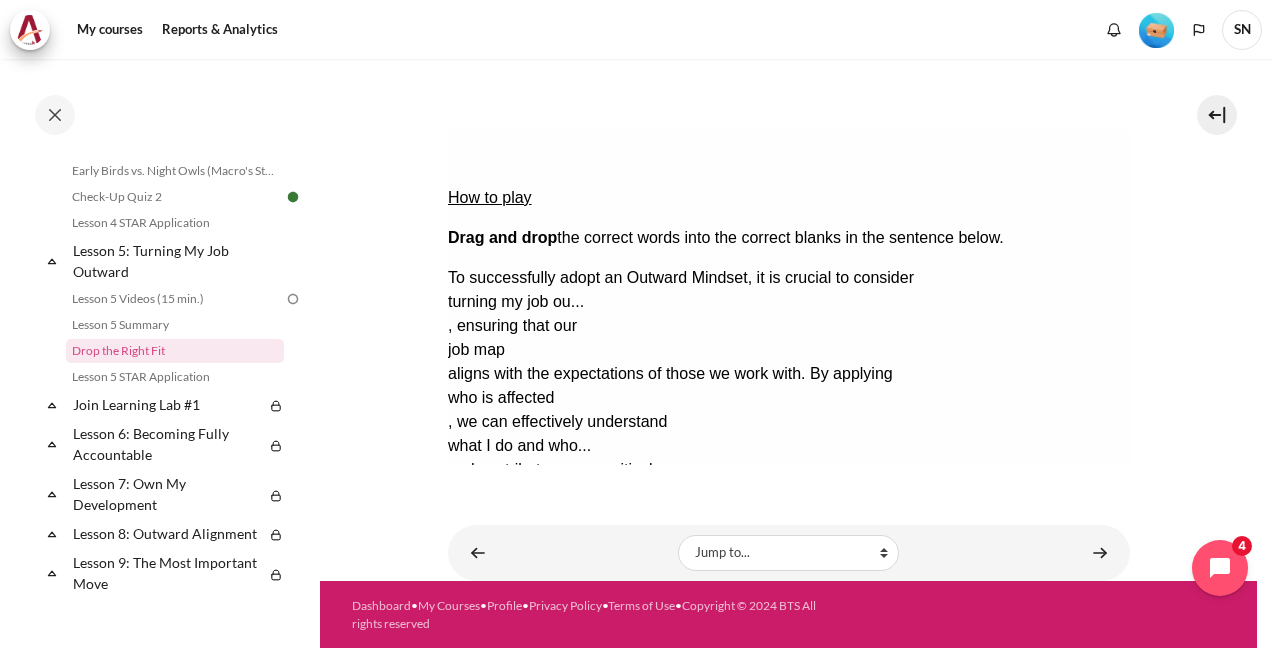 click on "Show solution Show the solution. The task will be marked with its correct solution." at bounding box center (496, 578) 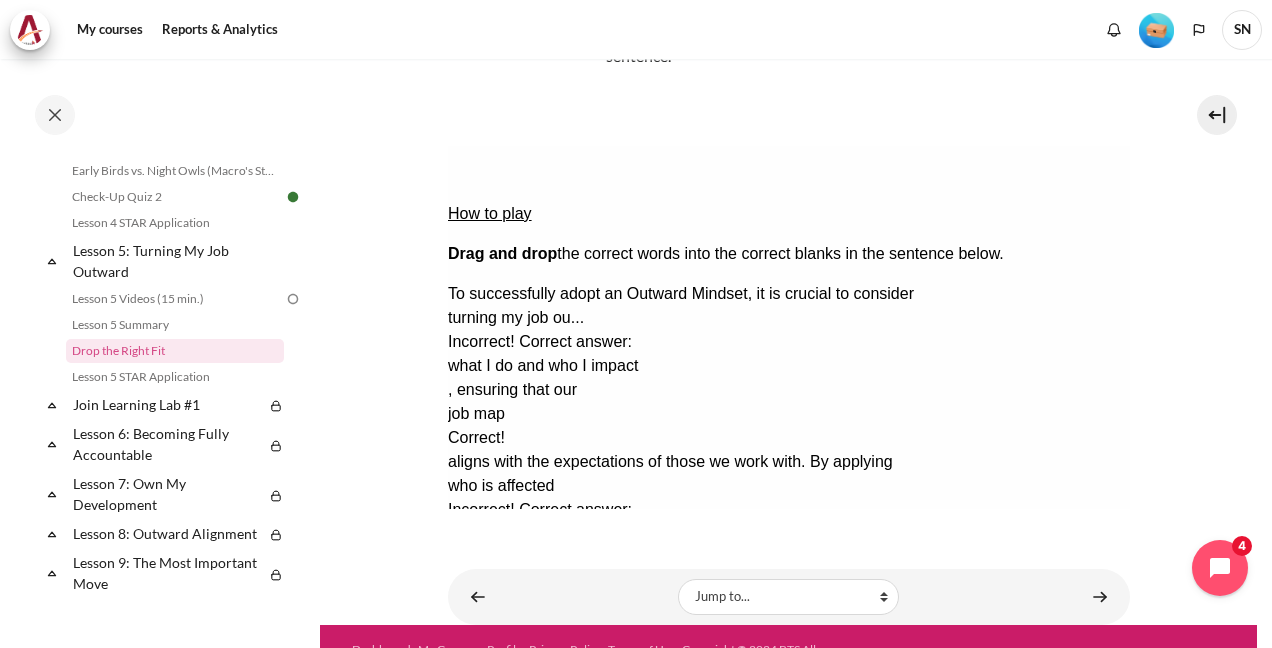 scroll, scrollTop: 203, scrollLeft: 0, axis: vertical 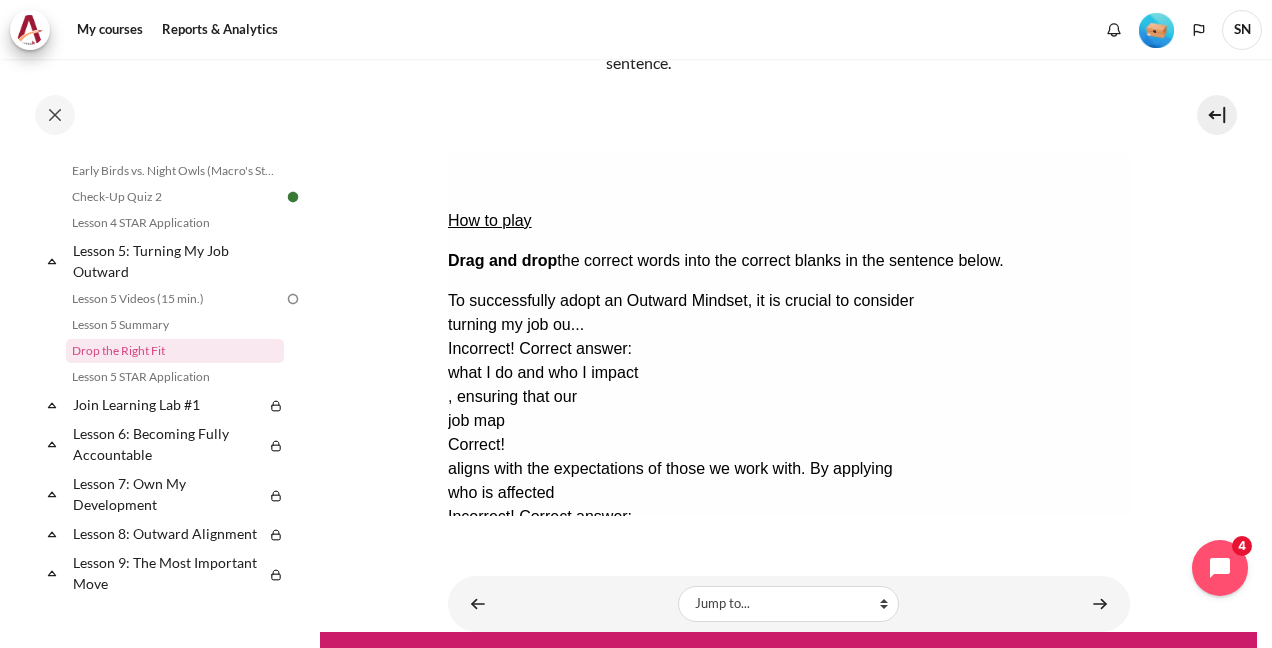 click on "Retry Retry the task. Reset all responses and start the task over again." at bounding box center (471, 769) 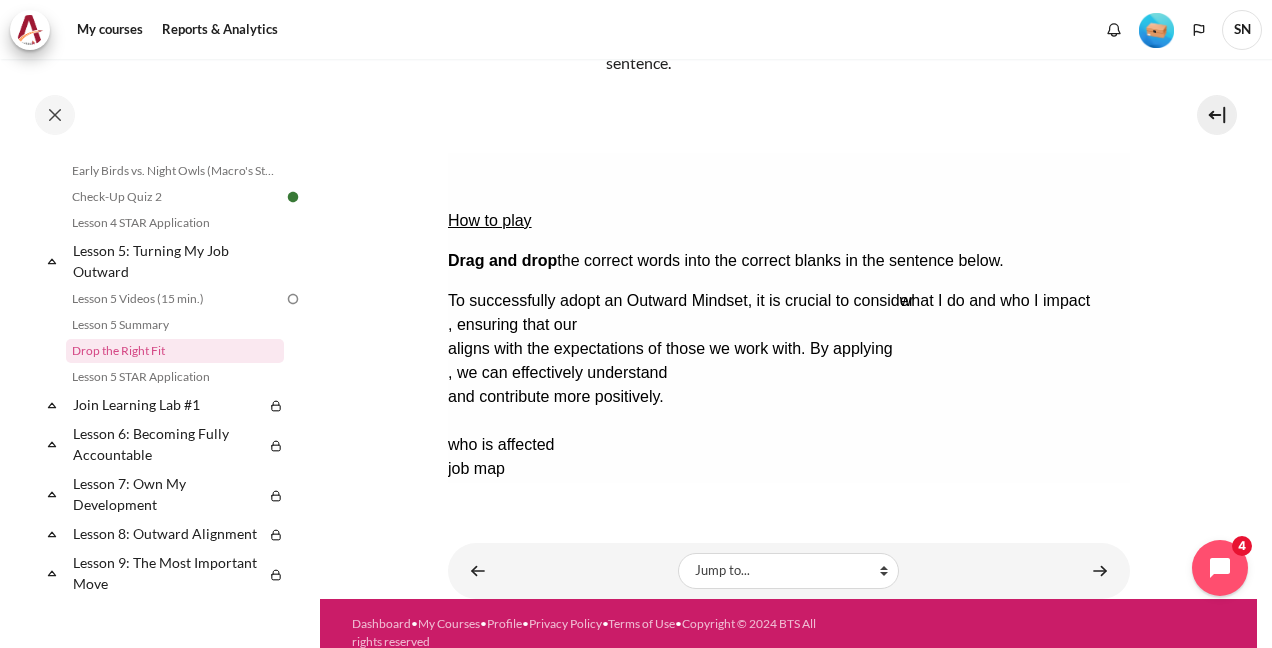 drag, startPoint x: 612, startPoint y: 363, endPoint x: 1082, endPoint y: 213, distance: 493.35587 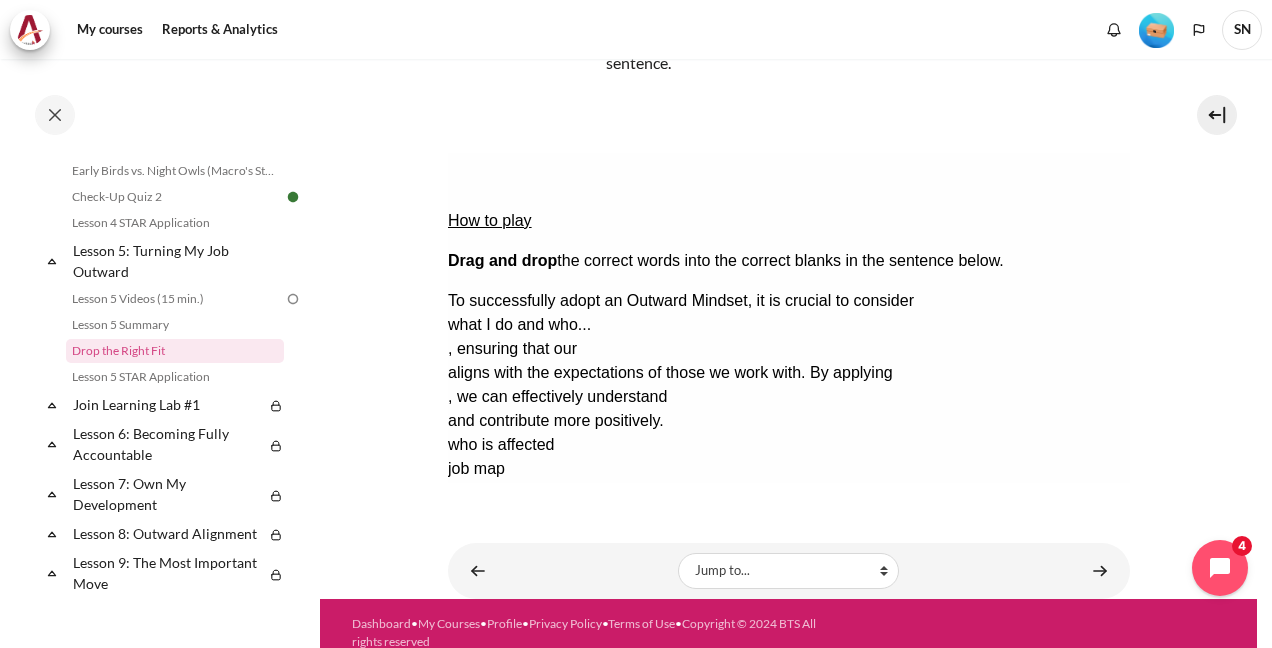 scroll, scrollTop: 186, scrollLeft: 0, axis: vertical 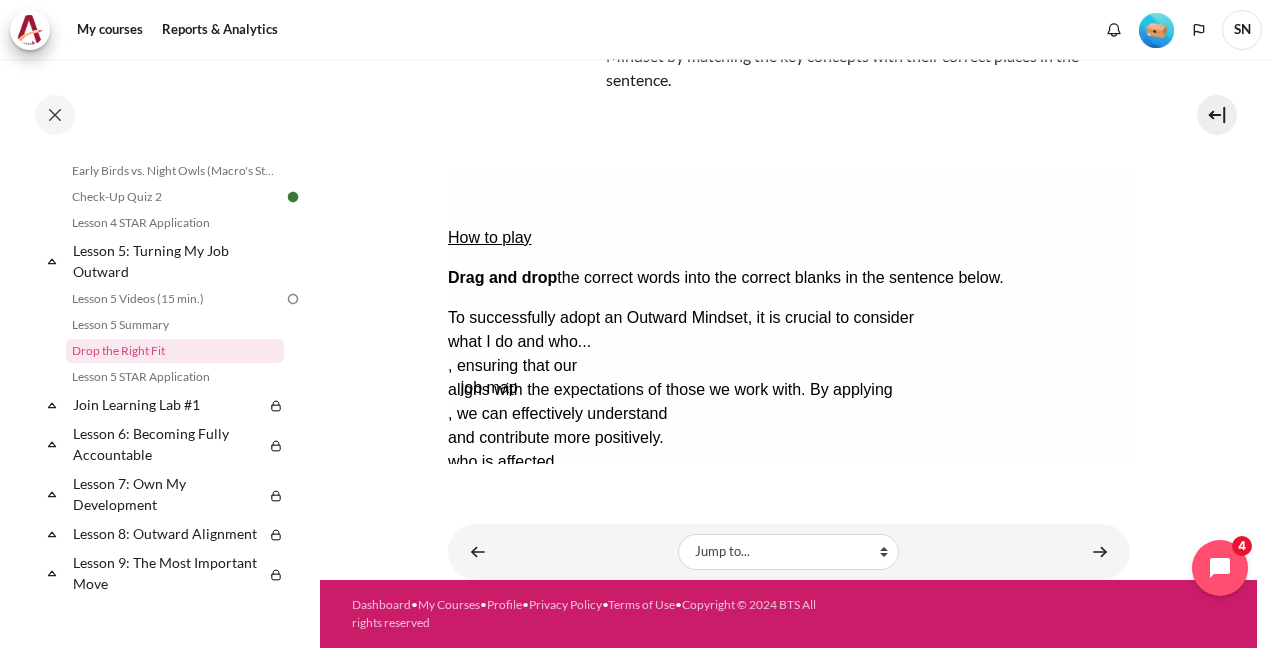 drag, startPoint x: 656, startPoint y: 378, endPoint x: 668, endPoint y: 279, distance: 99.724625 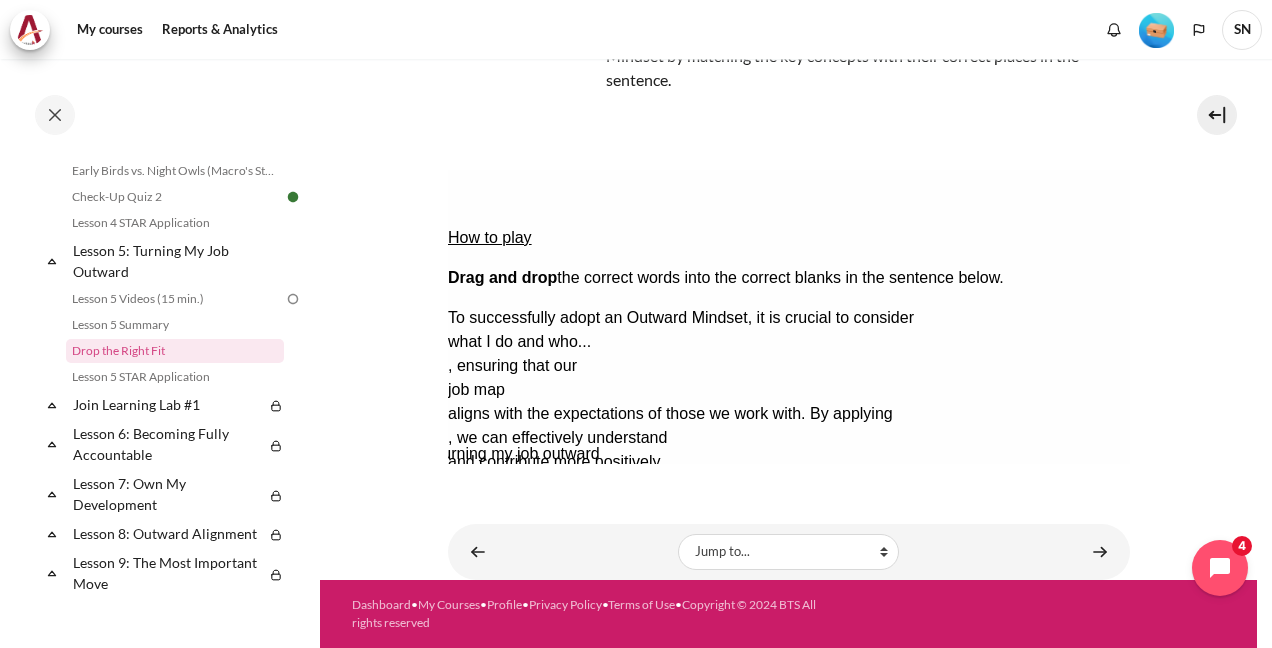 drag, startPoint x: 679, startPoint y: 368, endPoint x: 668, endPoint y: 311, distance: 58.0517 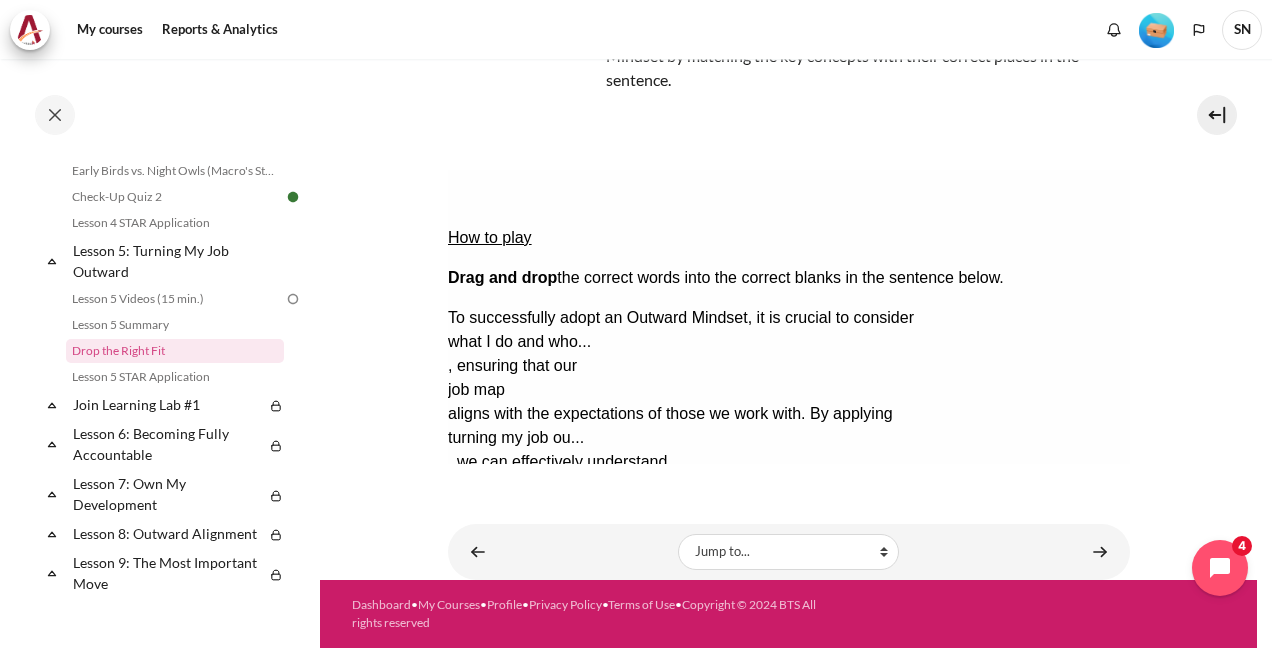 click on "turning my job ou..." at bounding box center [526, 438] 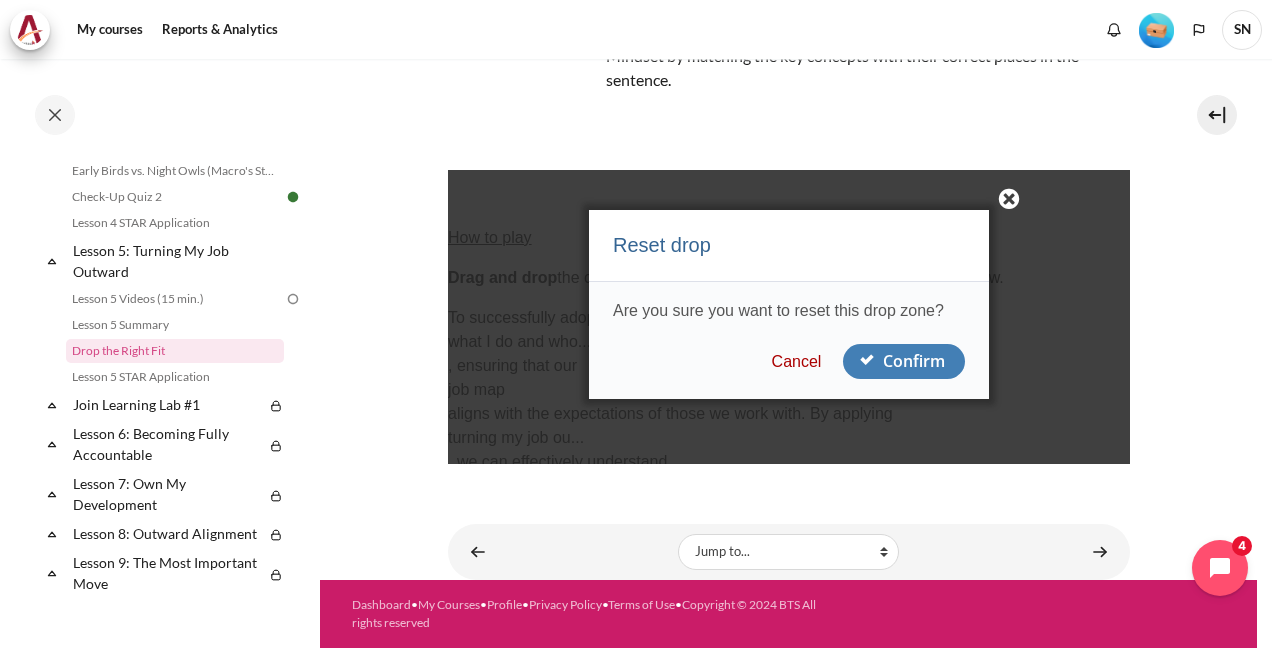 click on "Confirm" at bounding box center [903, 361] 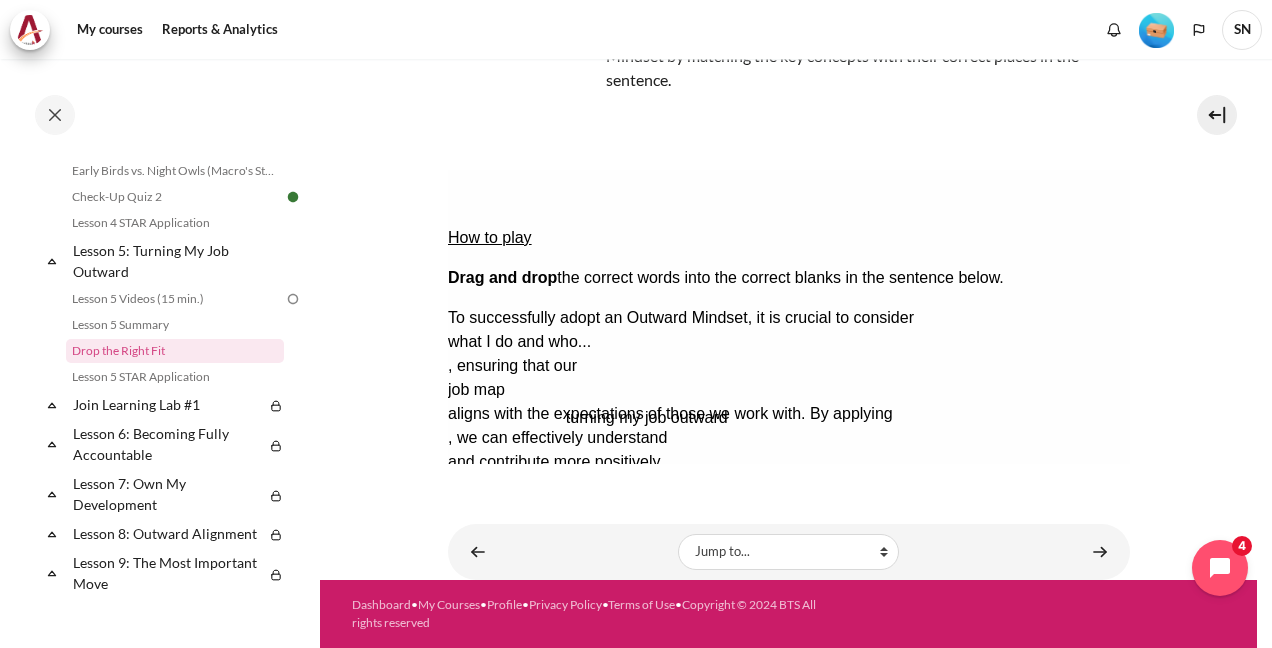 drag, startPoint x: 562, startPoint y: 382, endPoint x: 678, endPoint y: 313, distance: 134.97037 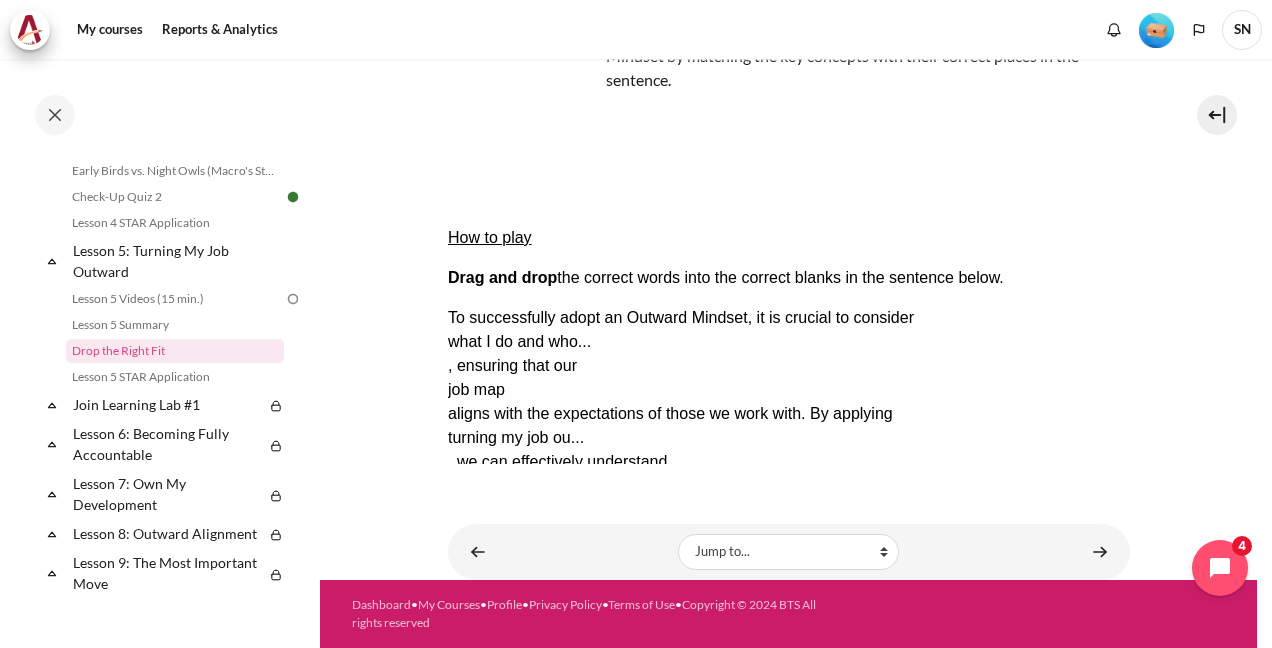 drag, startPoint x: 556, startPoint y: 380, endPoint x: 554, endPoint y: 344, distance: 36.05551 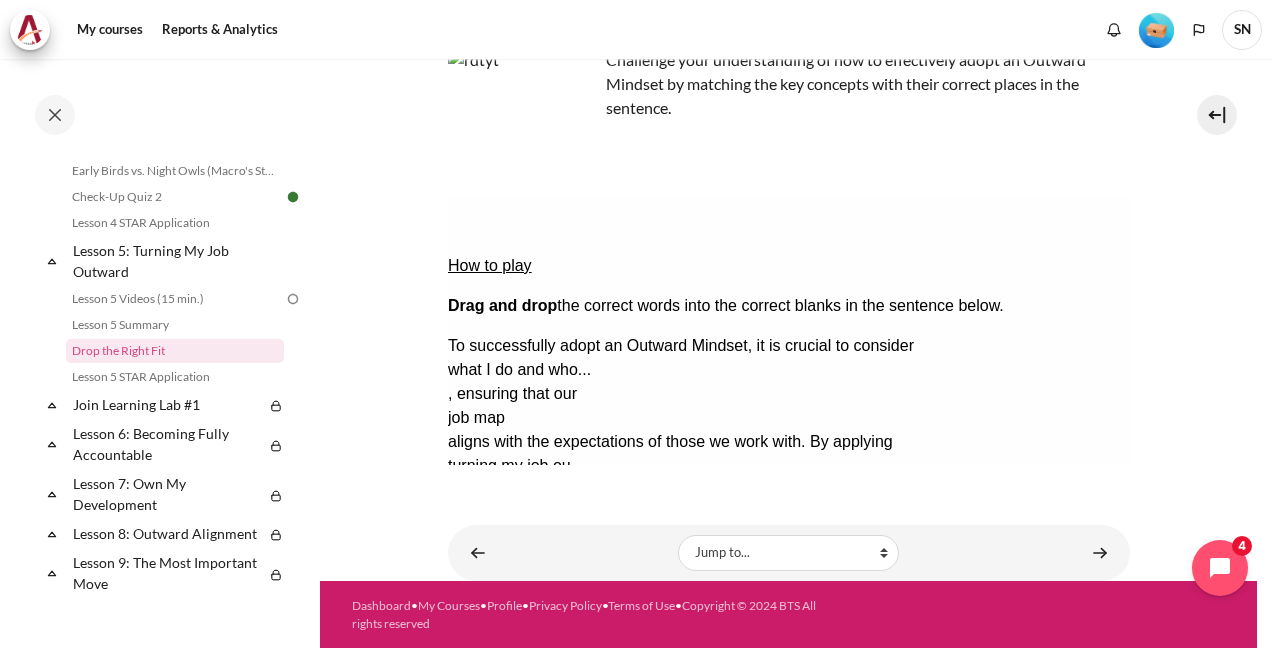 scroll, scrollTop: 203, scrollLeft: 0, axis: vertical 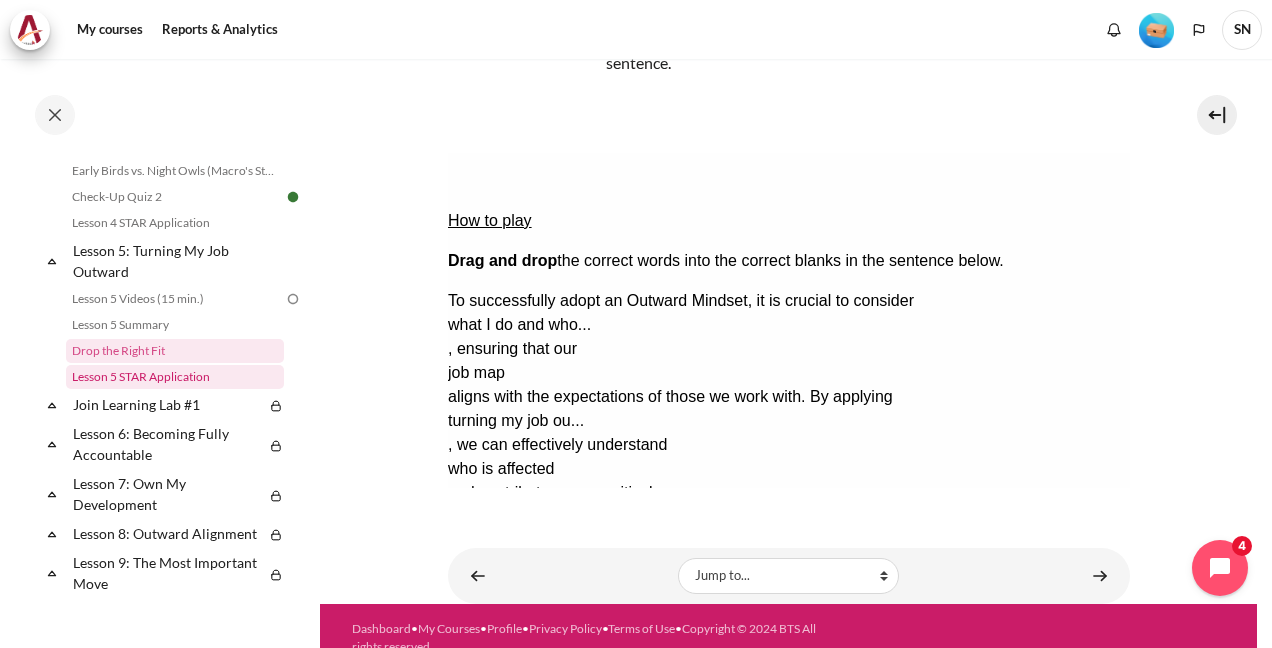 click on "Lesson 5 STAR Application" at bounding box center [175, 377] 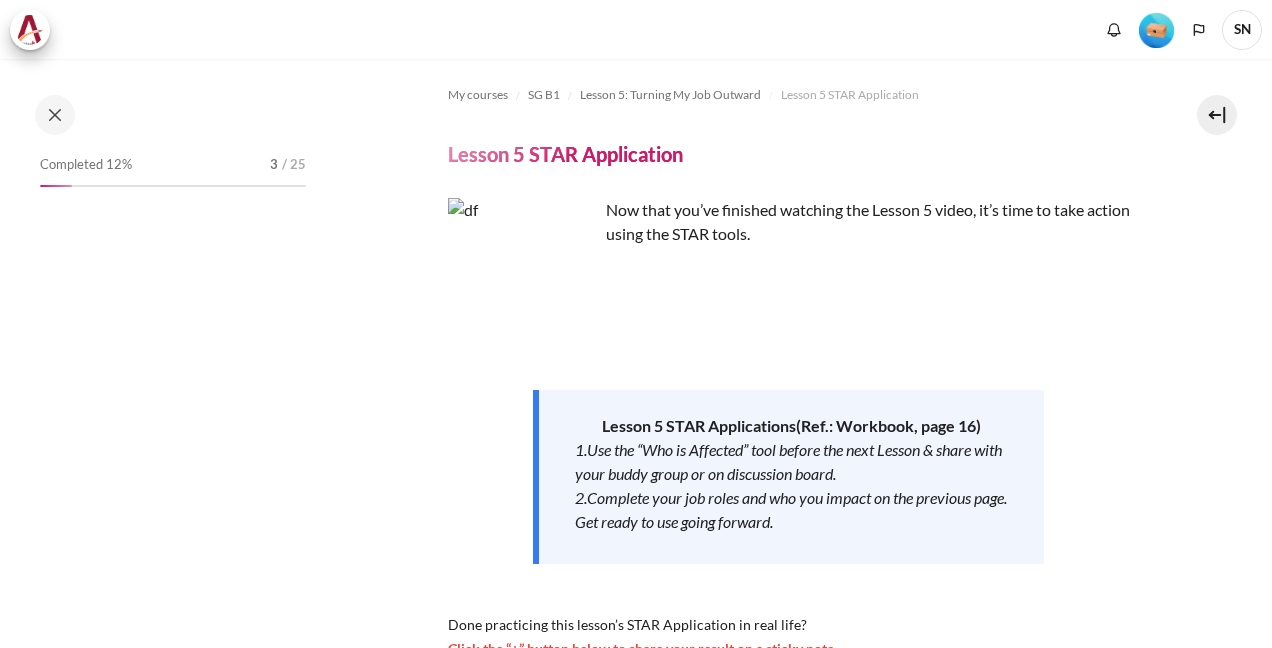 scroll, scrollTop: 0, scrollLeft: 0, axis: both 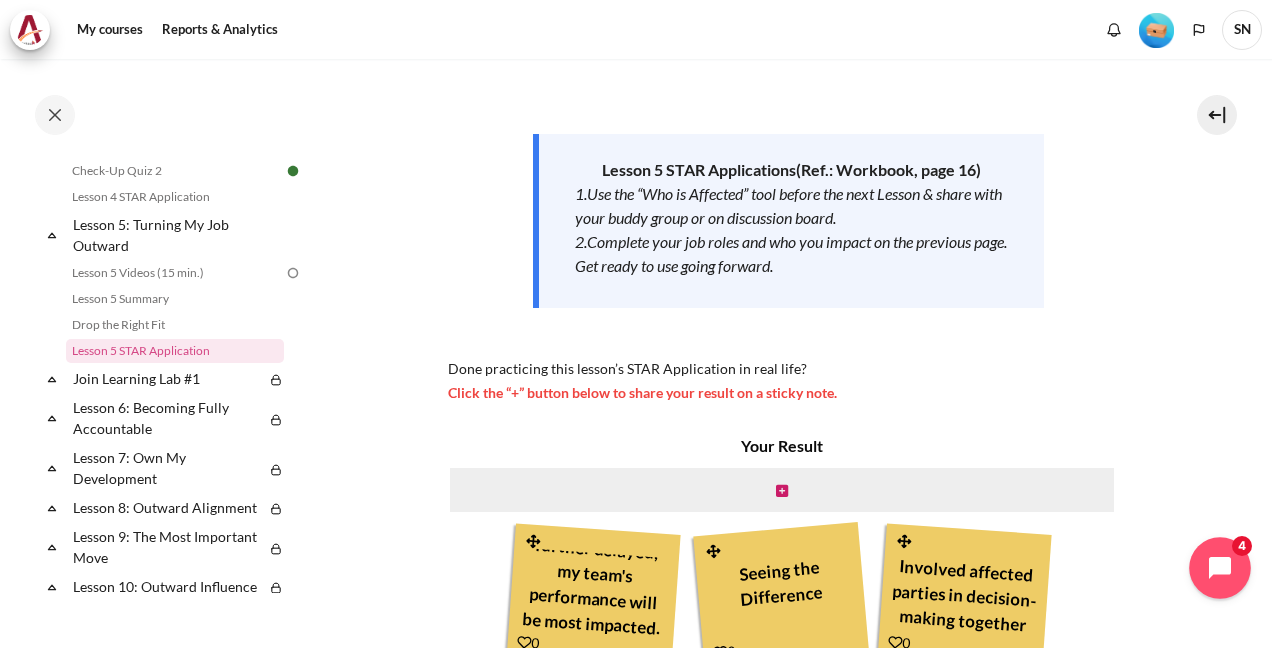 click 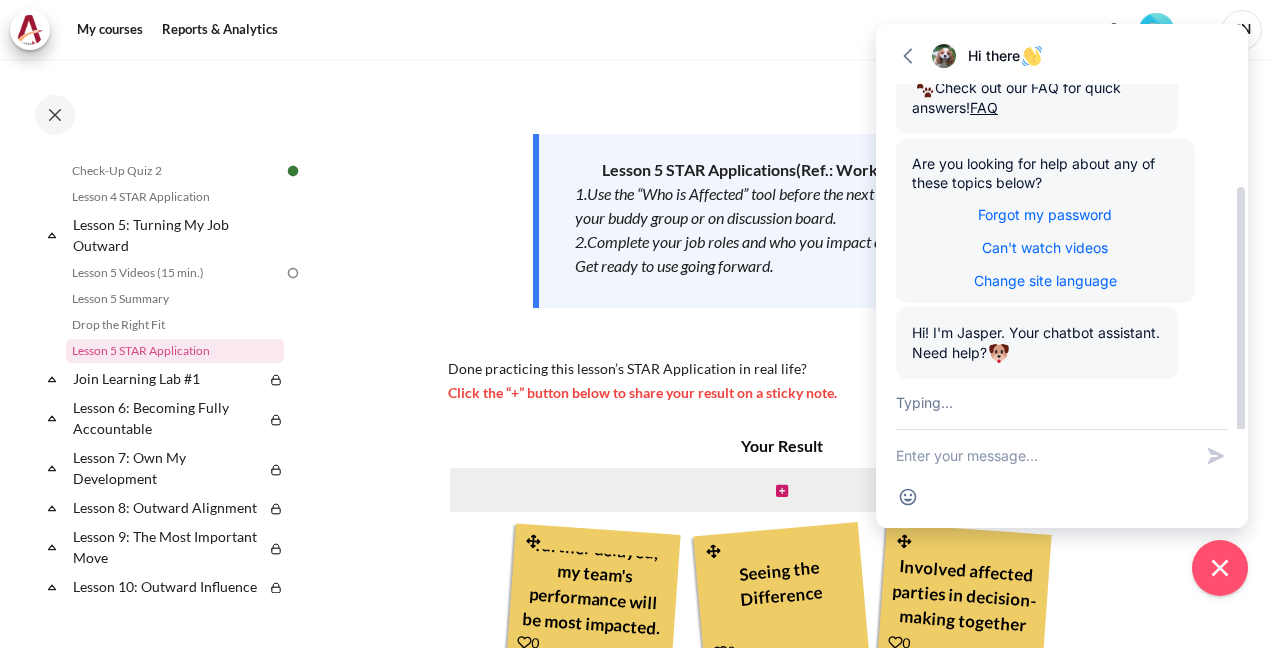 scroll, scrollTop: 359, scrollLeft: 0, axis: vertical 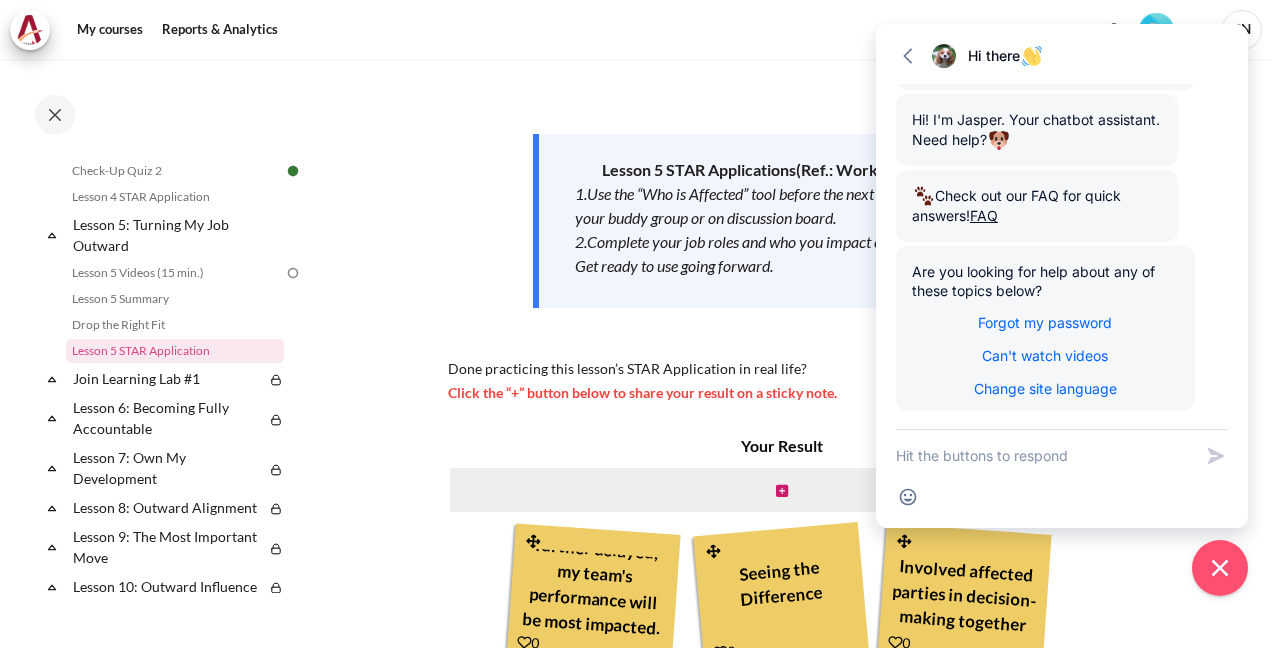 click on "My courses
SG B1
Lesson 5: Turning My Job Outward
Lesson 5 STAR Application
Lesson 5 STAR Application
Lesson 5 STAR Applications  ( )" at bounding box center (788, 292) 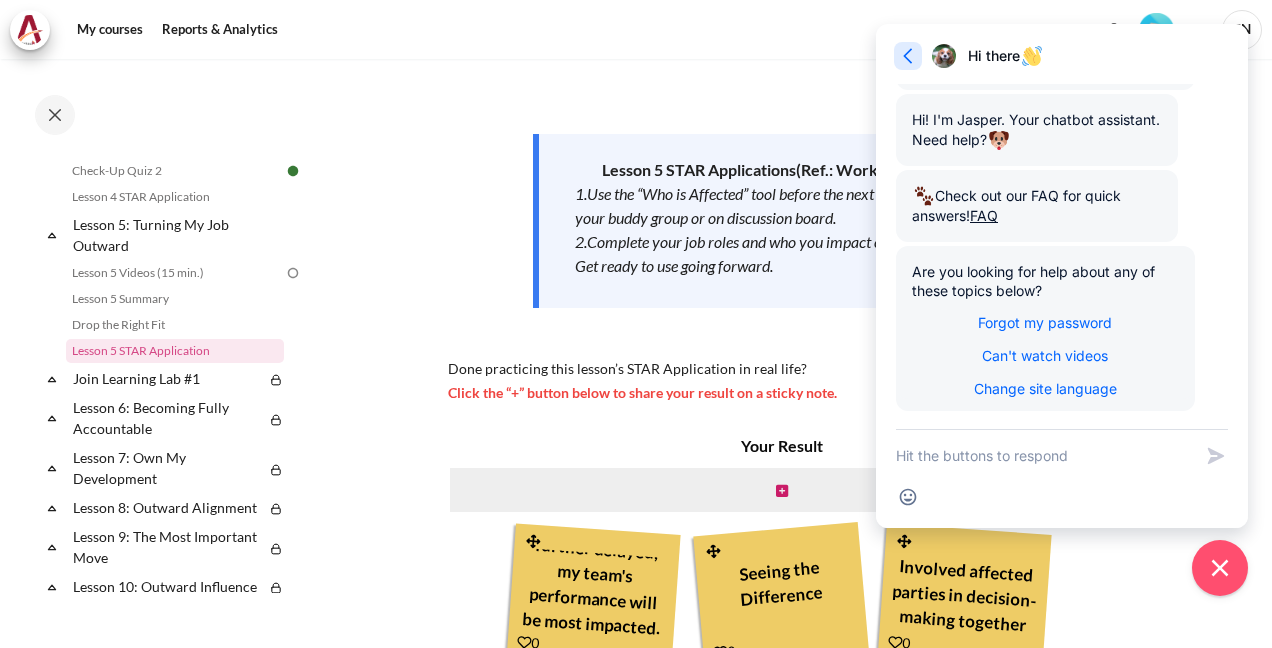 click 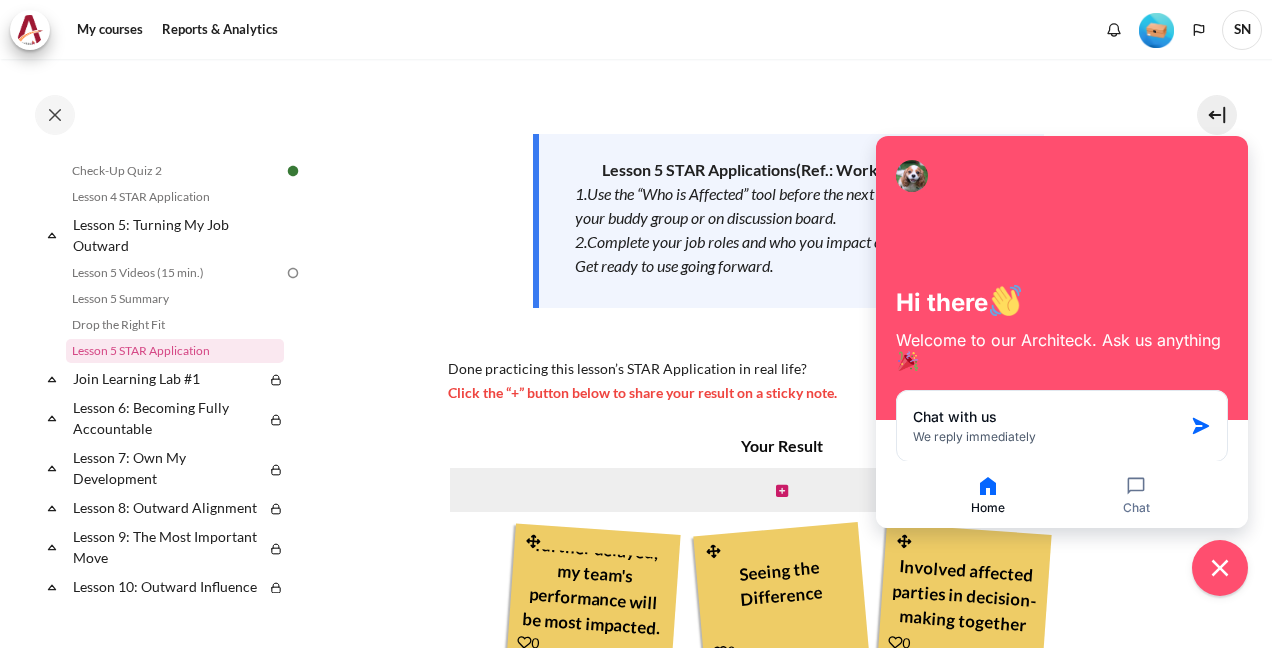 click on "Lesson 5 STAR Applications  ( Ref.: Workbook, page 16 )
1.Use the
“Who
is
Affected” tool
before the next Lesson & share with your buddy group or on discussion board.
2.Complete
your job roles and who you impact on the previous page. Get ready to use going
forward." at bounding box center [789, 221] 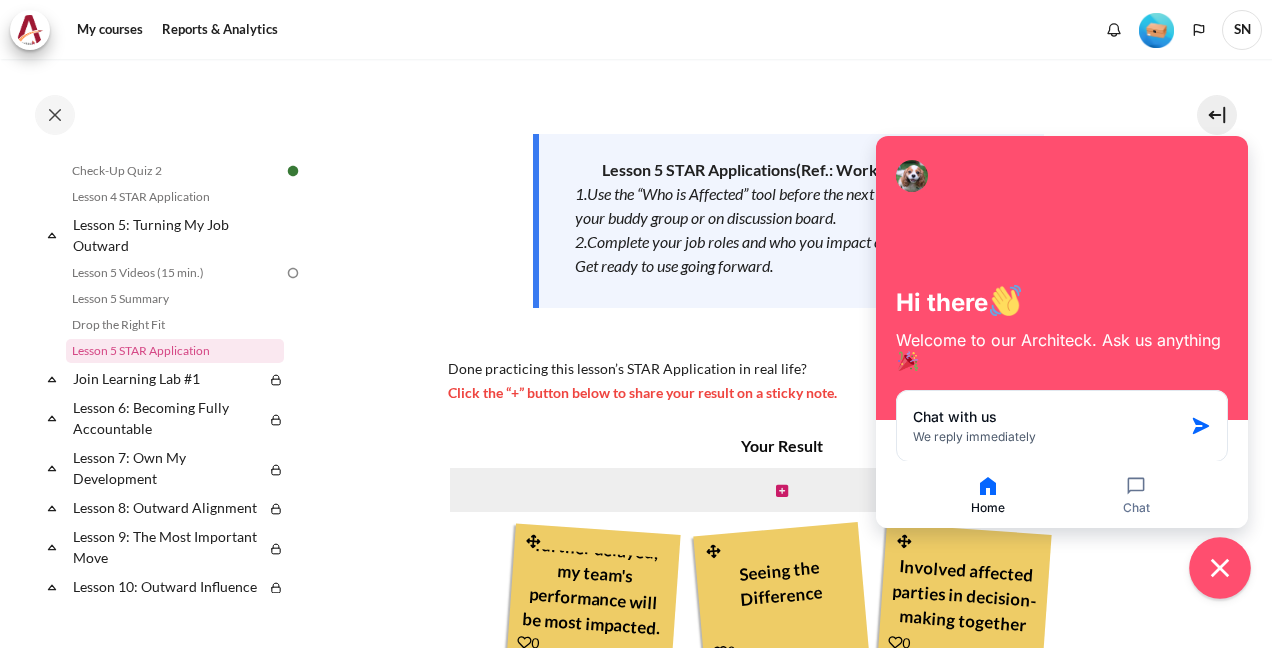 click 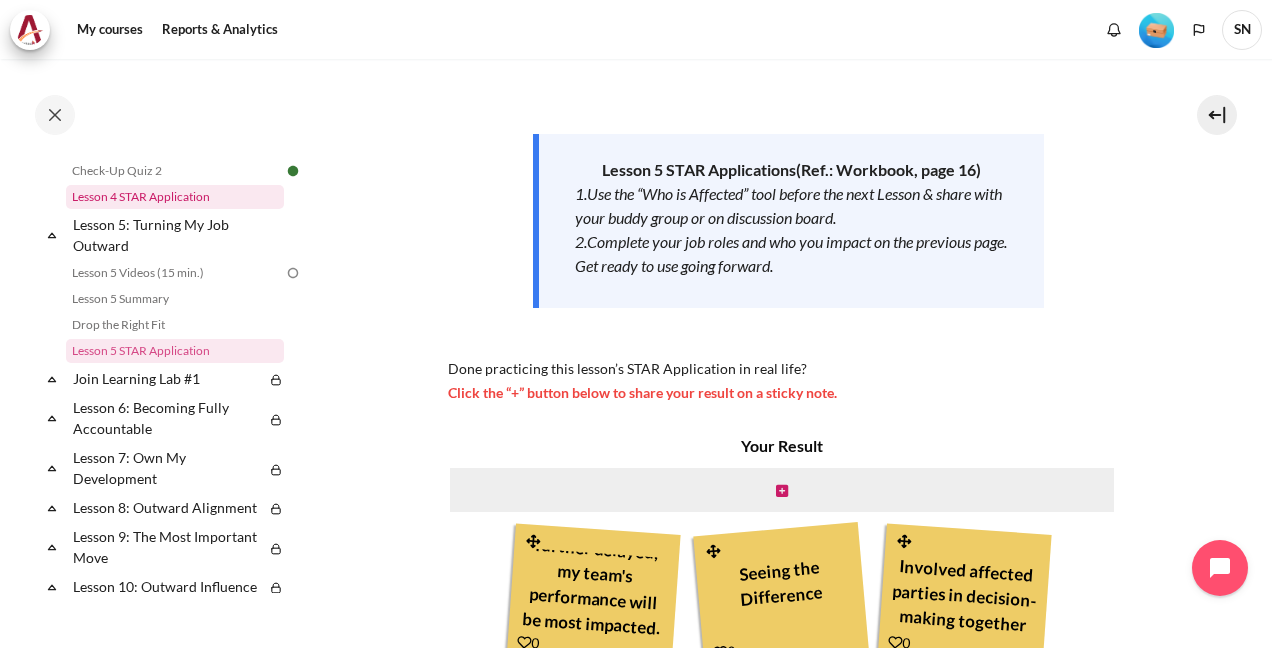 click on "Lesson 4 STAR Application" at bounding box center [175, 197] 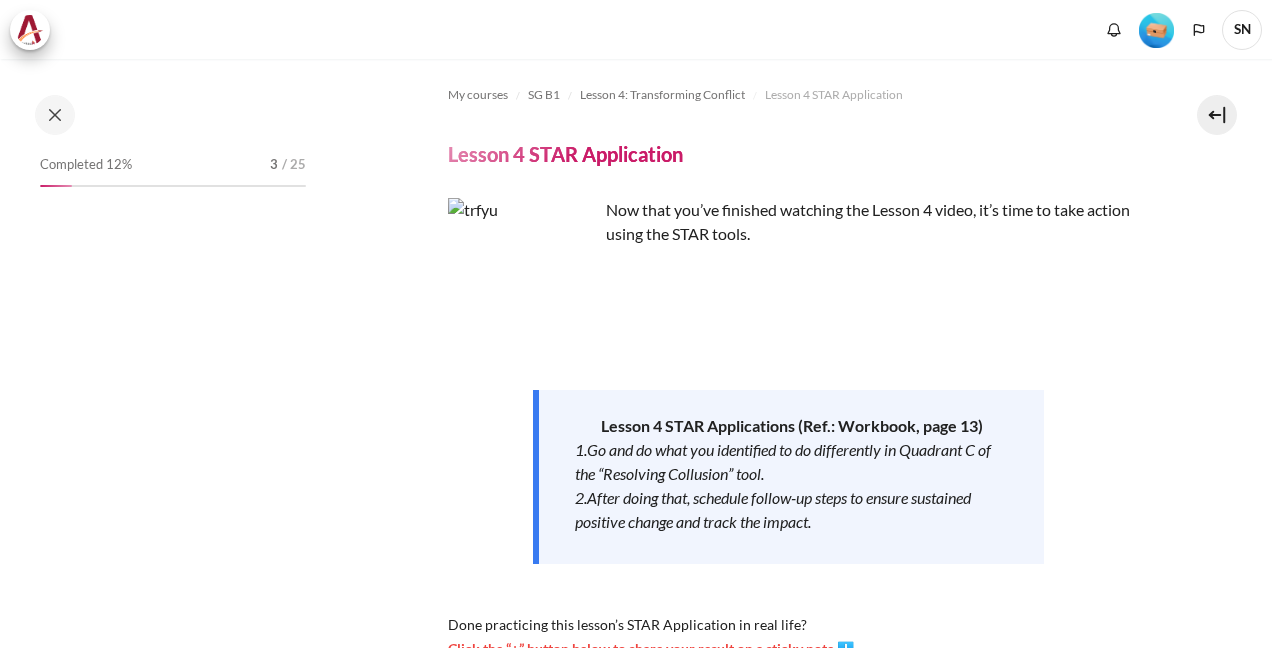 scroll, scrollTop: 0, scrollLeft: 0, axis: both 